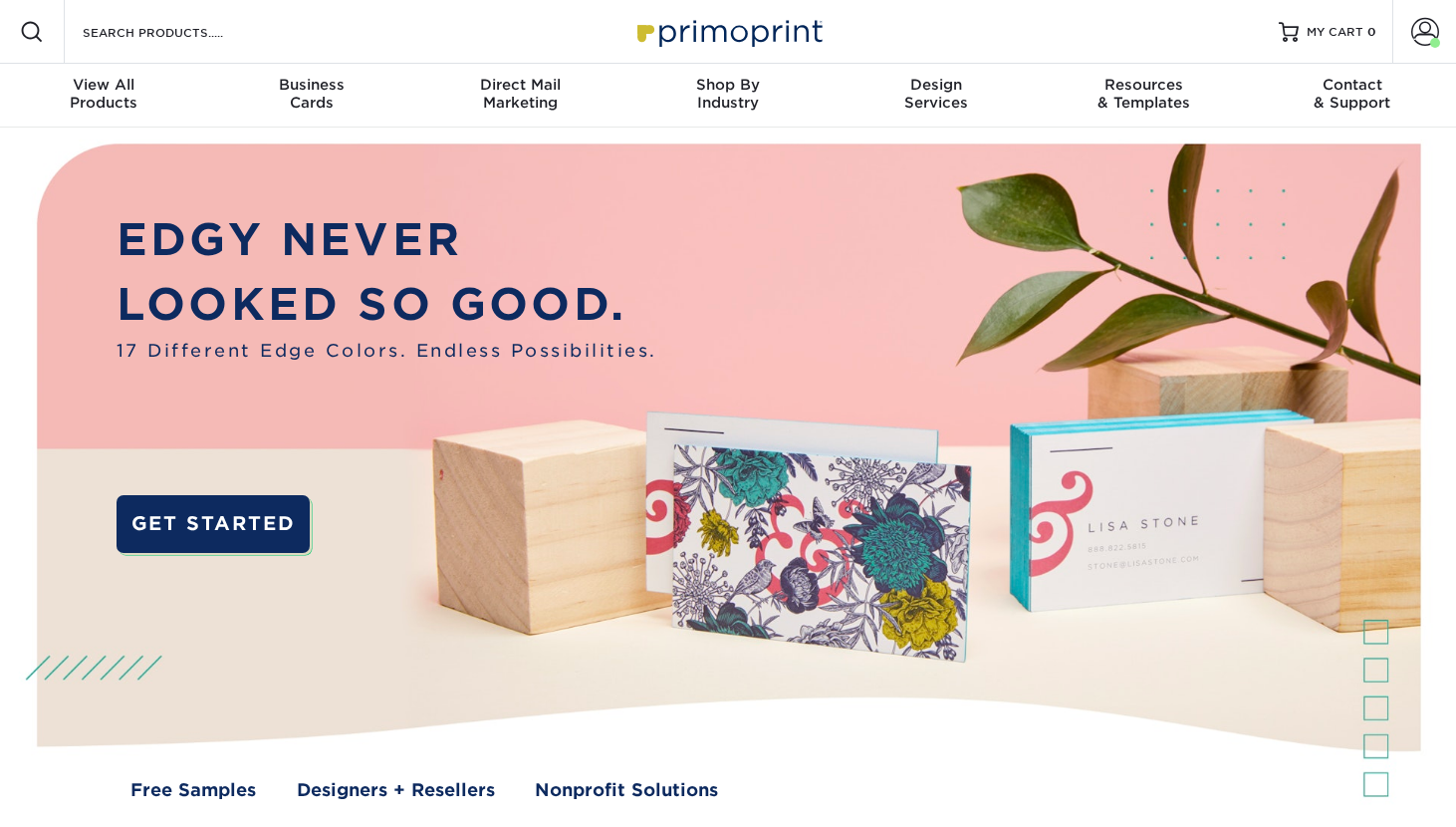 scroll, scrollTop: 0, scrollLeft: 0, axis: both 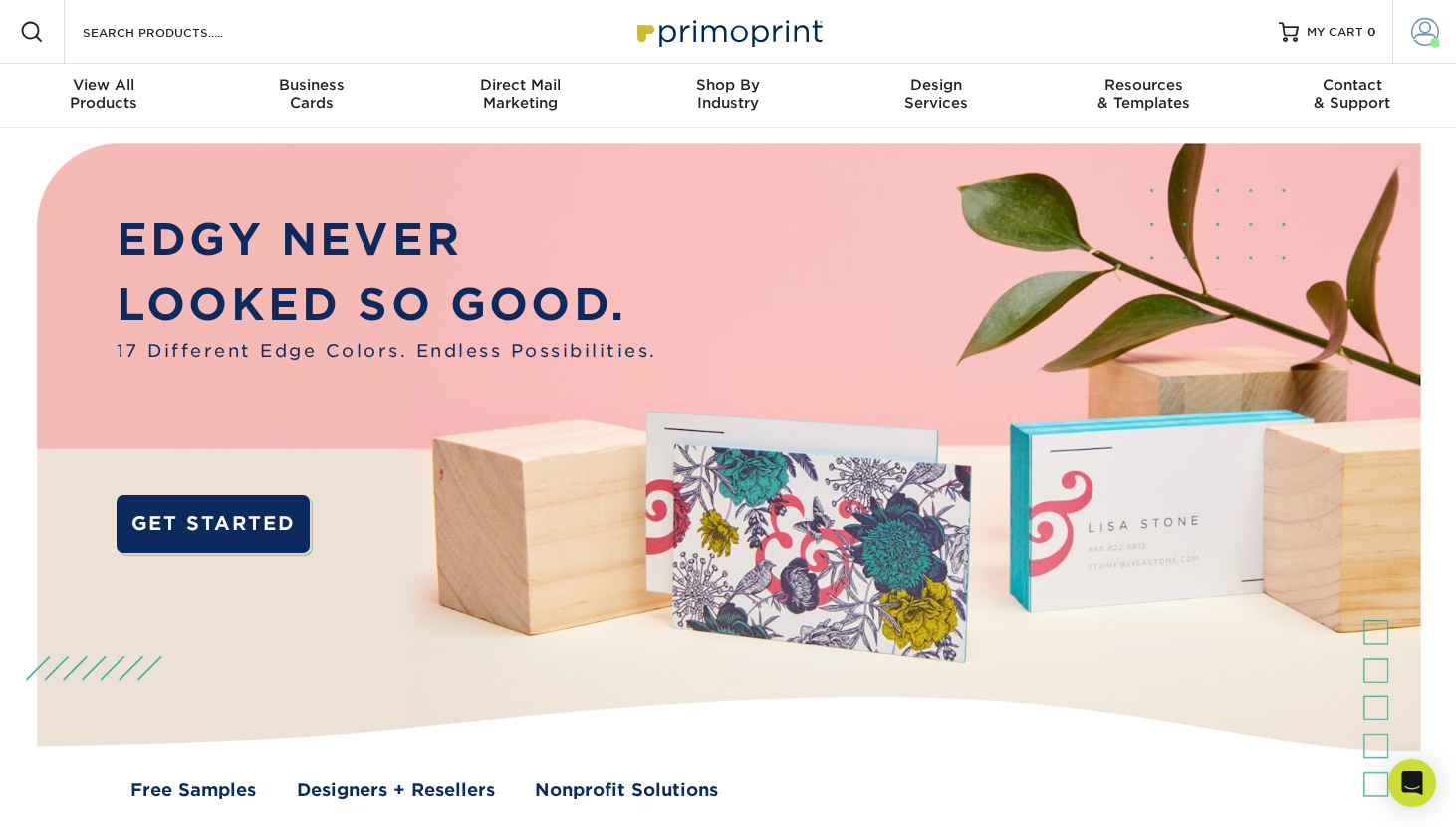click on "Account" at bounding box center [1424, 32] 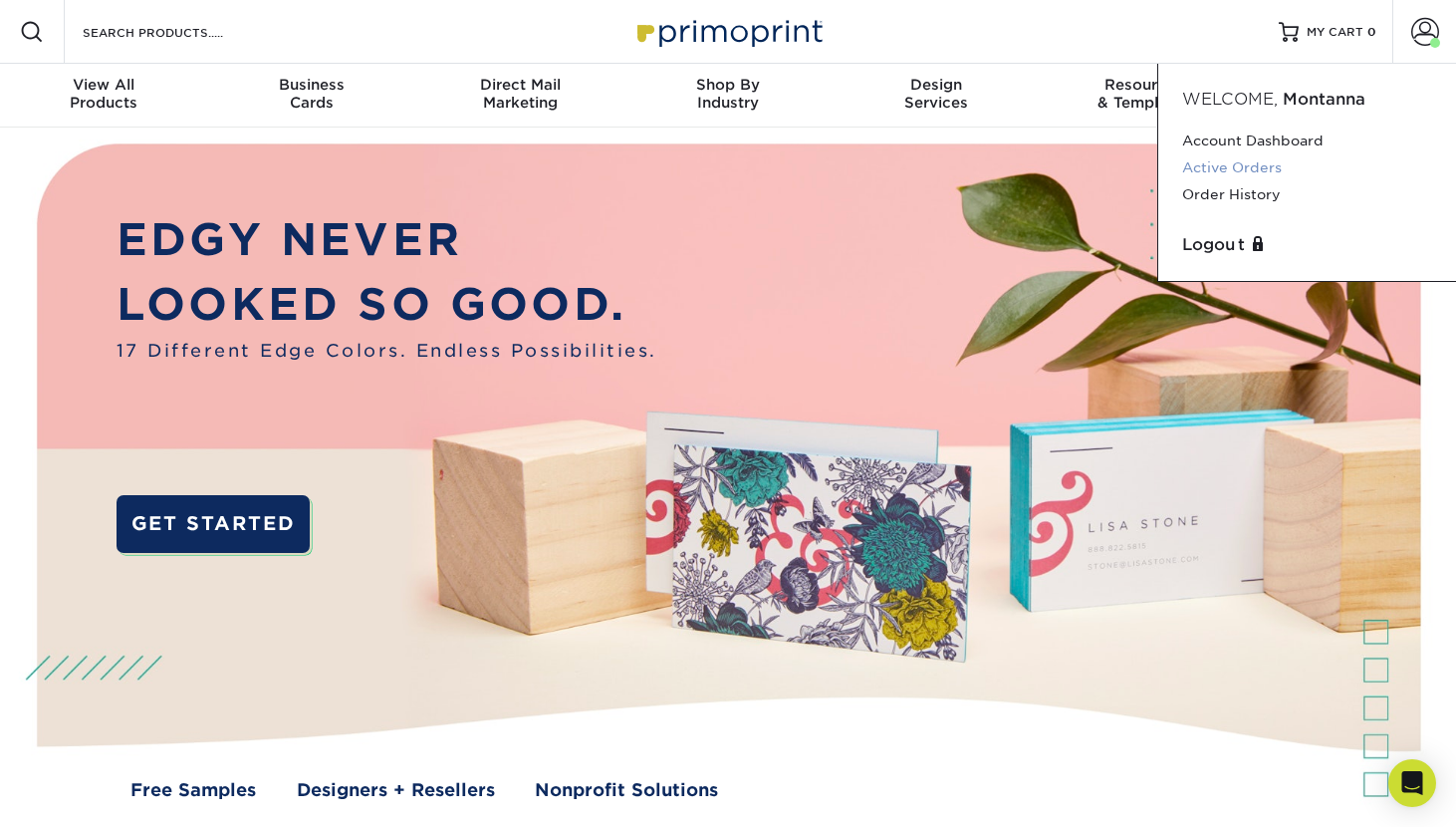 click on "Active Orders" at bounding box center [1307, 167] 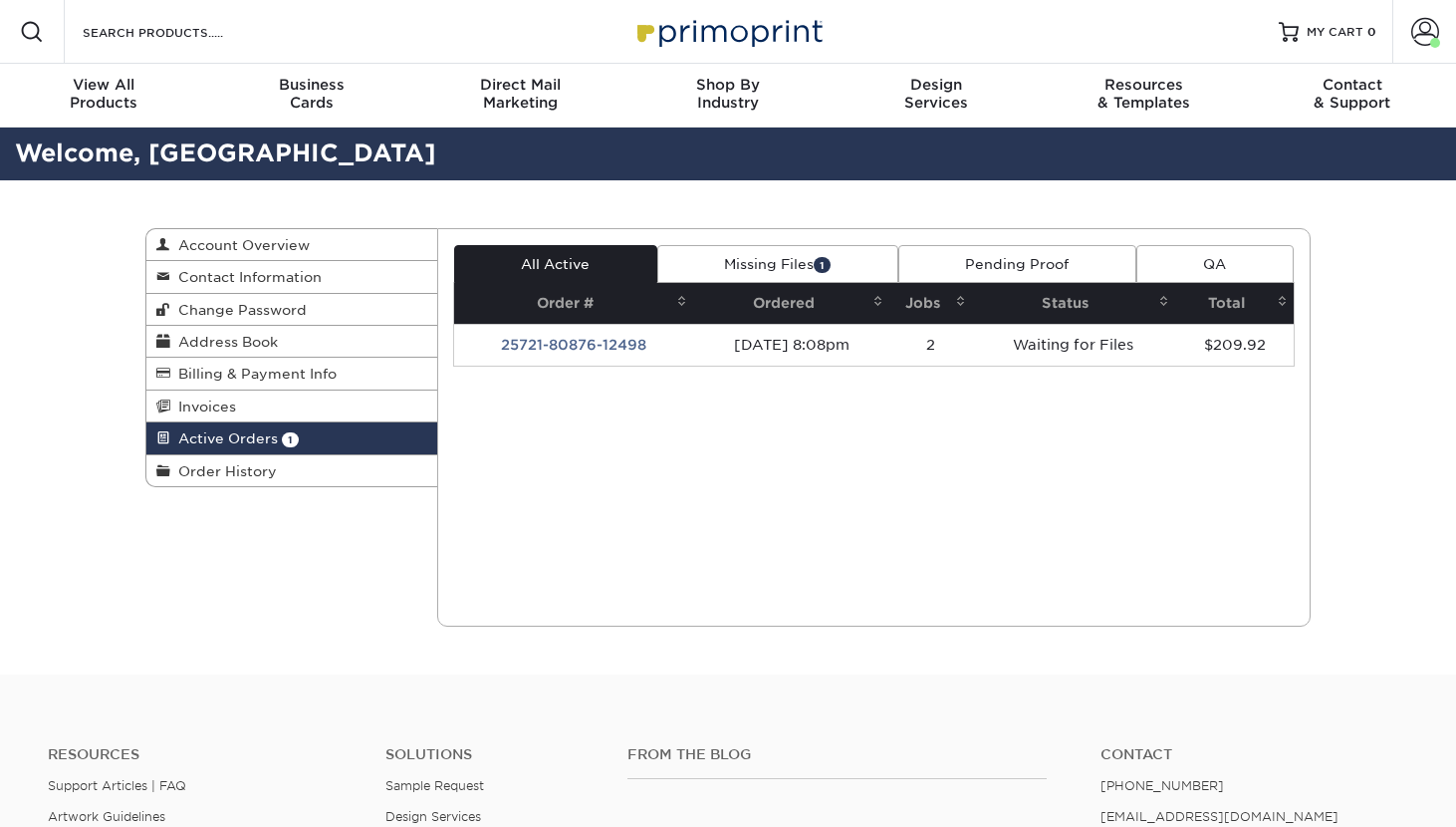 scroll, scrollTop: 0, scrollLeft: 0, axis: both 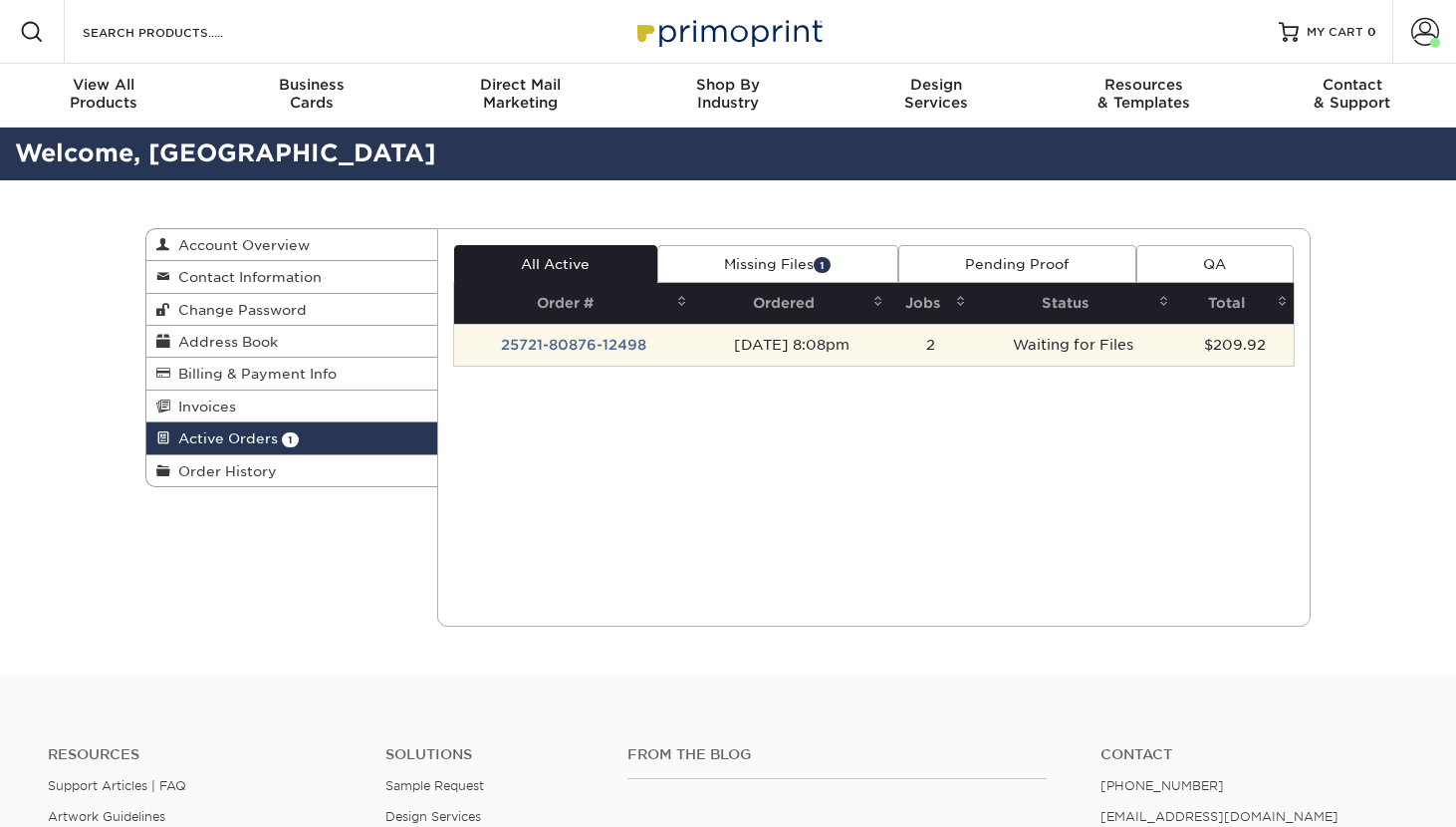 click on "07/21/2025 8:08pm" at bounding box center [791, 345] 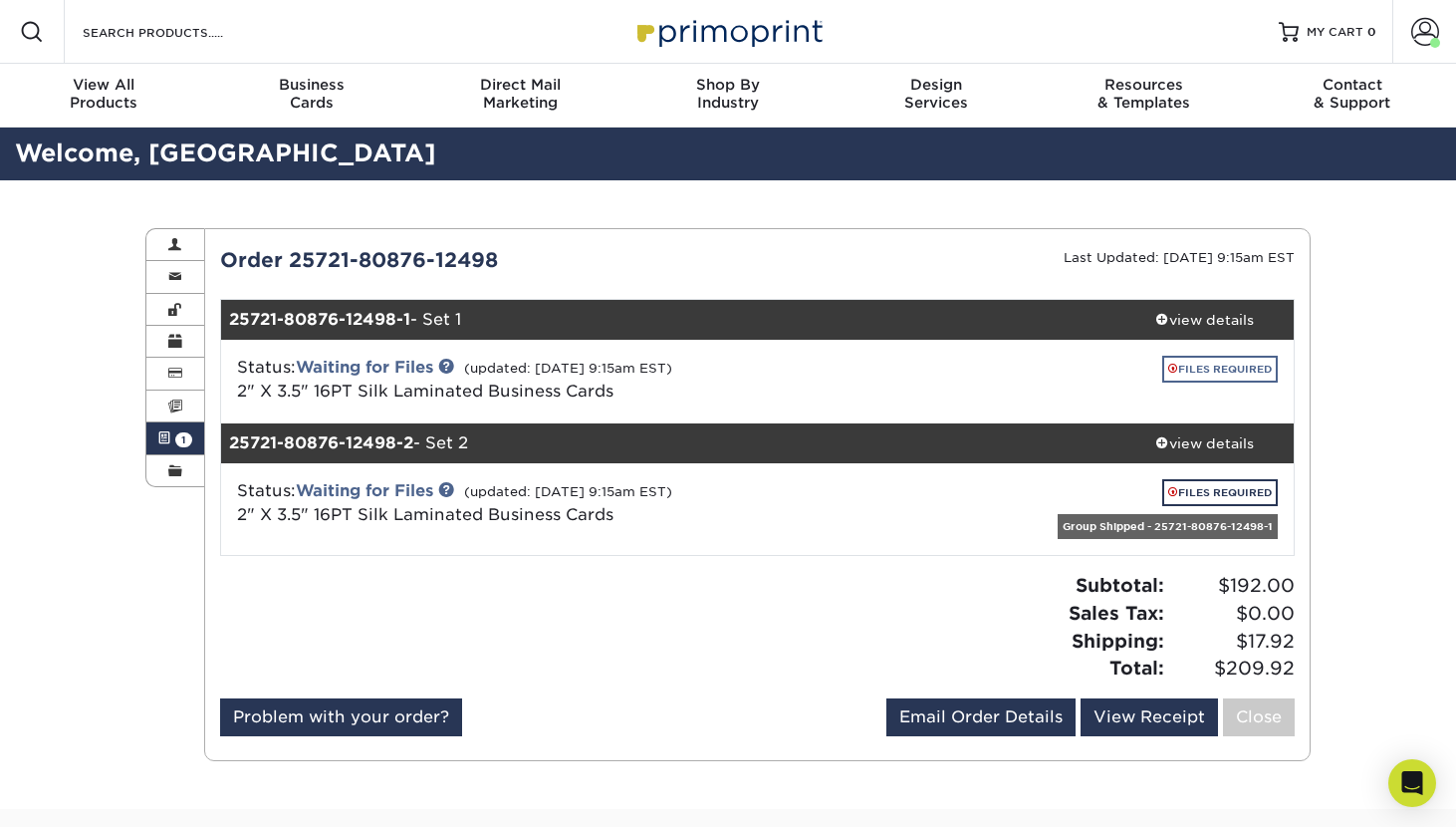 click on "FILES REQUIRED" at bounding box center [1220, 369] 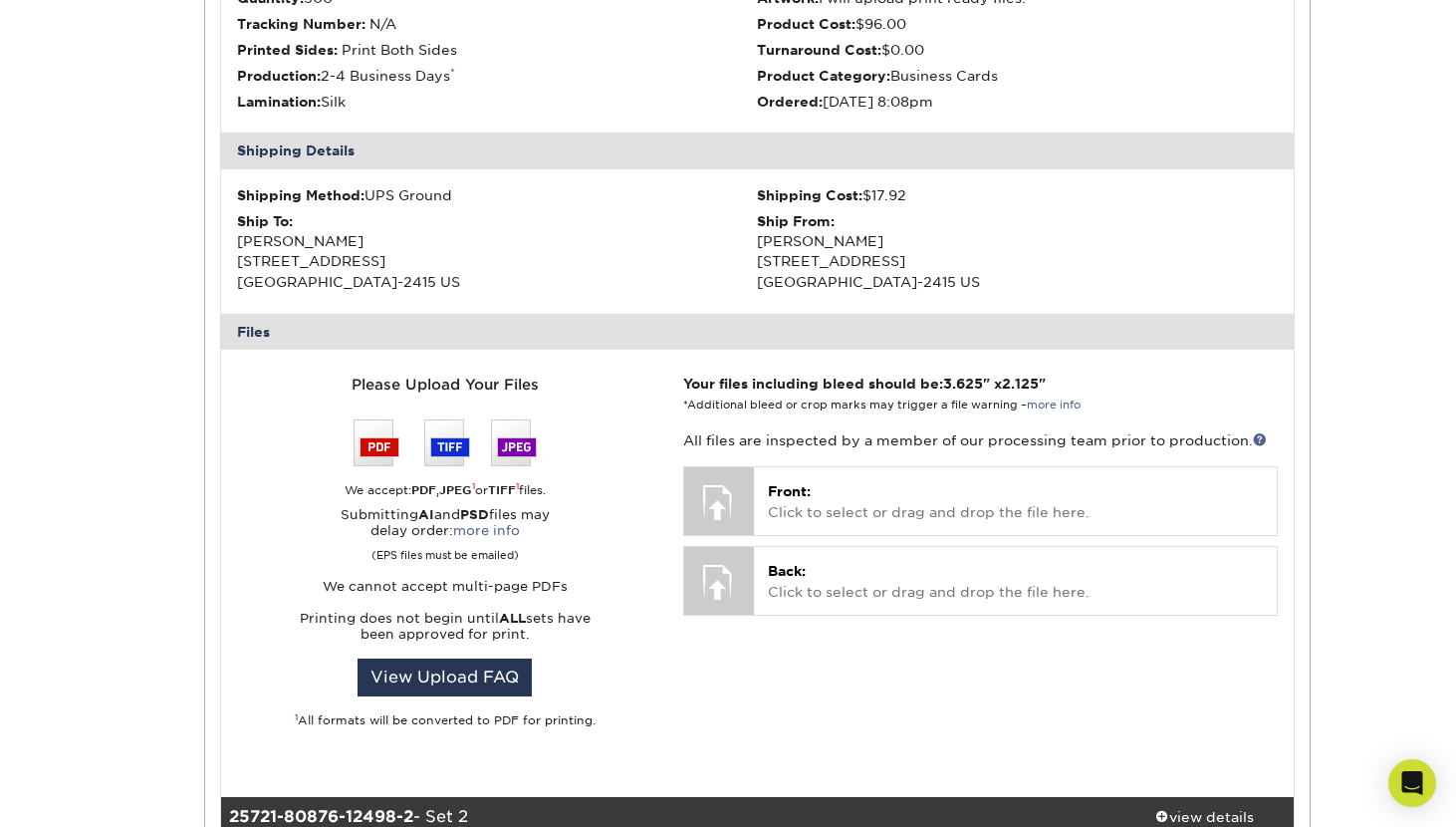 scroll, scrollTop: 514, scrollLeft: 0, axis: vertical 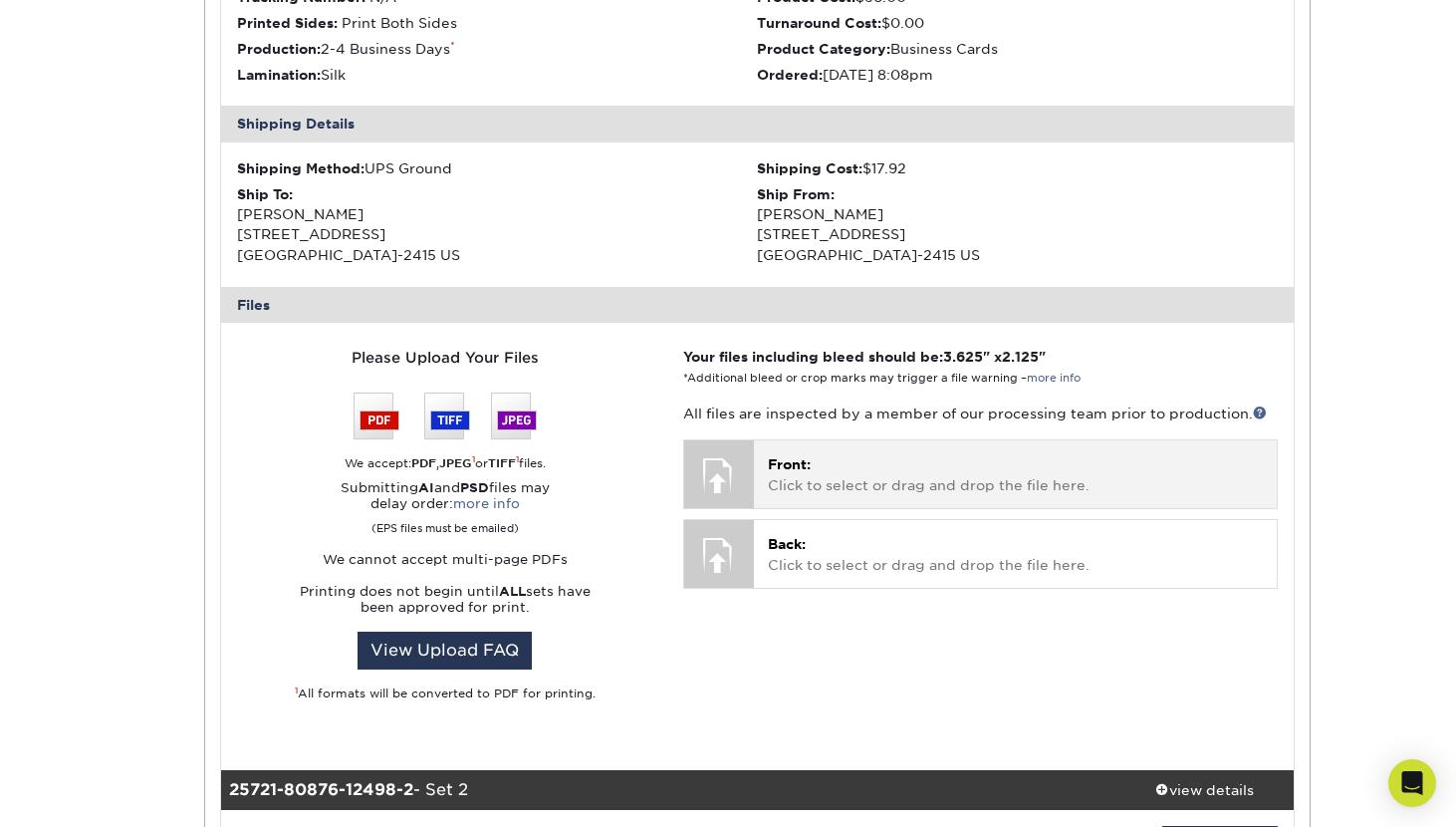 click on "Front: Click to select or drag and drop the file here." at bounding box center (1015, 474) 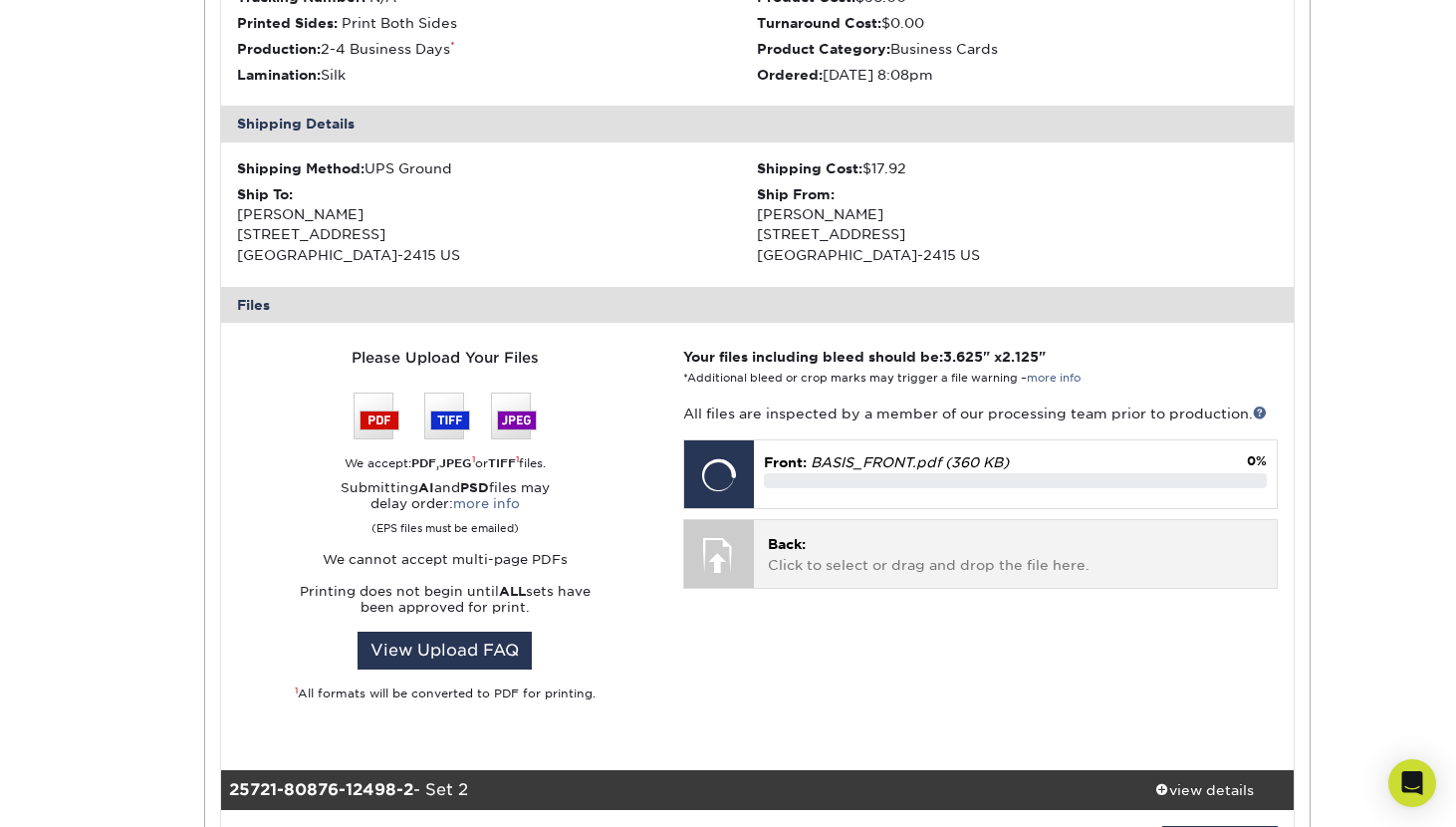 click at bounding box center [719, 555] 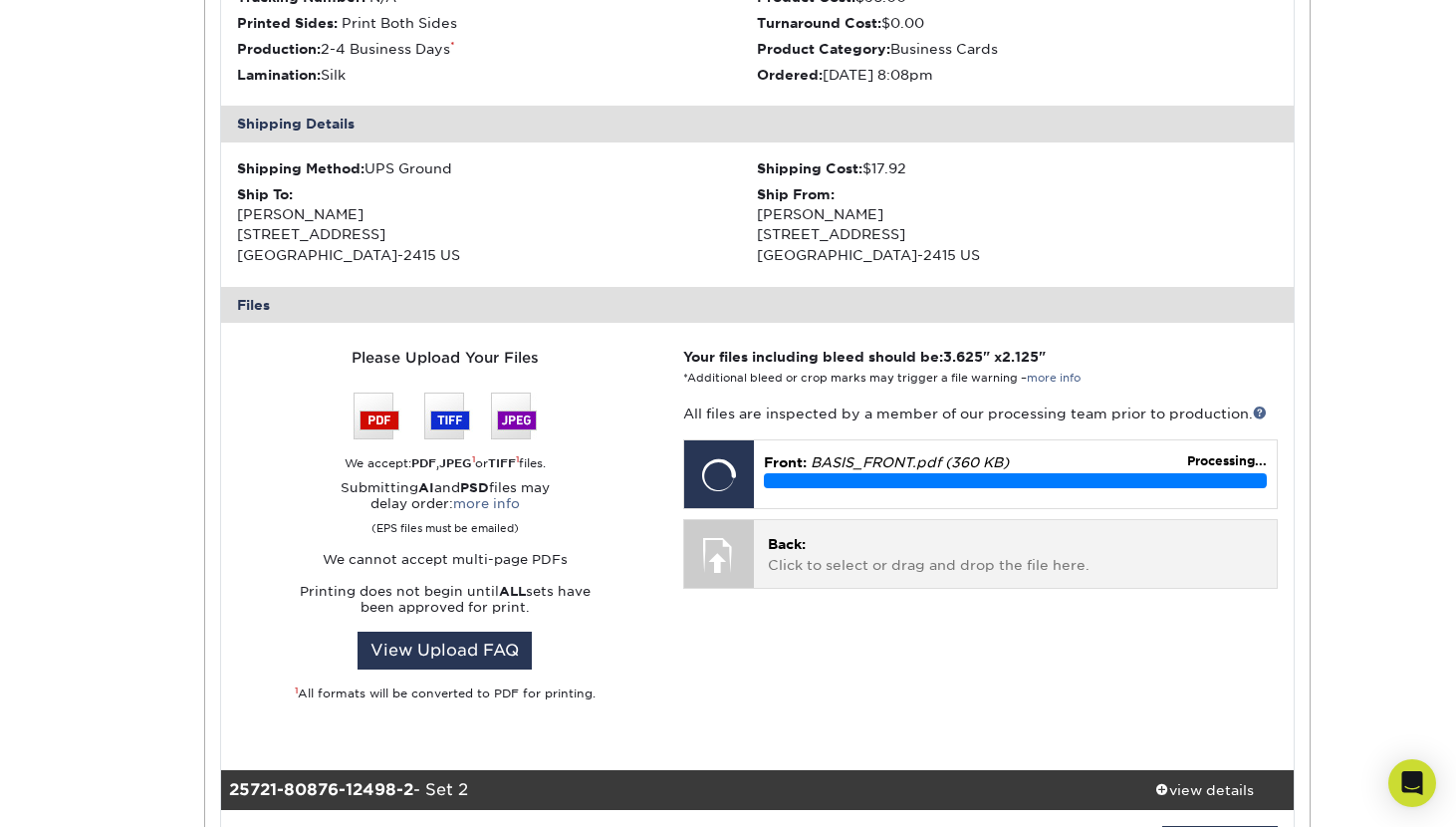 click at bounding box center (719, 555) 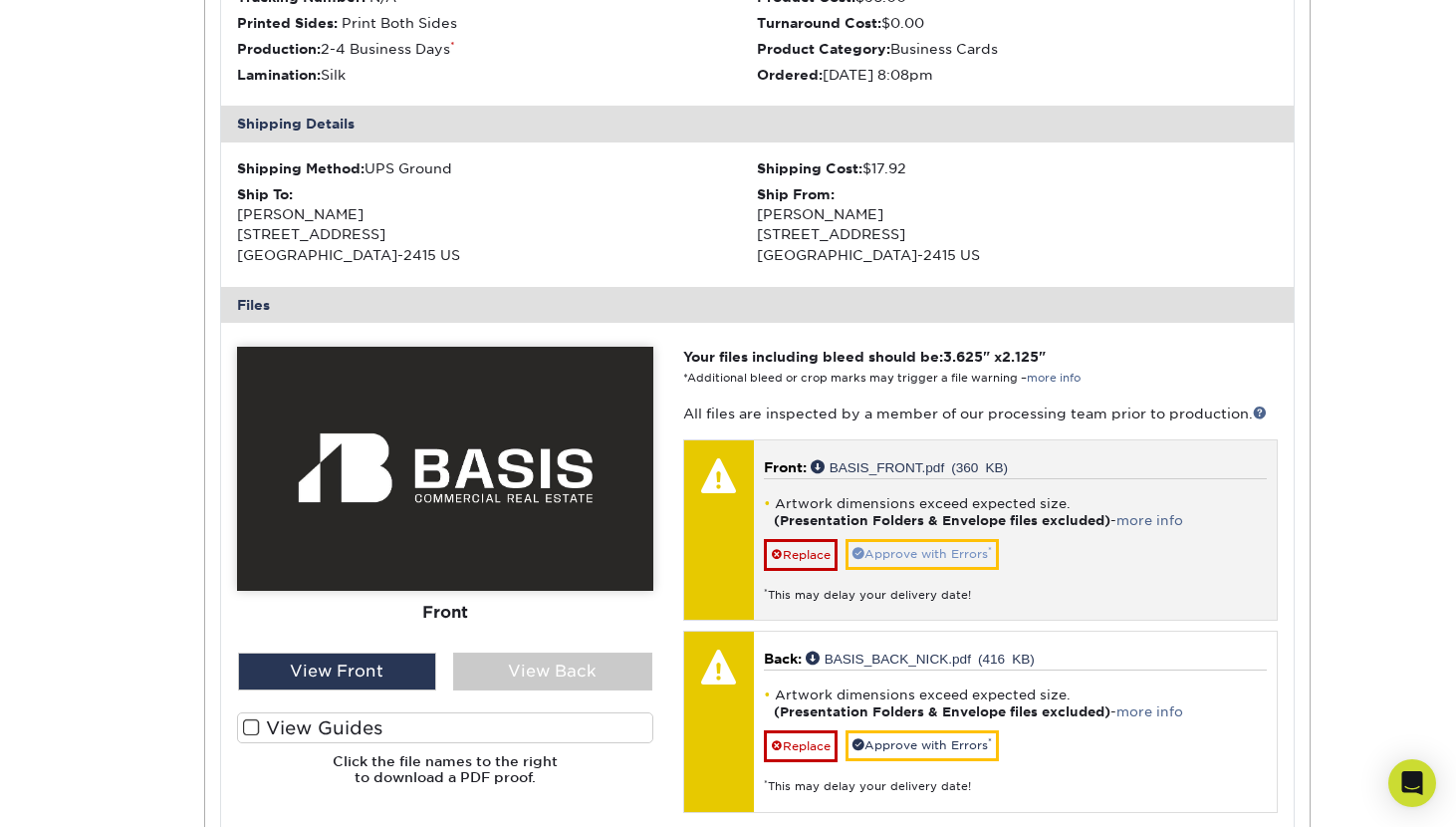 click on "Approve with Errors *" at bounding box center [922, 554] 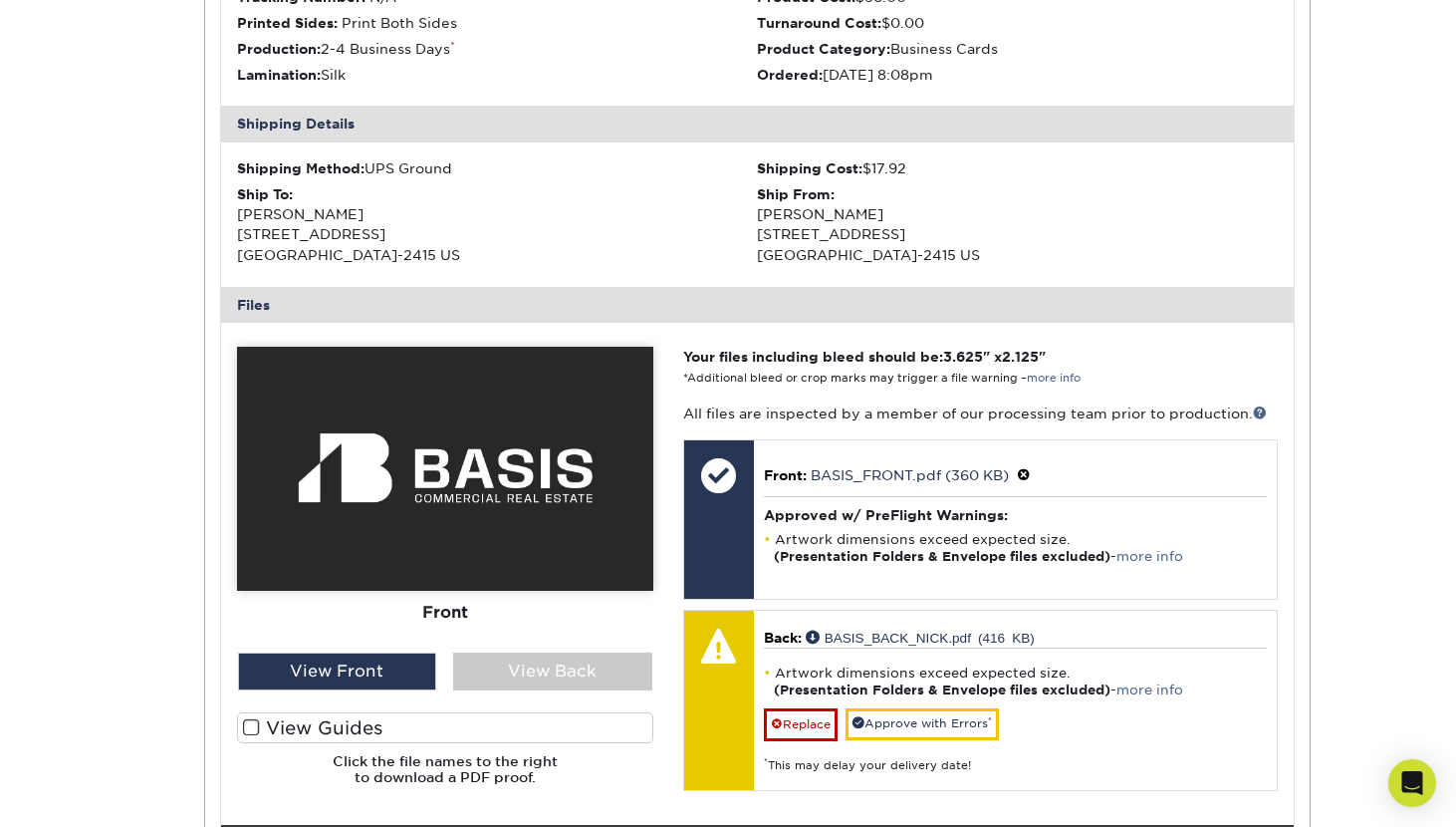 click on "Front Back View Front View Back Front Back" at bounding box center [445, 574] 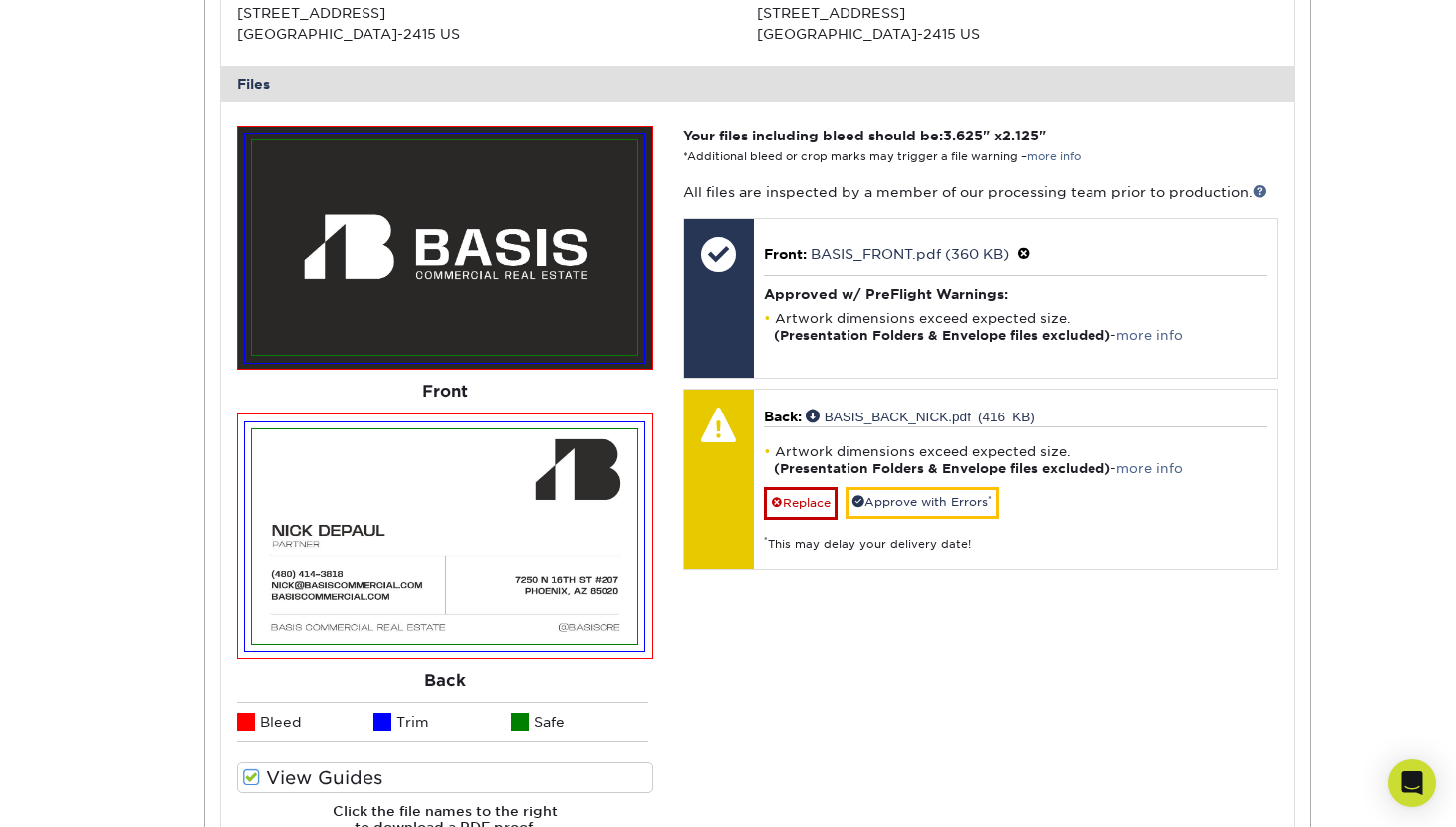 scroll, scrollTop: 750, scrollLeft: 0, axis: vertical 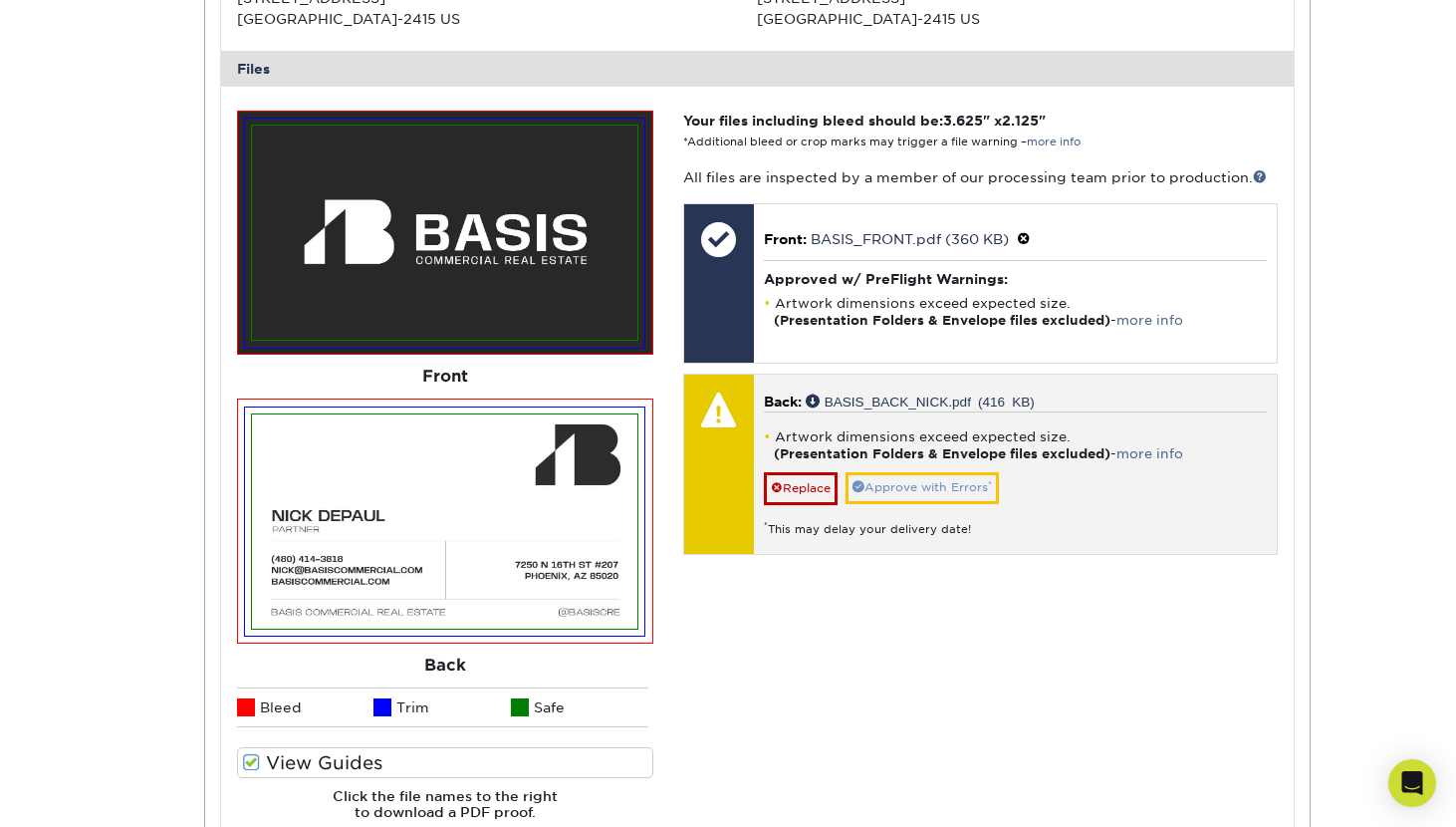 click on "Approve with Errors *" at bounding box center (922, 487) 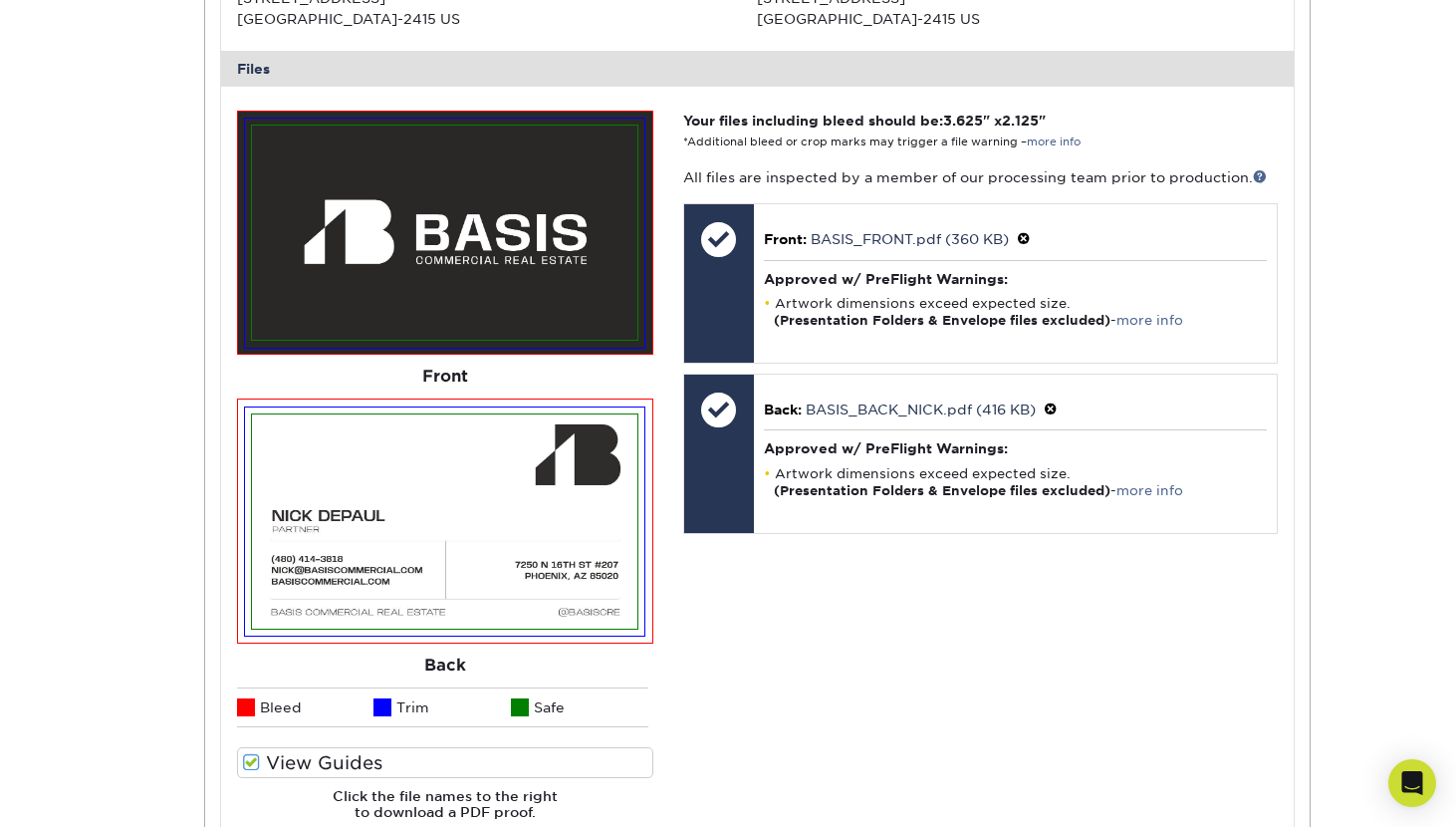 click at bounding box center (444, 521) 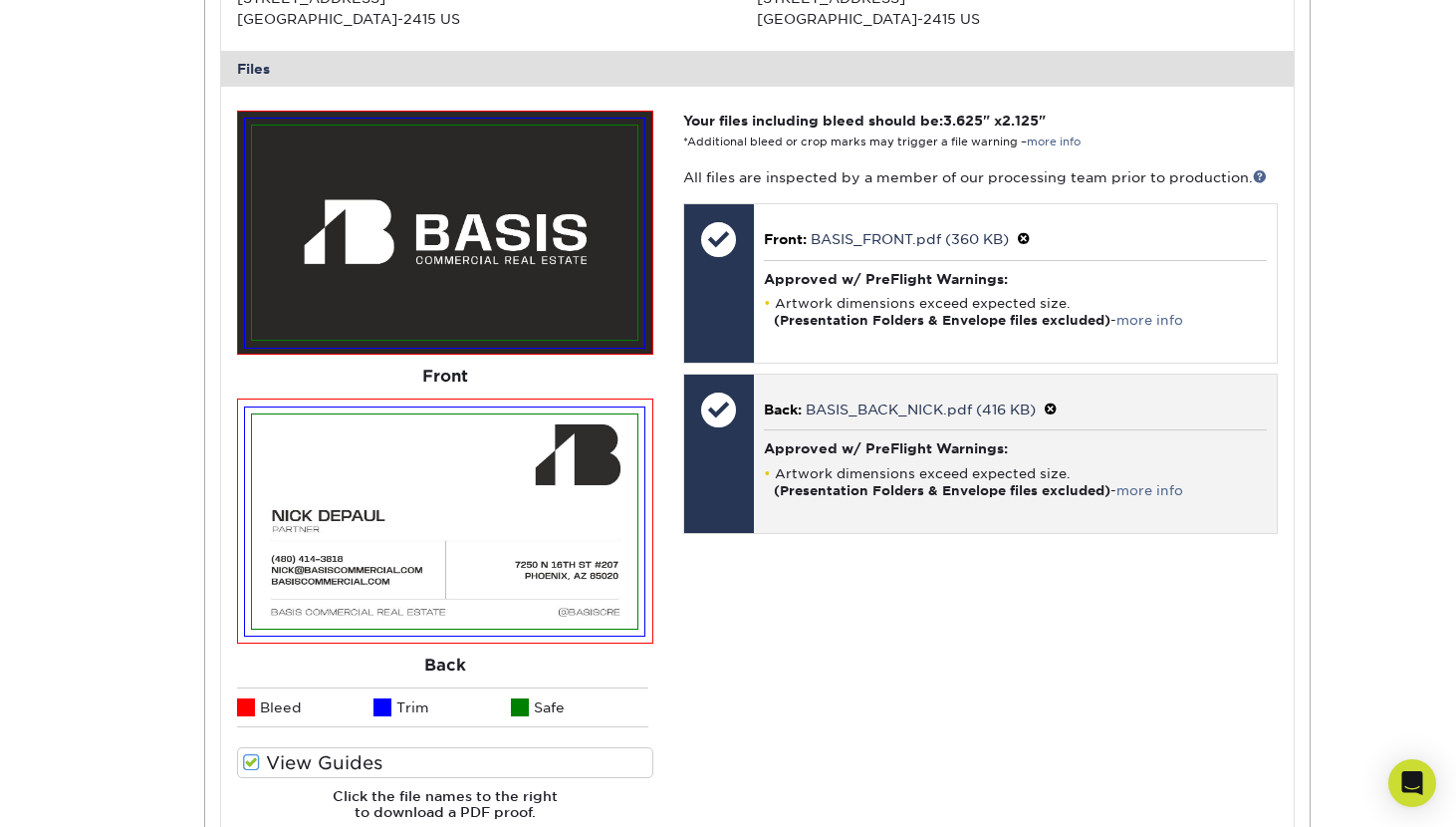 click on "Approved w/ PreFlight Warnings:" at bounding box center (1015, 448) 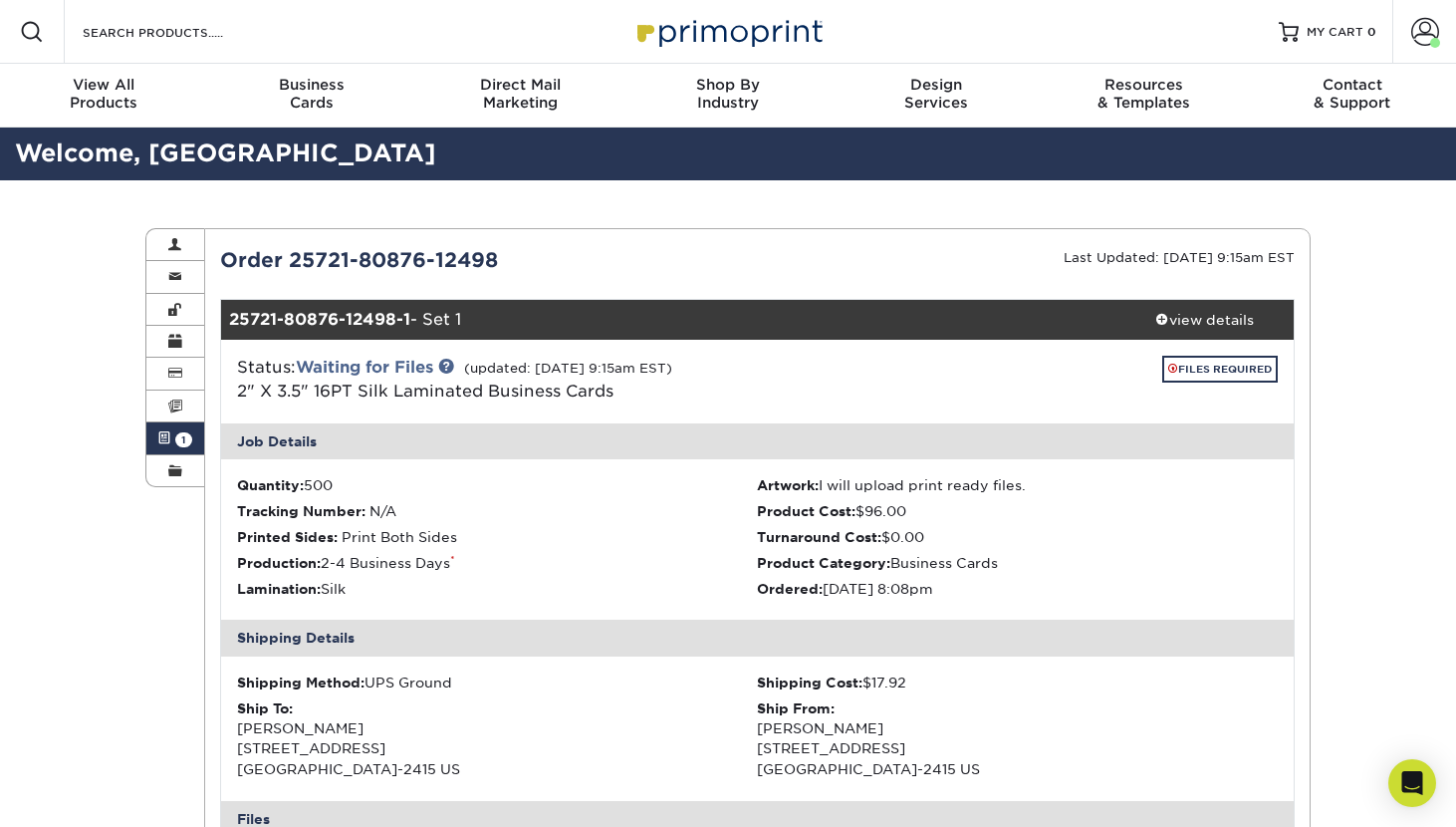 scroll, scrollTop: 0, scrollLeft: 0, axis: both 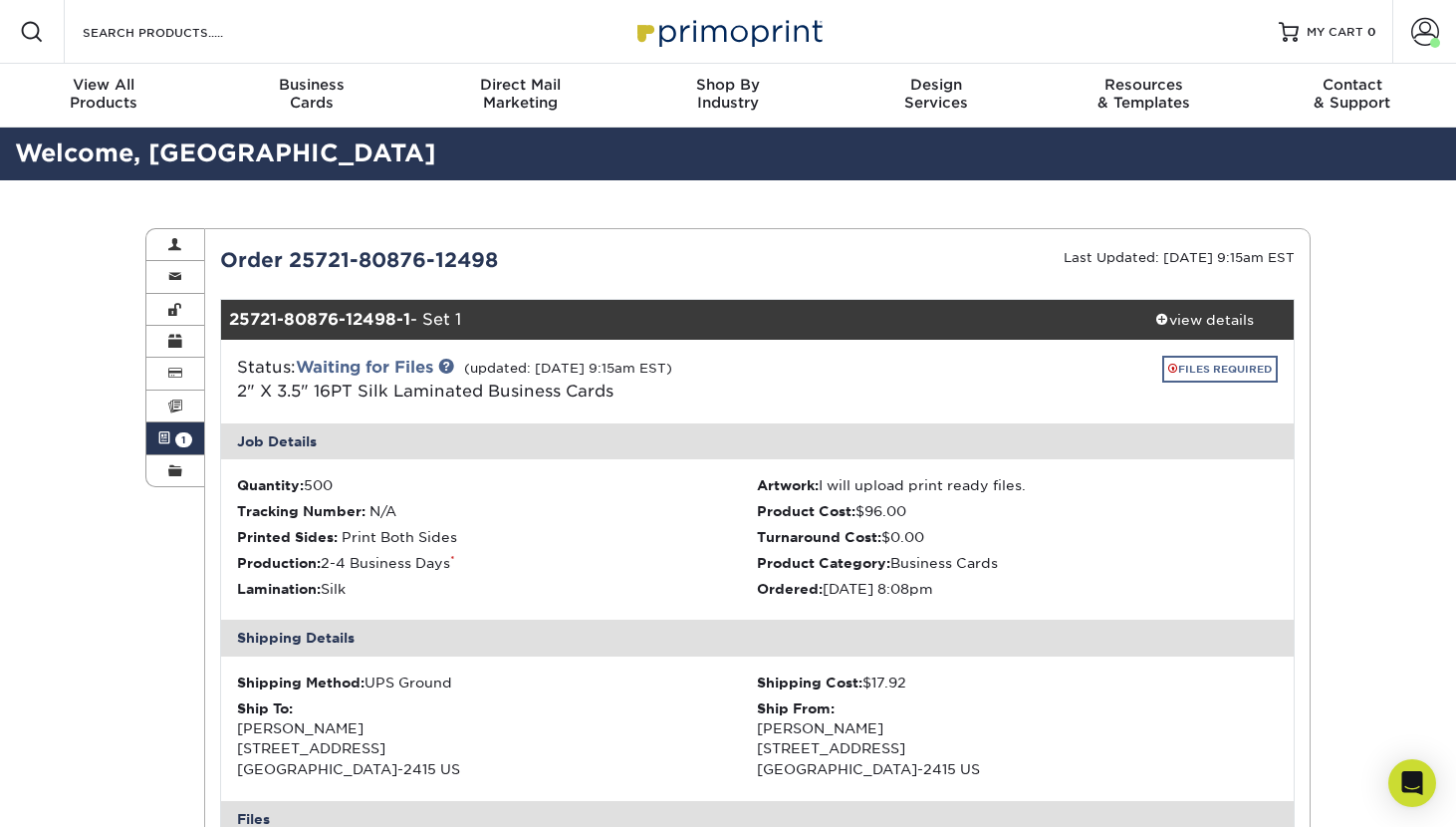click on "FILES REQUIRED" at bounding box center (1220, 369) 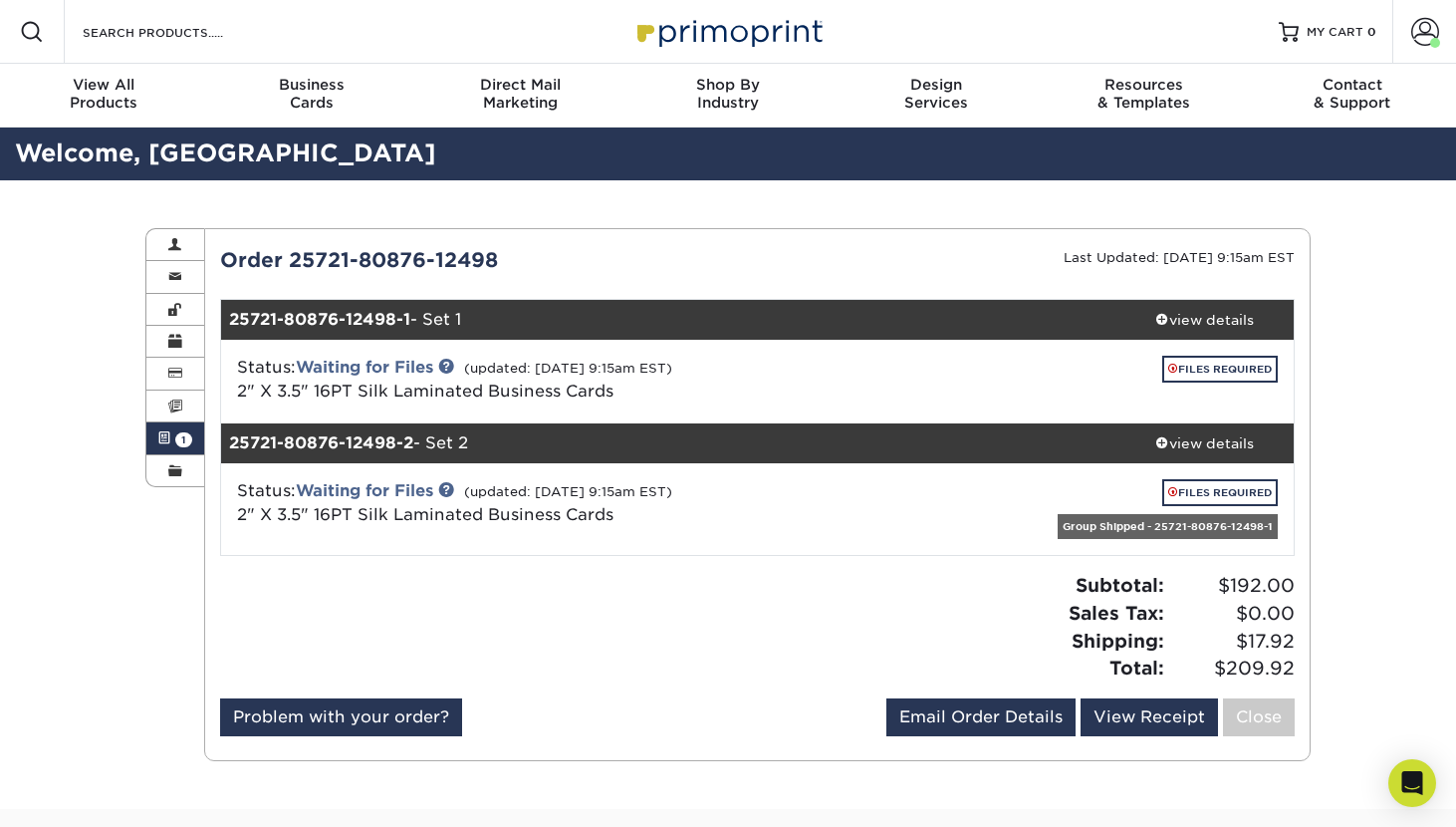 click on "FILES REQUIRED" at bounding box center [1107, 373] 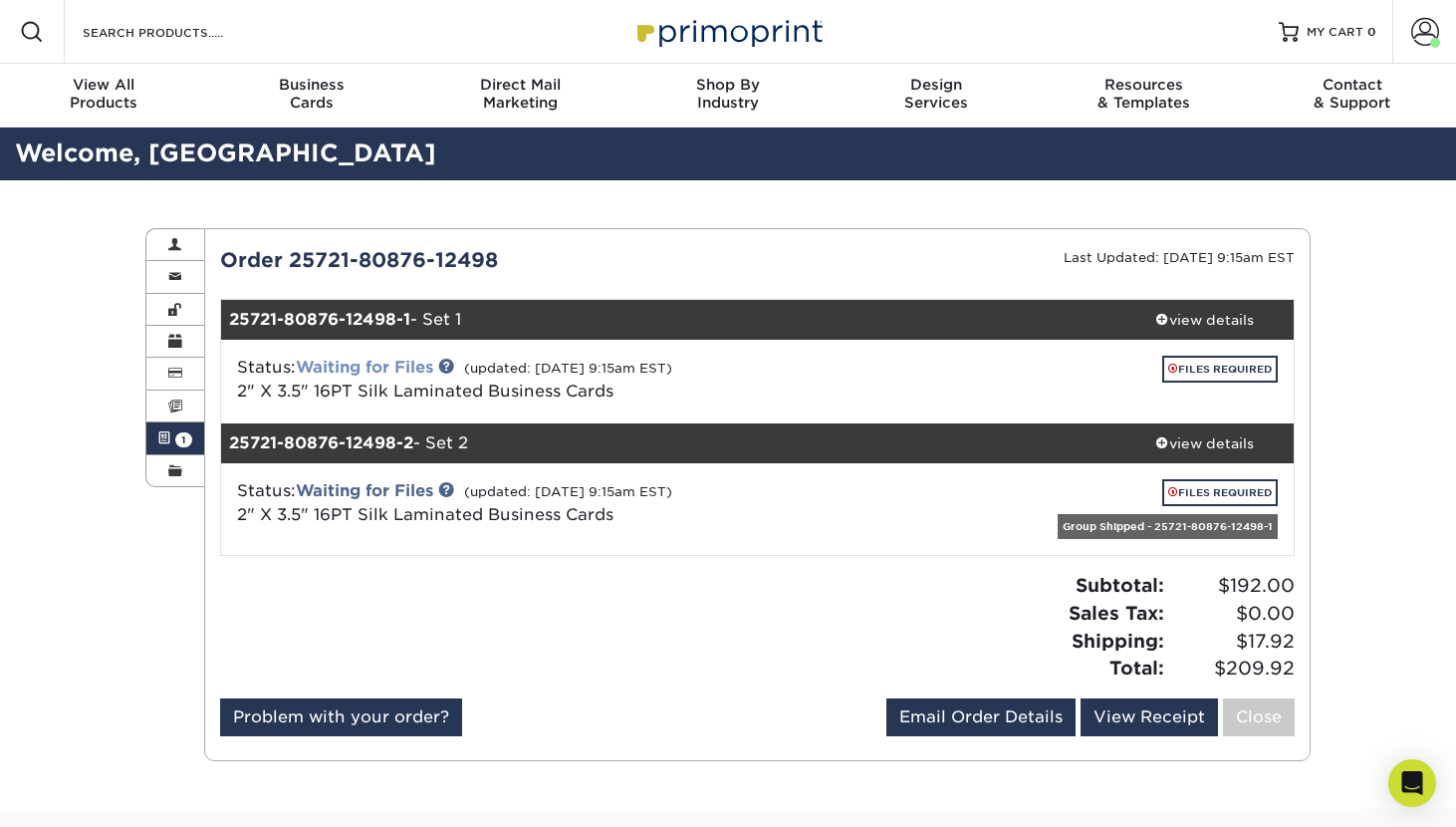 click on "Waiting for Files" at bounding box center [364, 367] 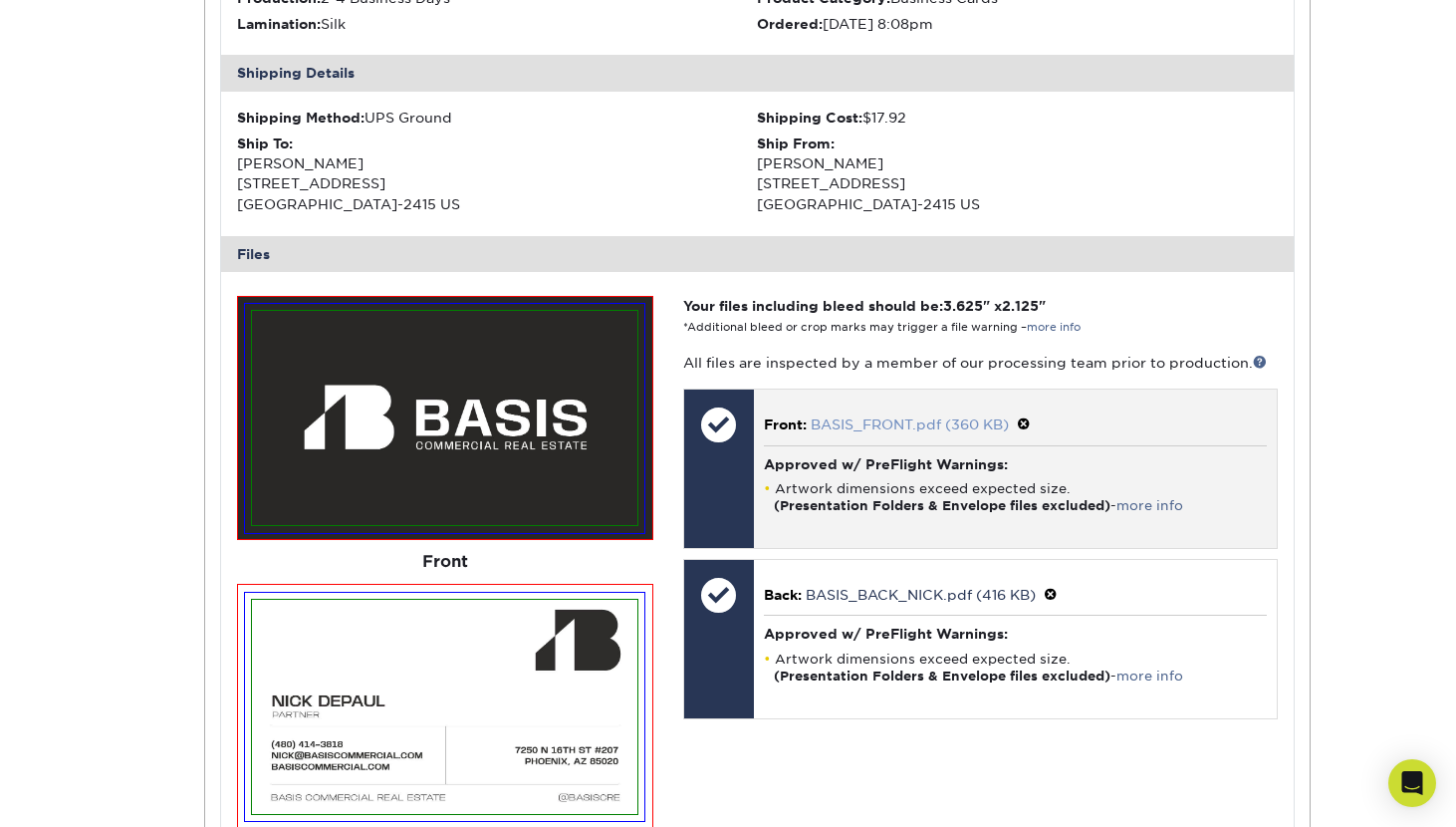 scroll, scrollTop: 578, scrollLeft: 0, axis: vertical 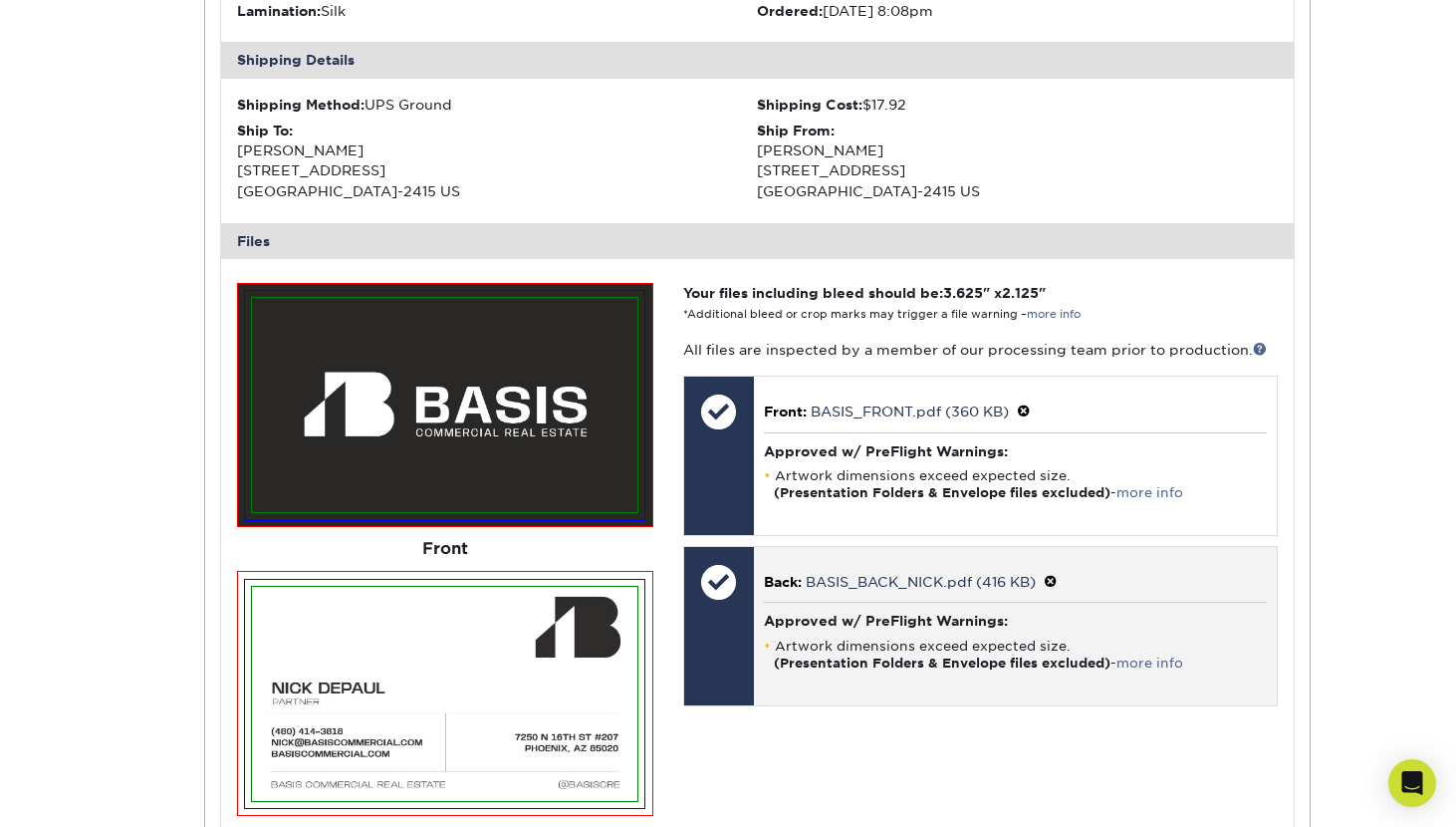 click at bounding box center (1051, 582) 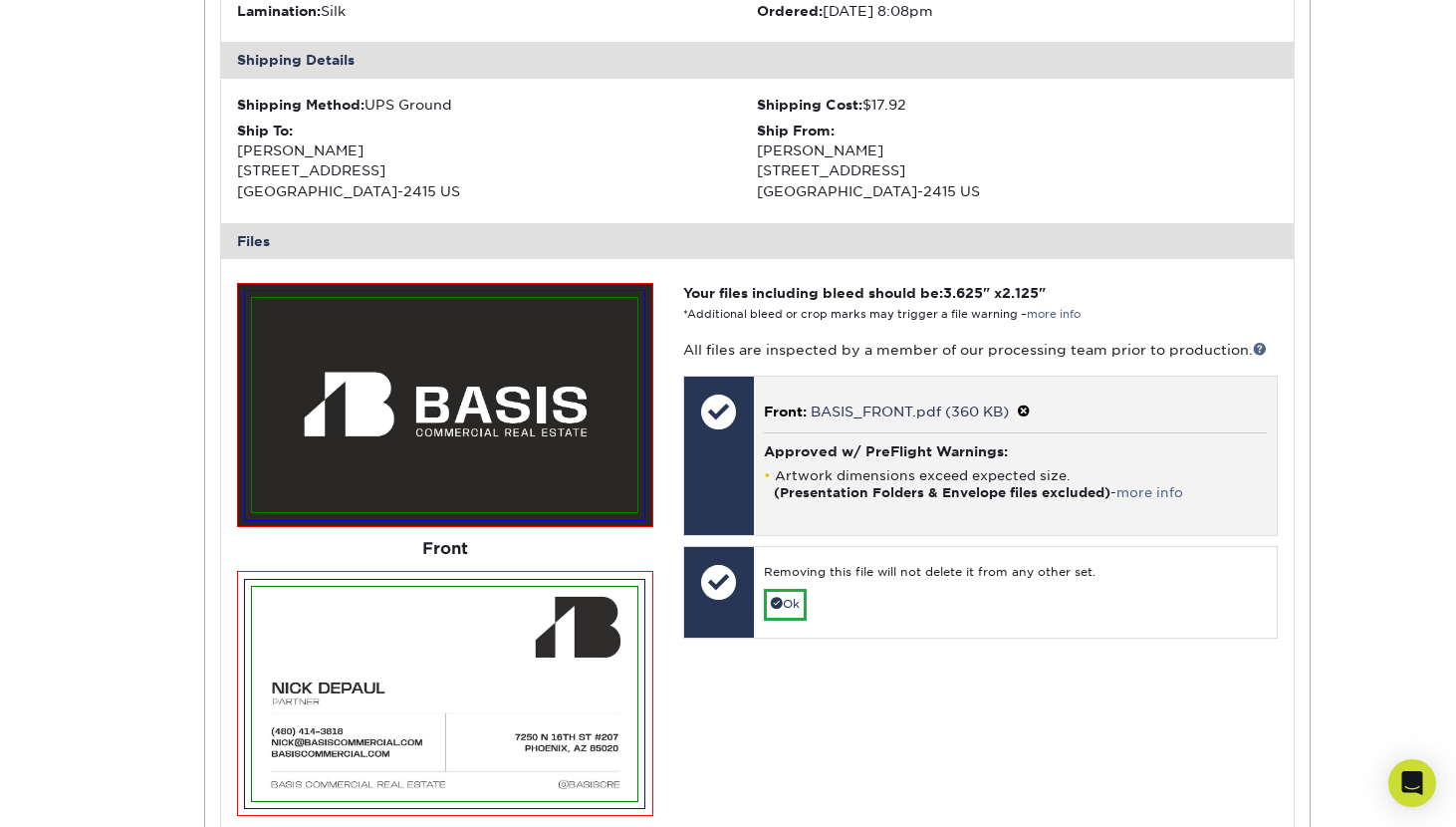 click at bounding box center [1024, 412] 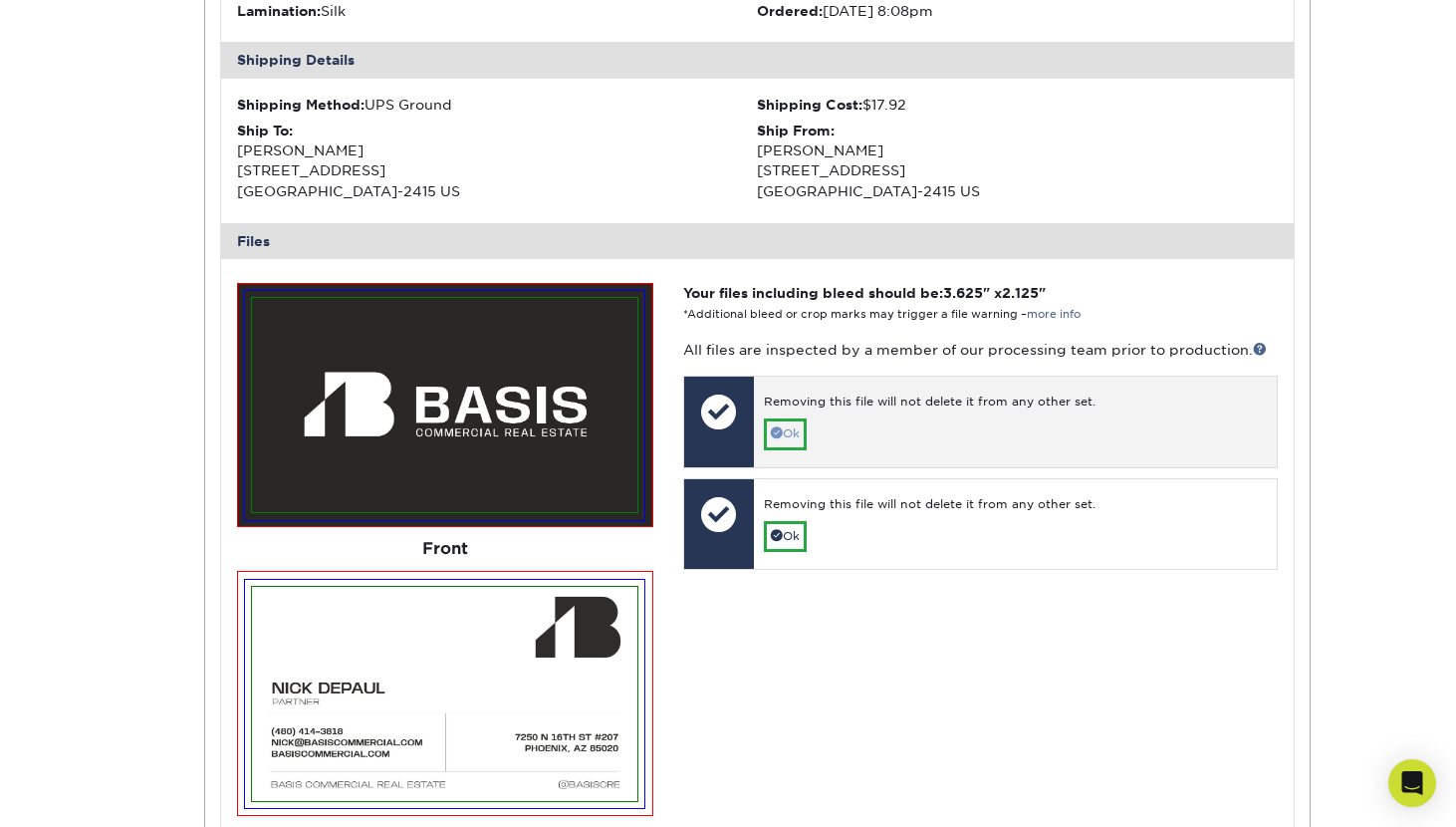click at bounding box center [777, 432] 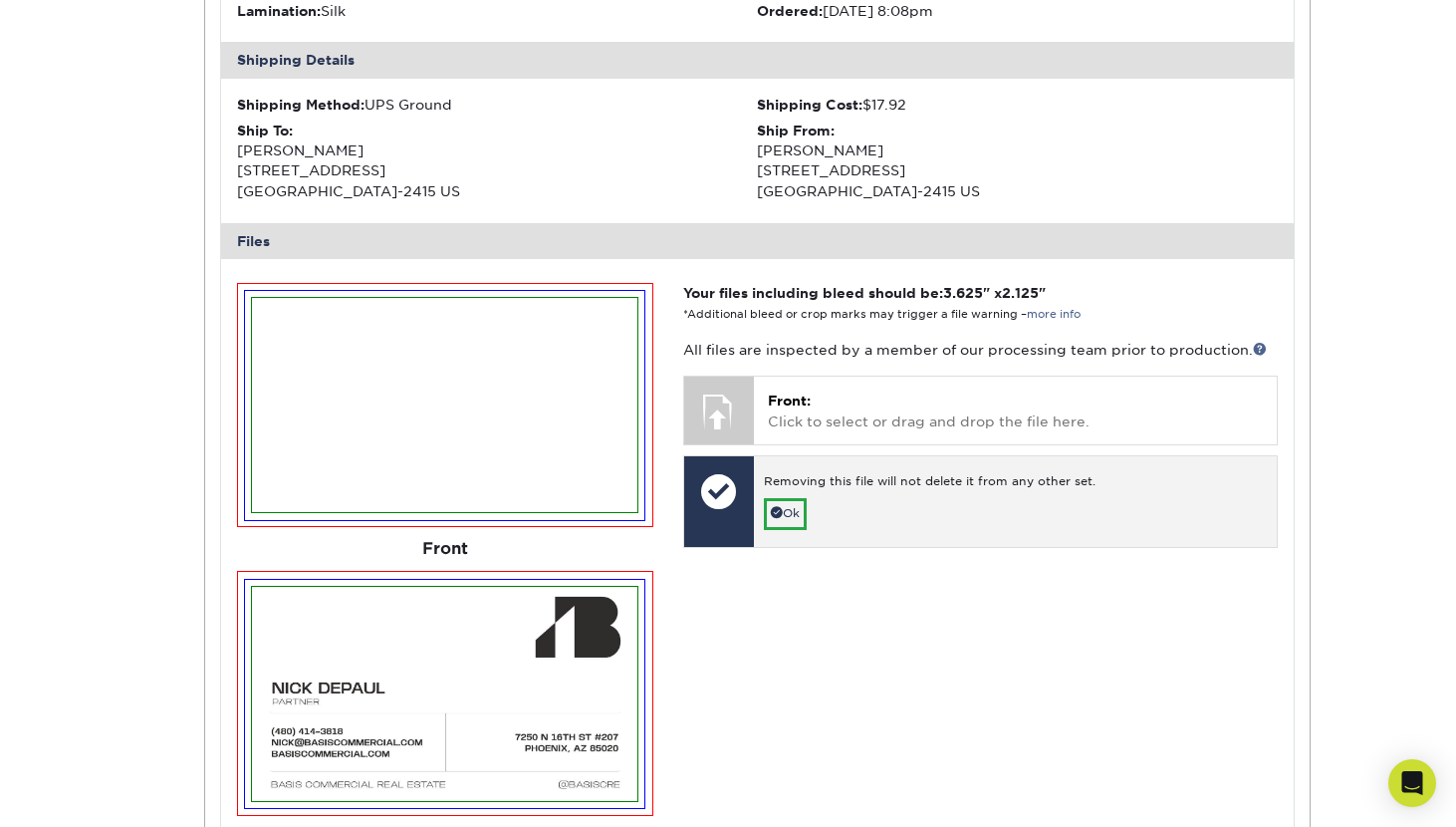 click on "Ok" at bounding box center [785, 513] 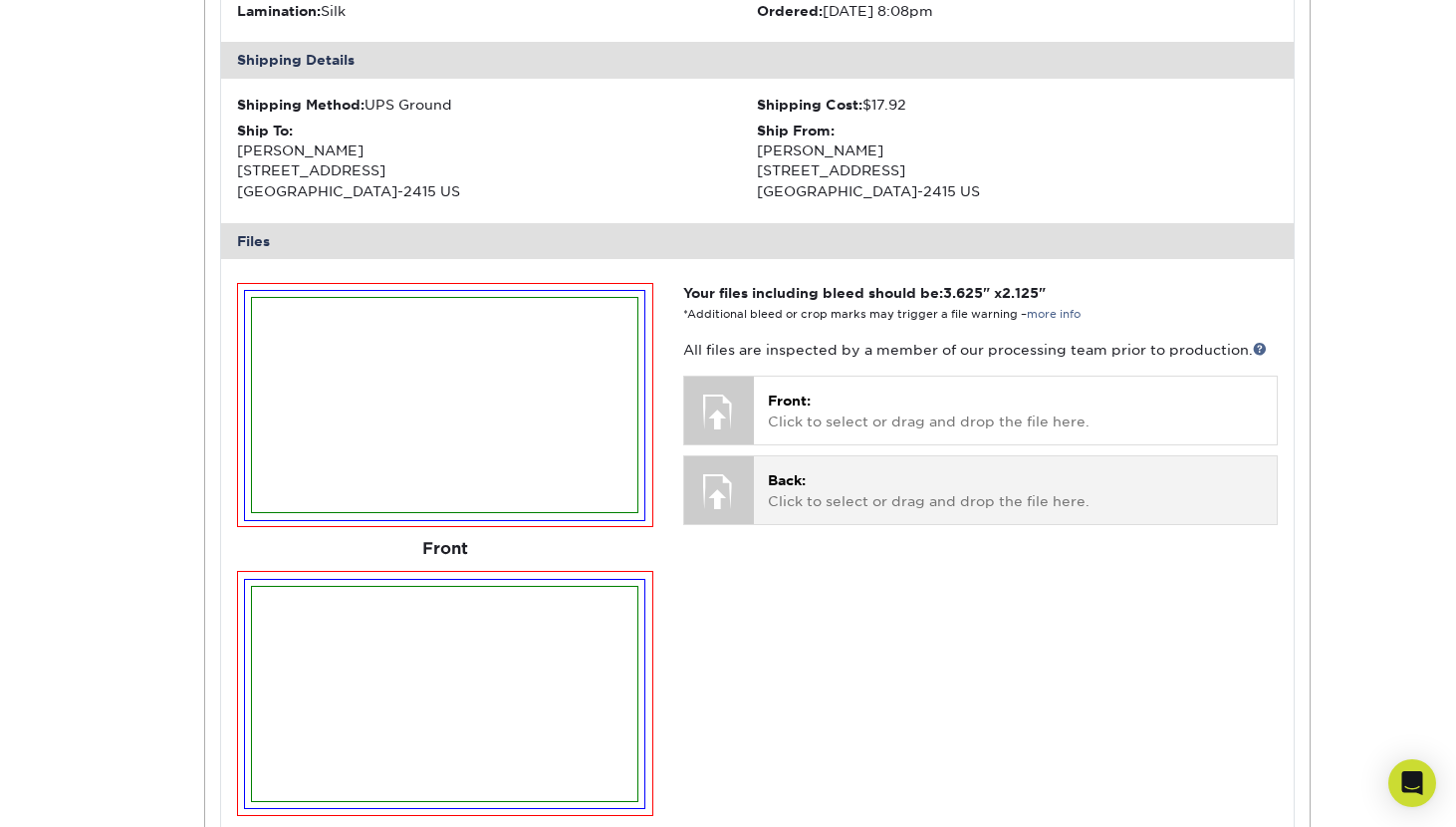 click on "Back: Click to select or drag and drop the file here.
Choose file
BASIS_BACK_NICK.pdf      0.4  MiB               ✔    ✘
Back:   BASIS_BACK_NICK.pdf (416 KB)
Processing...
Back:   BASIS_BACK_NICK.pdf (416 KB)
Artwork dimensions exceed expected size. (Presentation Folders & Envelope files excluded)  -  more info
Replace
Approve with Errors *
* This may delay your delivery date!
Back:   BASIS_BACK_NICK.pdf (416 KB)
Replace
Approve
Back:    BASIS_BACK_NICK.pdf (416 KB)
Do you want to copy this file to all sets?
No
Yes
Back:   BASIS_BACK_NICK.pdf (416 KB)" at bounding box center [980, 490] 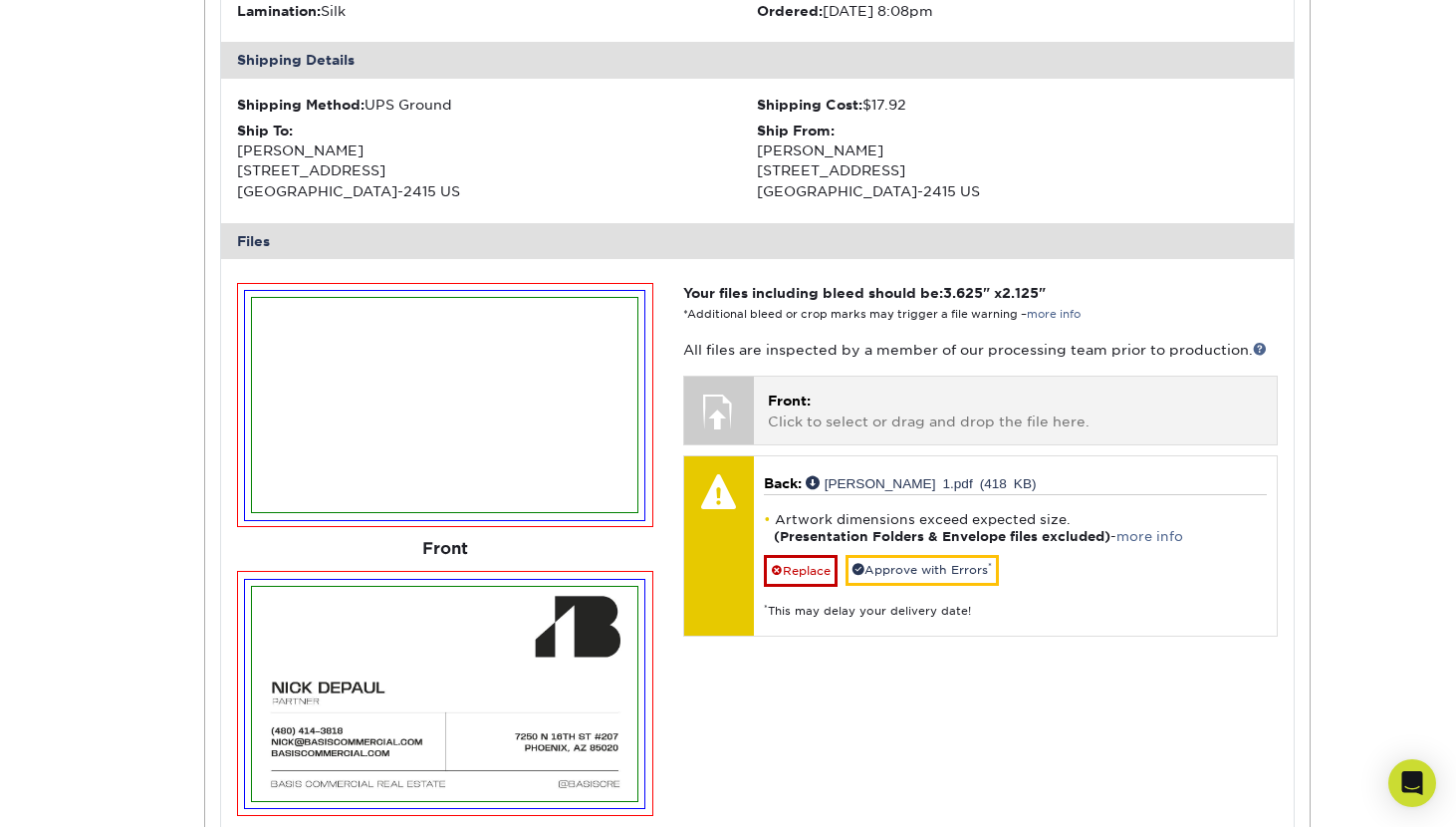 click on "Front:" at bounding box center [789, 401] 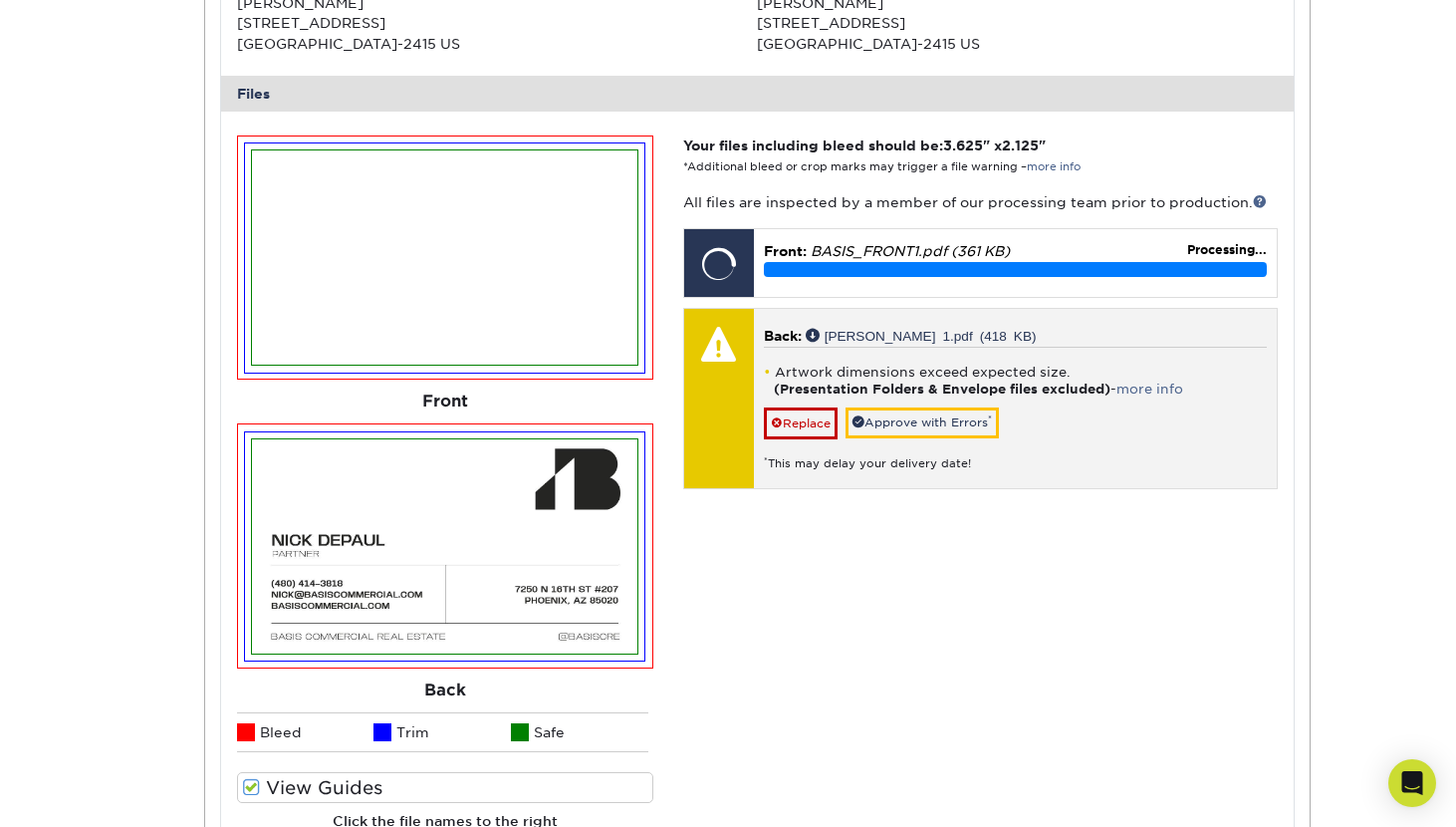 scroll, scrollTop: 734, scrollLeft: 0, axis: vertical 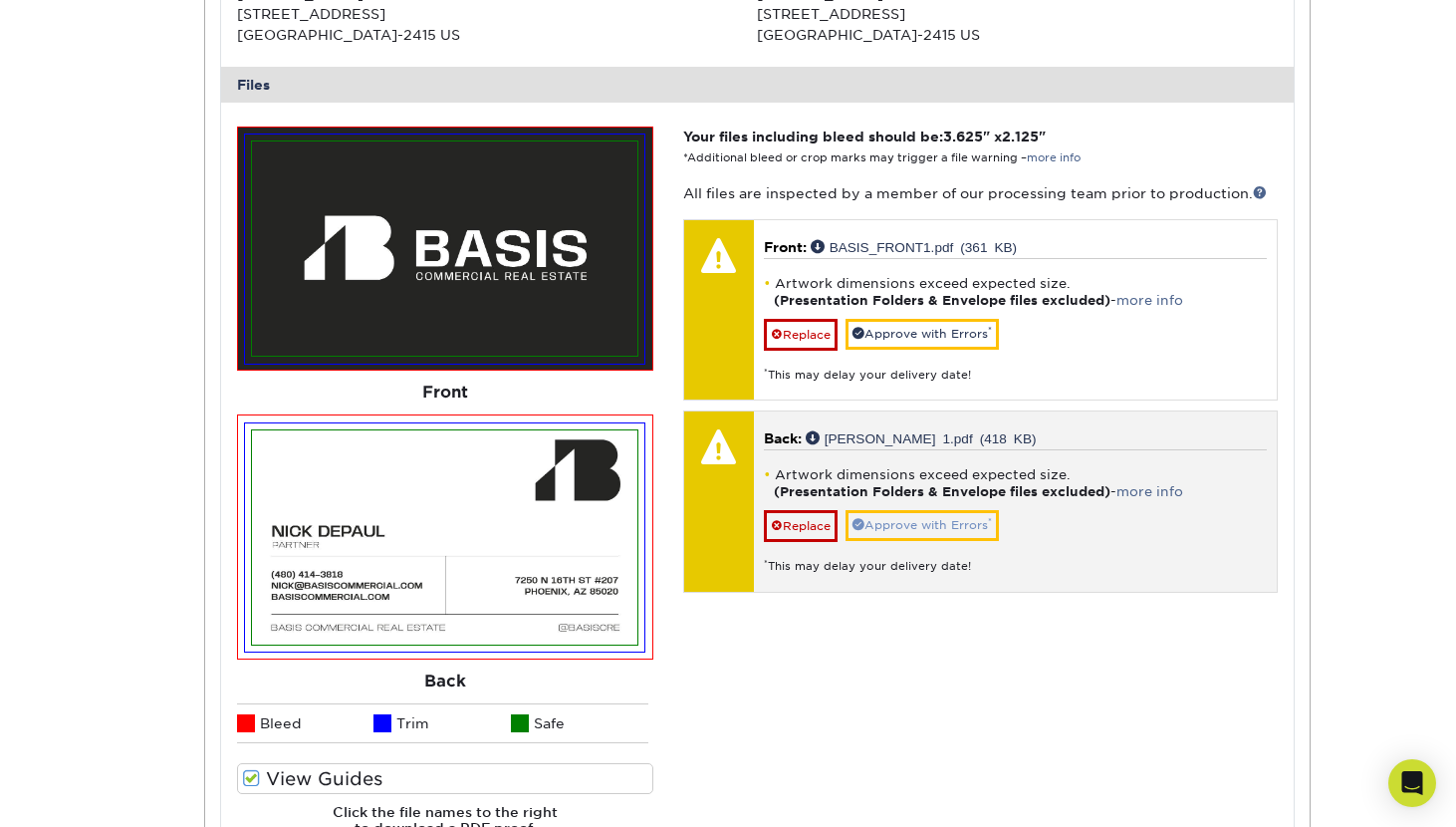 click on "Approve with Errors *" at bounding box center [922, 525] 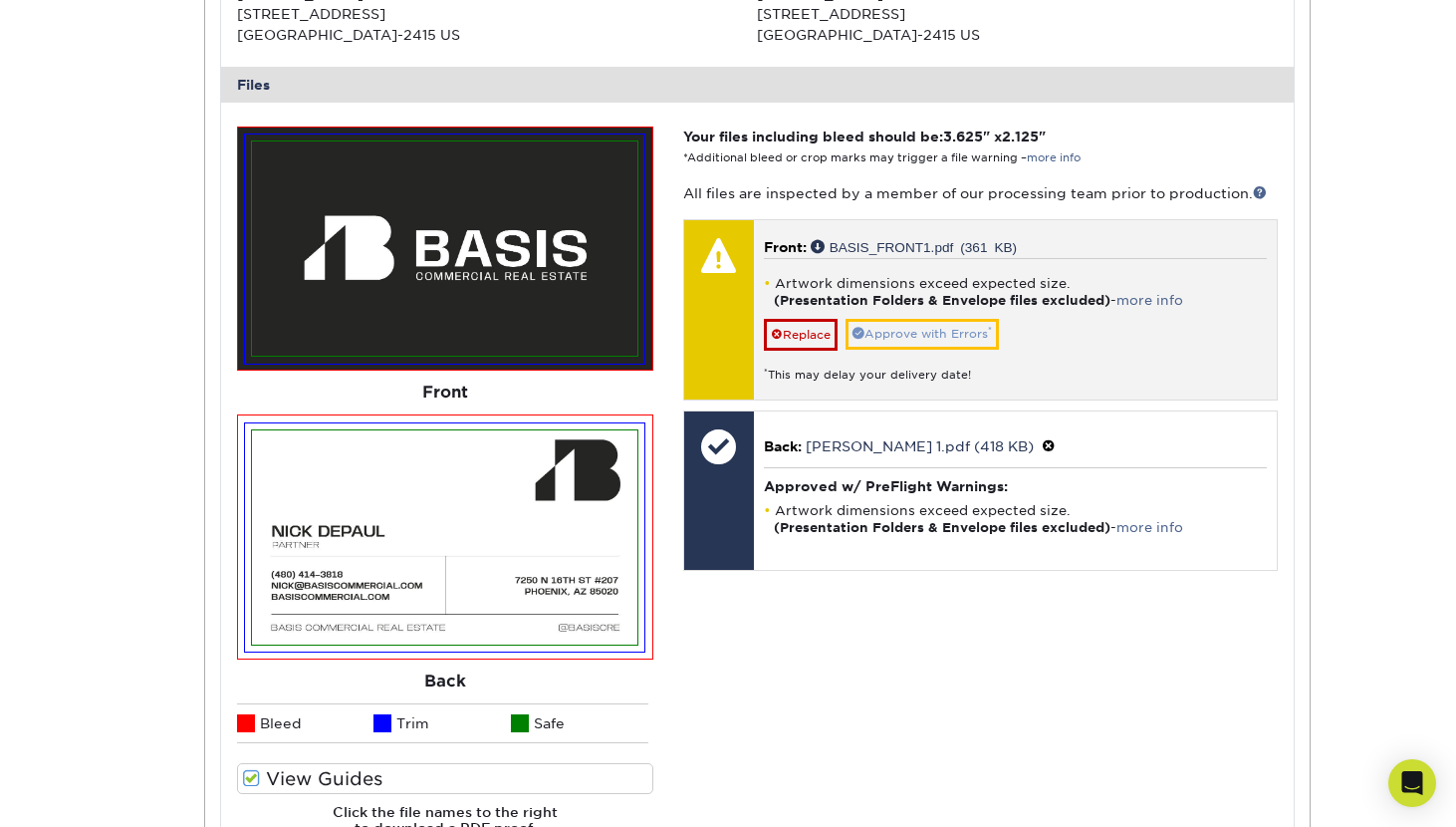 click on "Approve with Errors *" at bounding box center [922, 334] 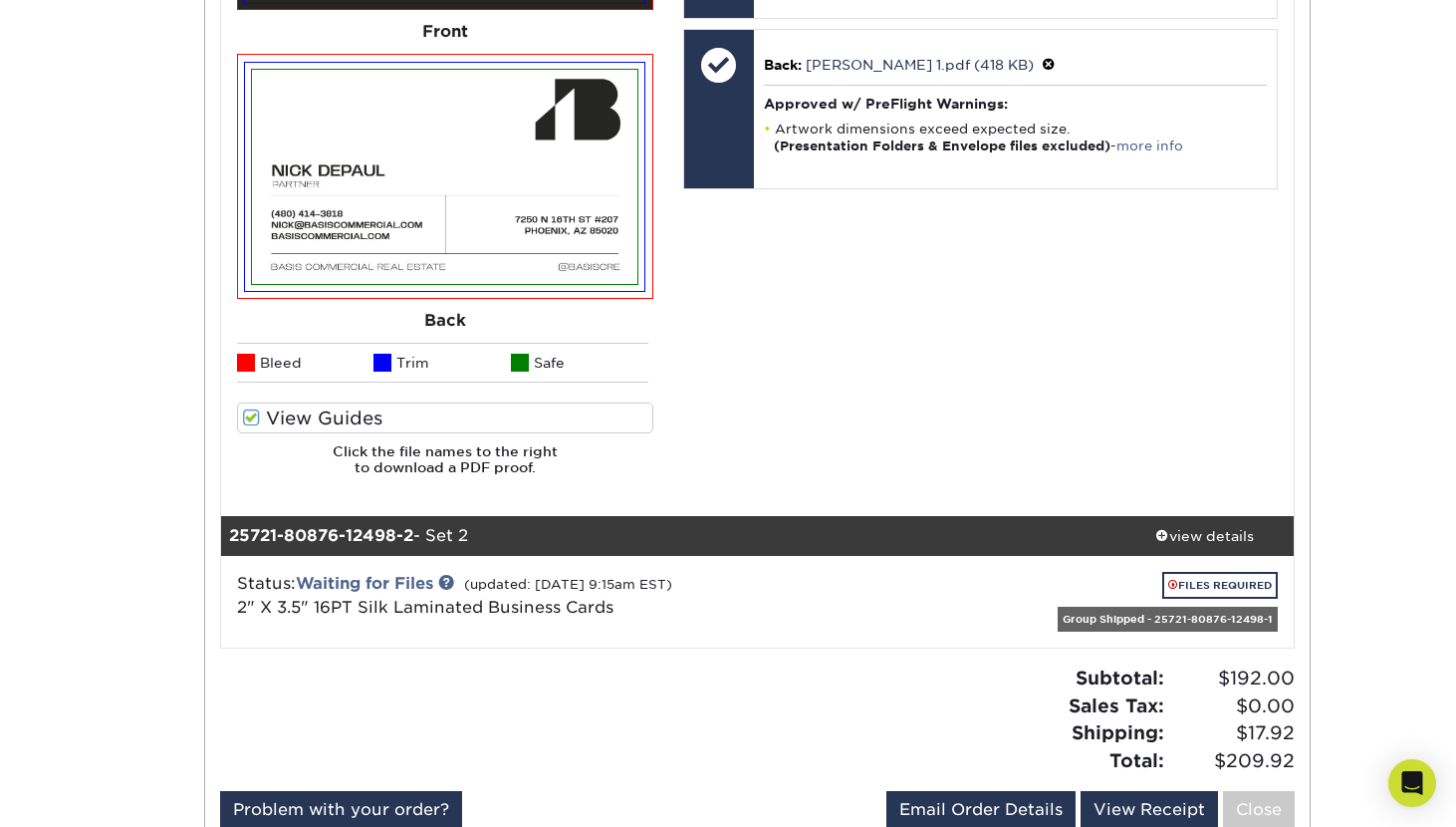 scroll, scrollTop: 1096, scrollLeft: 0, axis: vertical 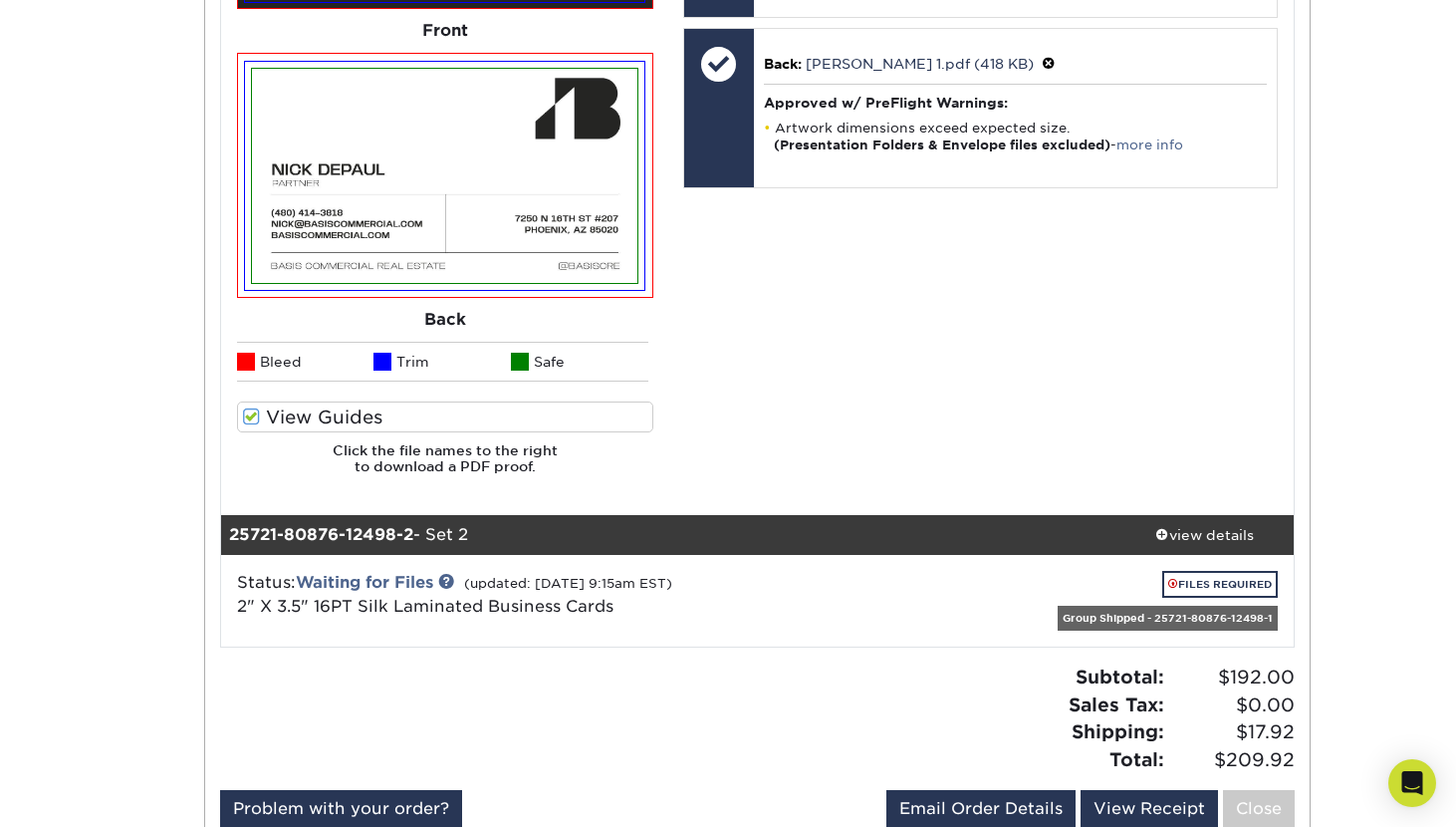 click on "Status:  Waiting for Files
(updated: 07/23/2025 9:15am EST)
2" X 3.5" 16PT Silk Laminated Business Cards
FILES REQUIRED
Group Shipped - 25721-80876-12498-1" at bounding box center [758, 601] 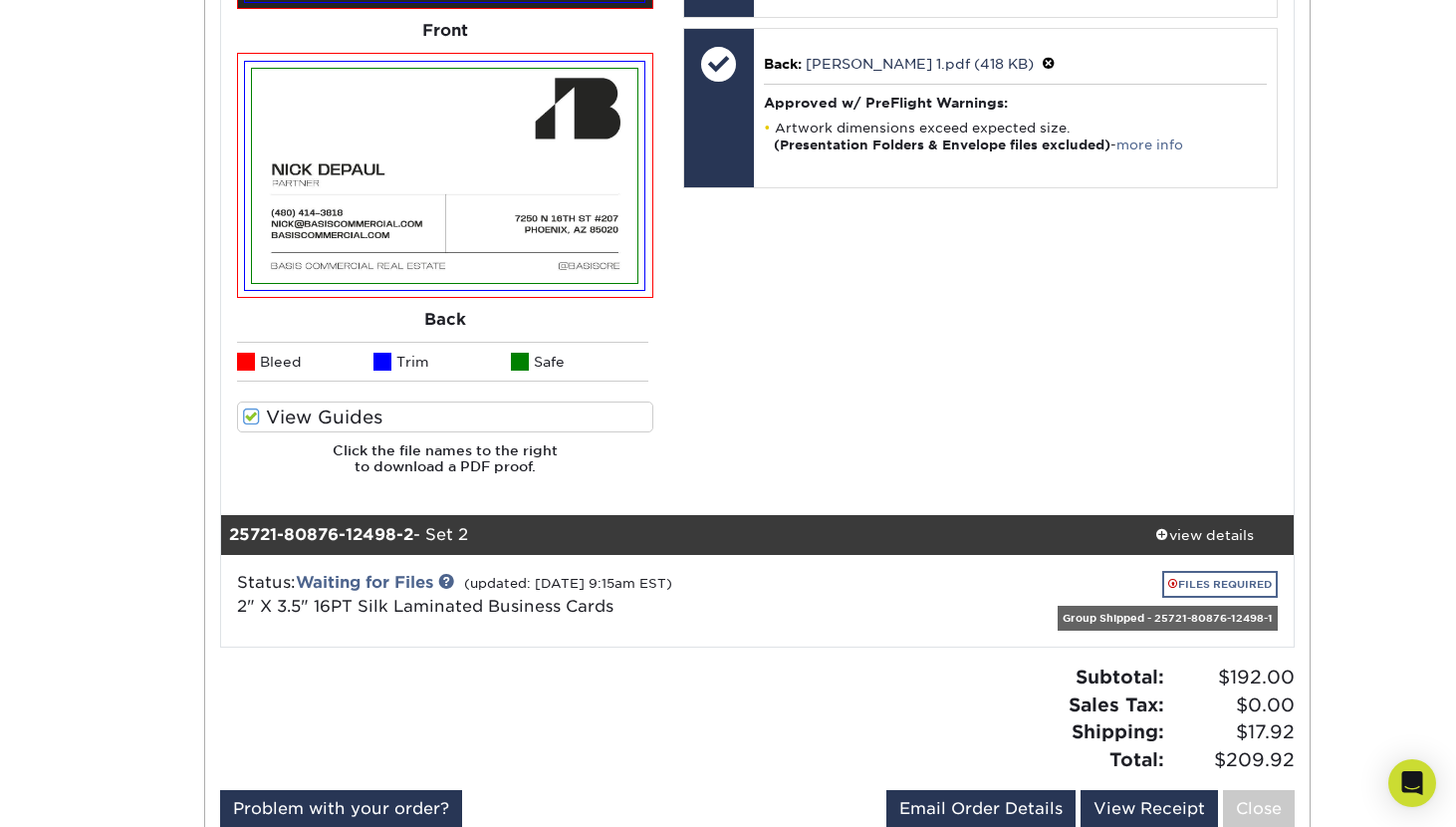 click on "FILES REQUIRED" at bounding box center [1220, 584] 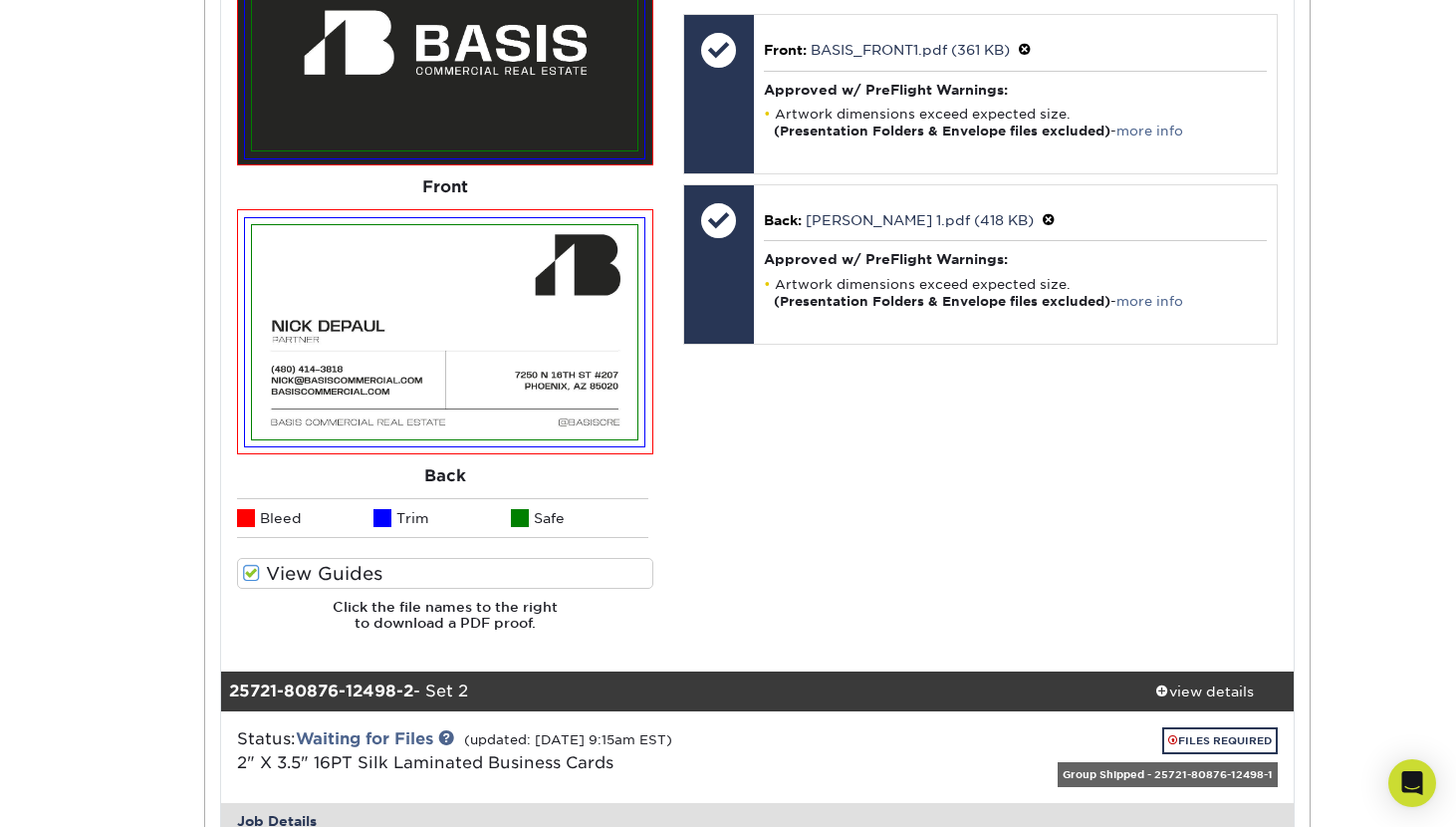 scroll, scrollTop: 1361, scrollLeft: 0, axis: vertical 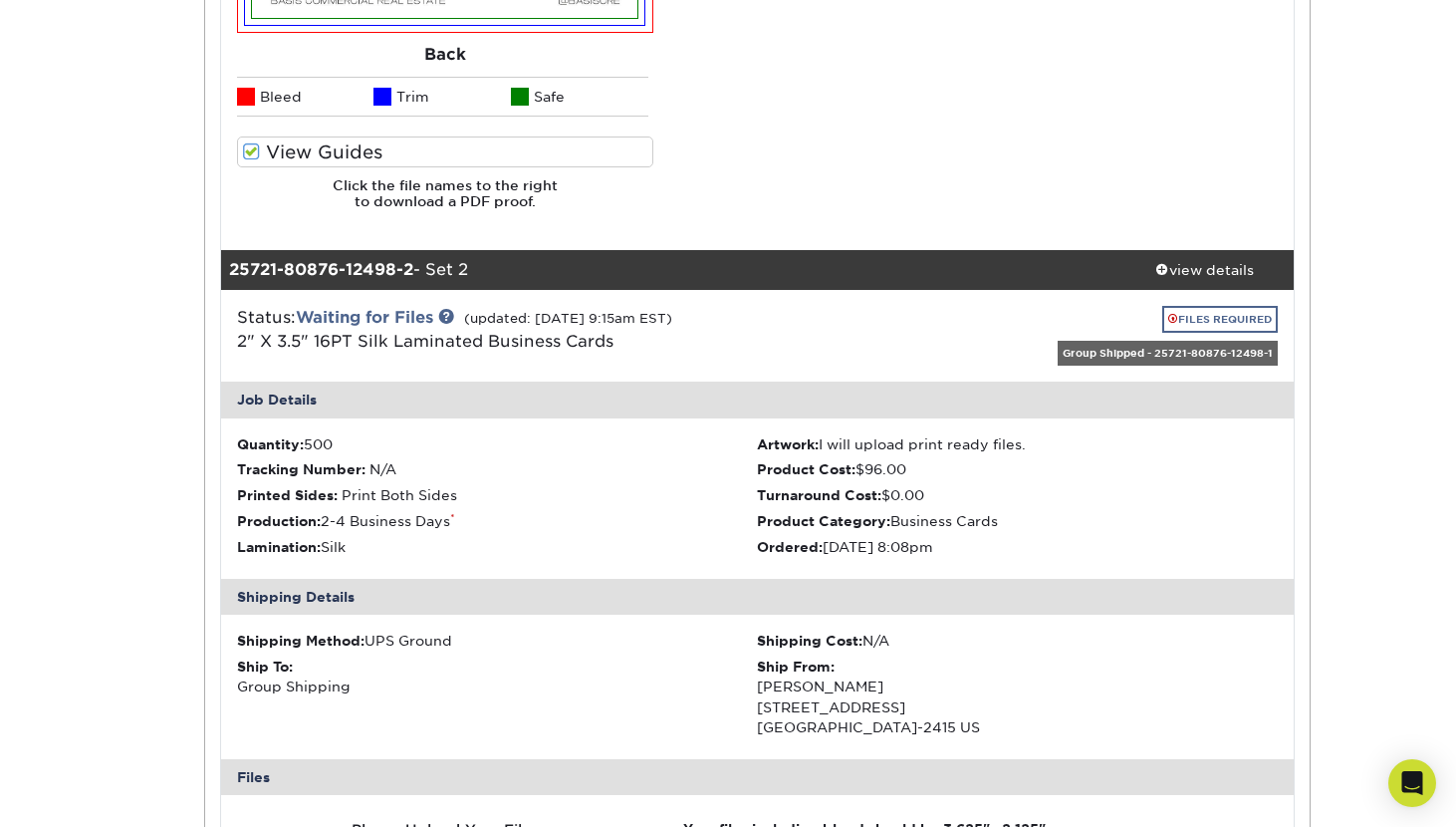 click on "FILES REQUIRED" at bounding box center [1220, 319] 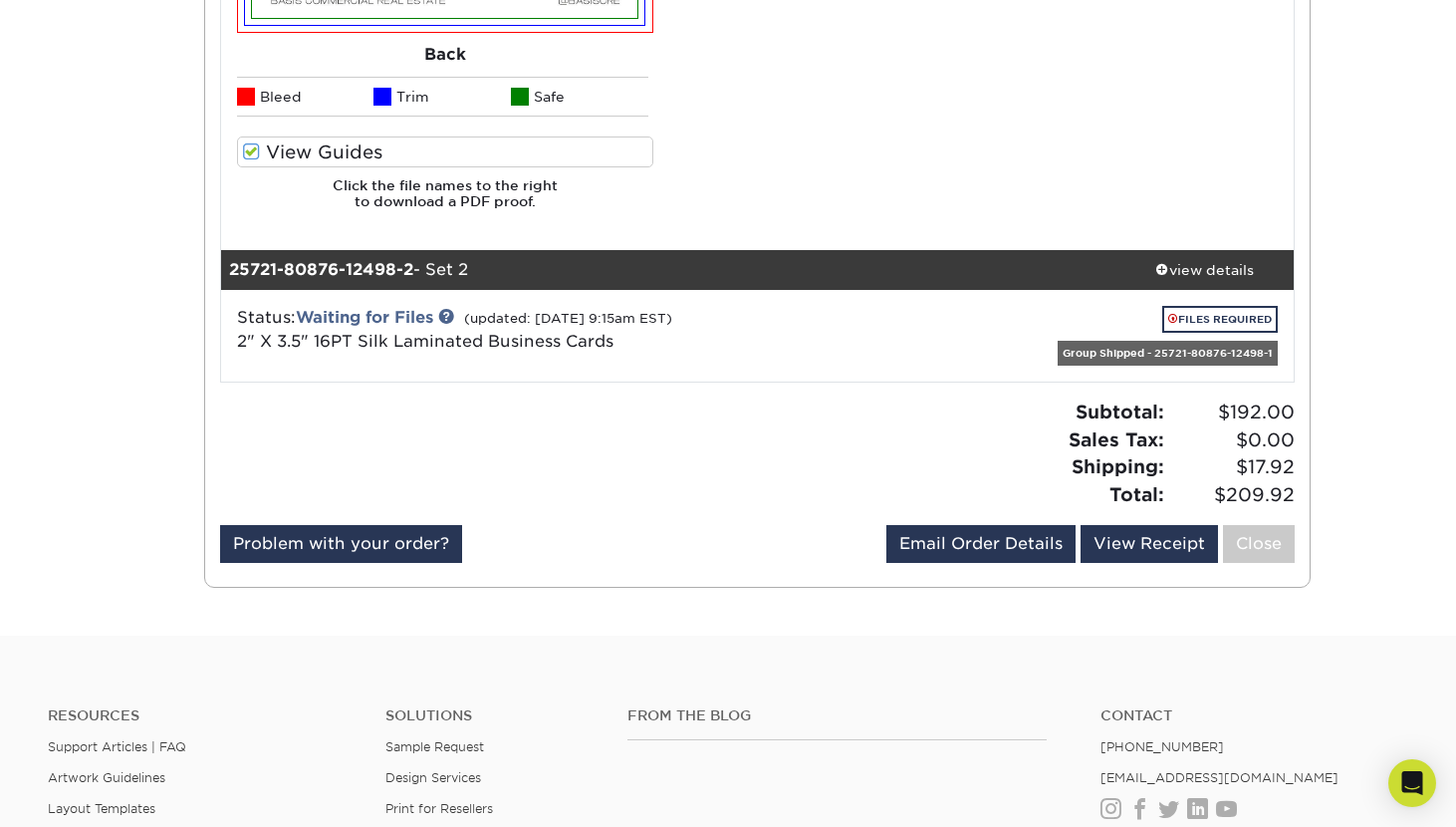 drag, startPoint x: 1223, startPoint y: 307, endPoint x: 1033, endPoint y: 413, distance: 217.56838 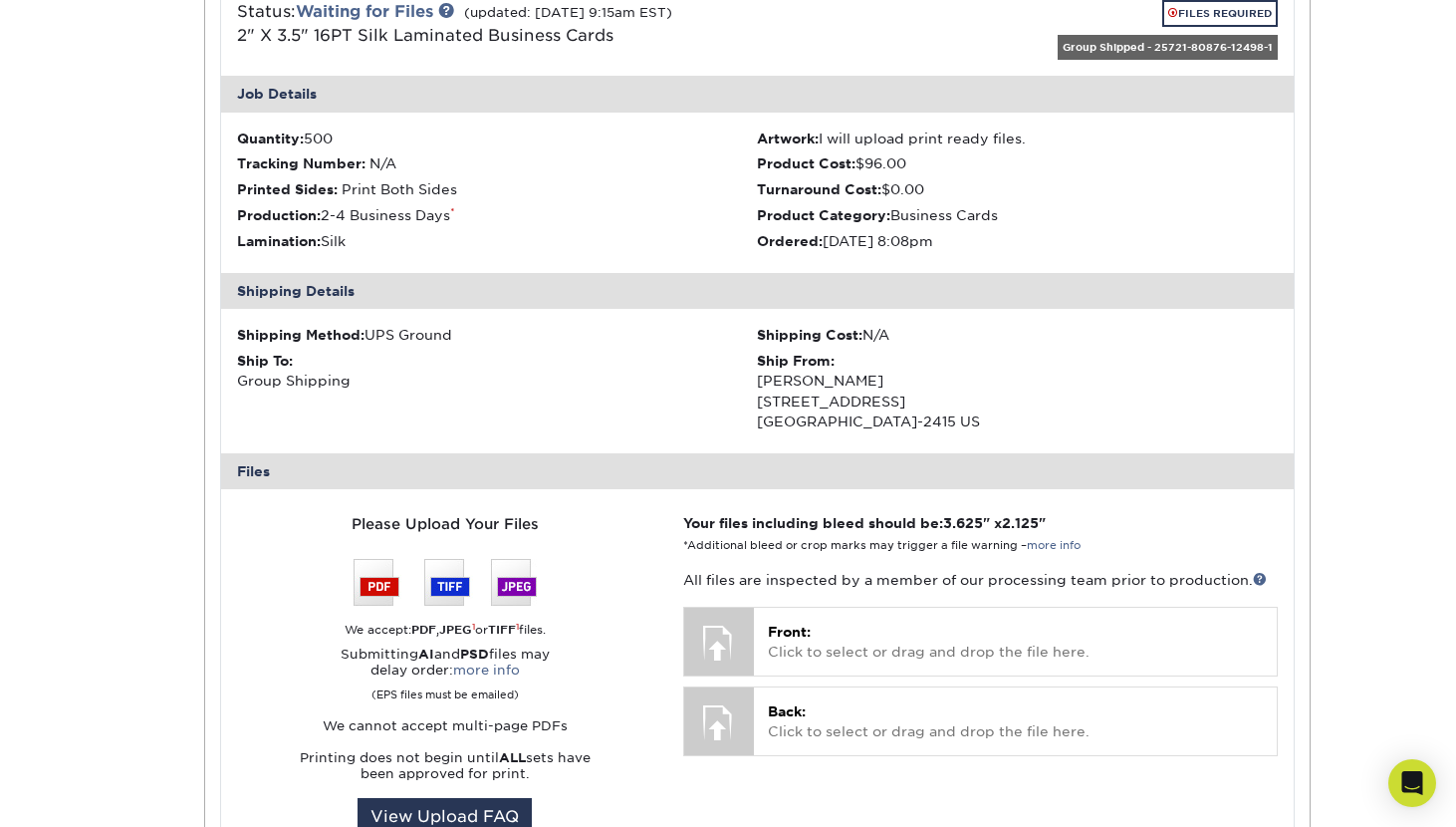 scroll, scrollTop: 1712, scrollLeft: 0, axis: vertical 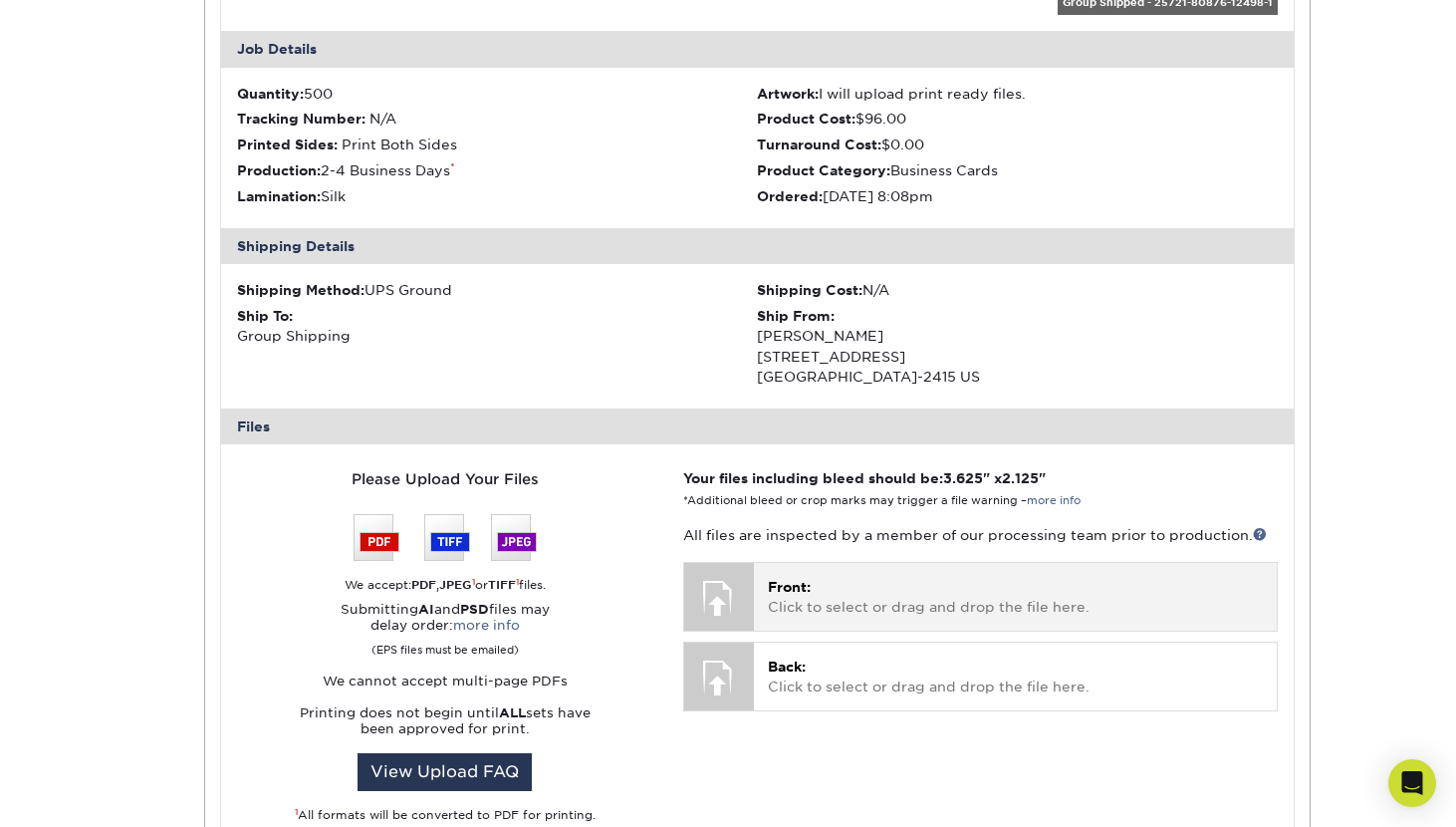 click on "Front: Click to select or drag and drop the file here." at bounding box center [1015, 597] 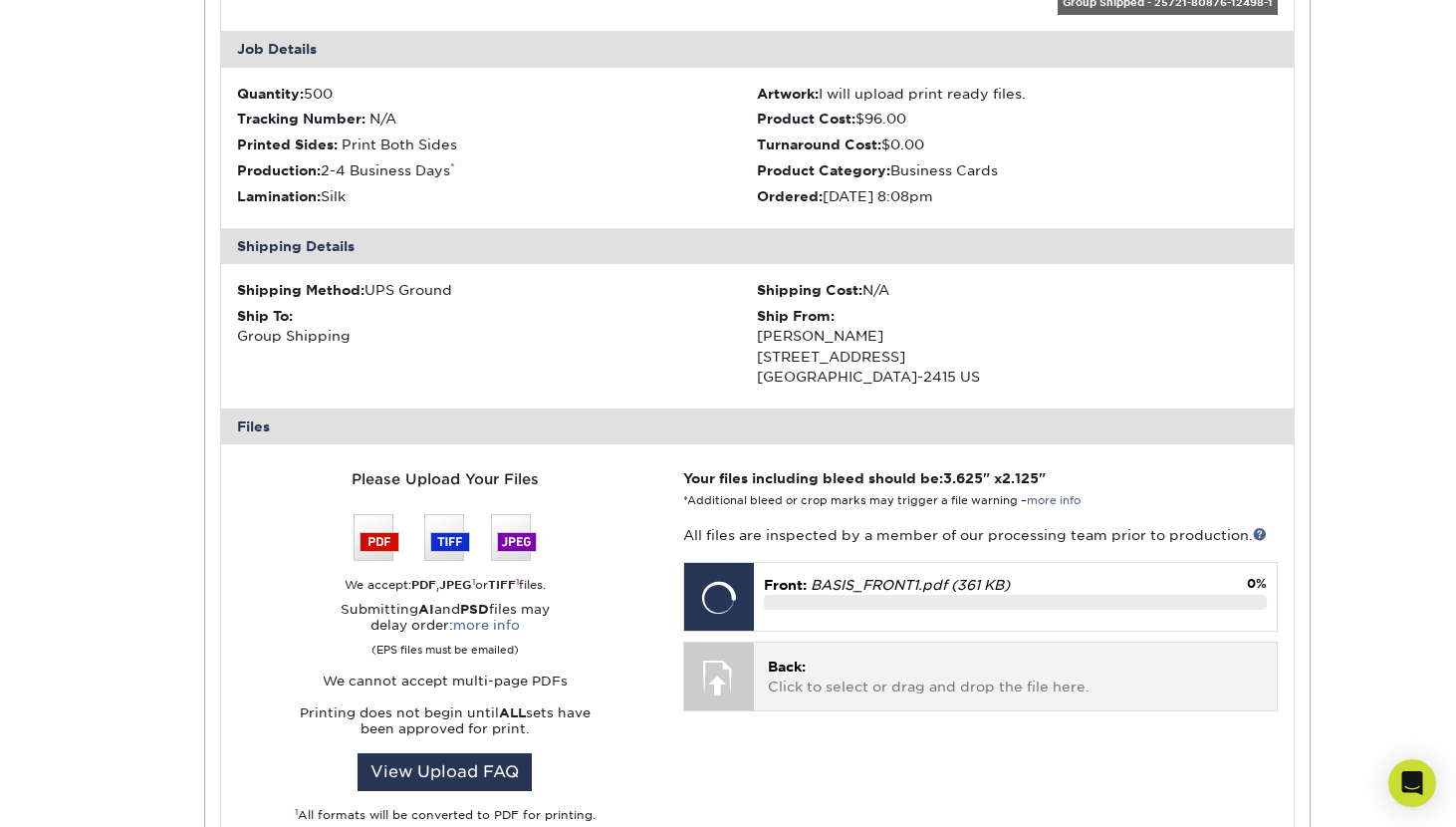 click on "Back: Click to select or drag and drop the file here." at bounding box center [1015, 677] 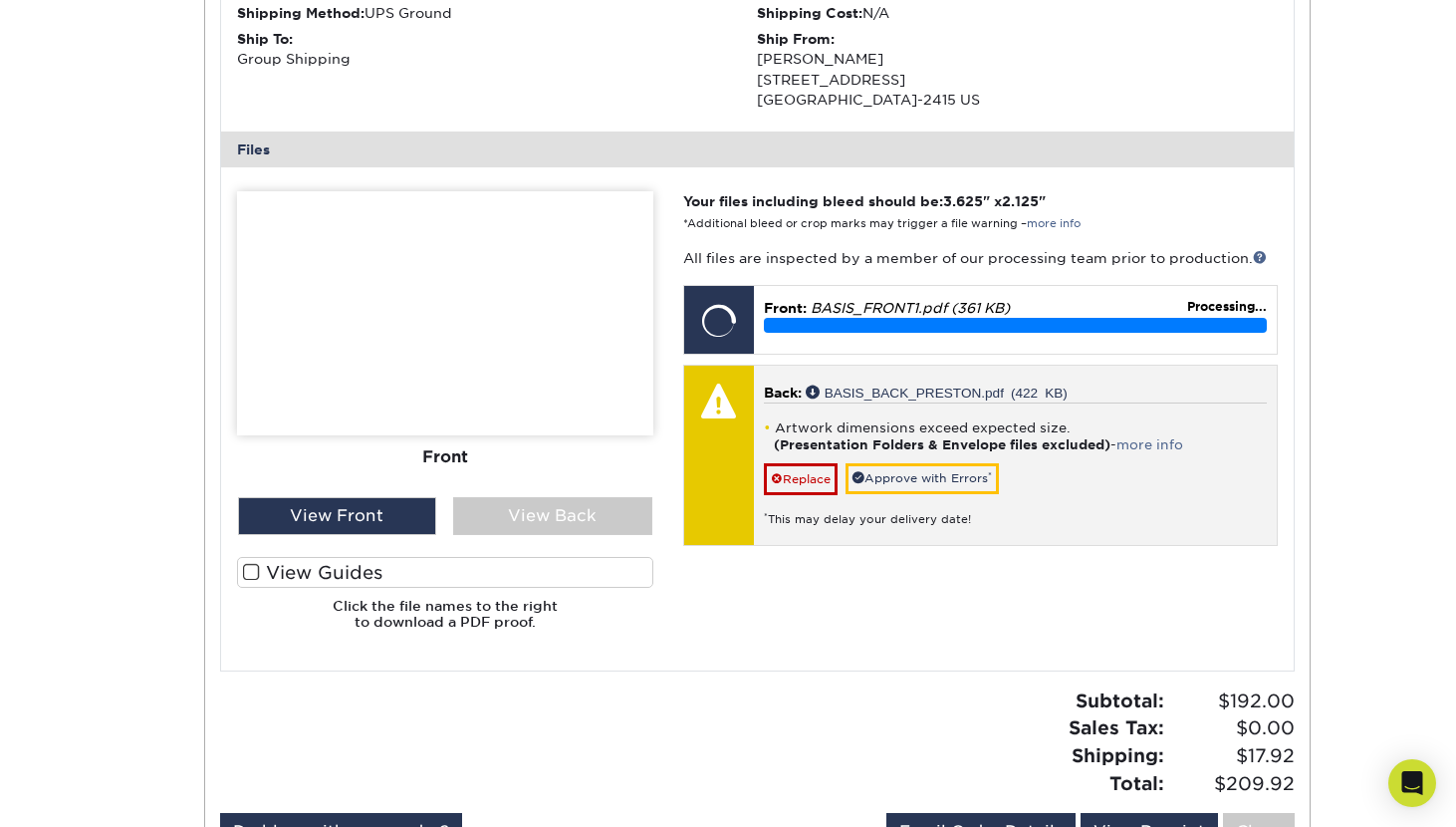 scroll, scrollTop: 1963, scrollLeft: 0, axis: vertical 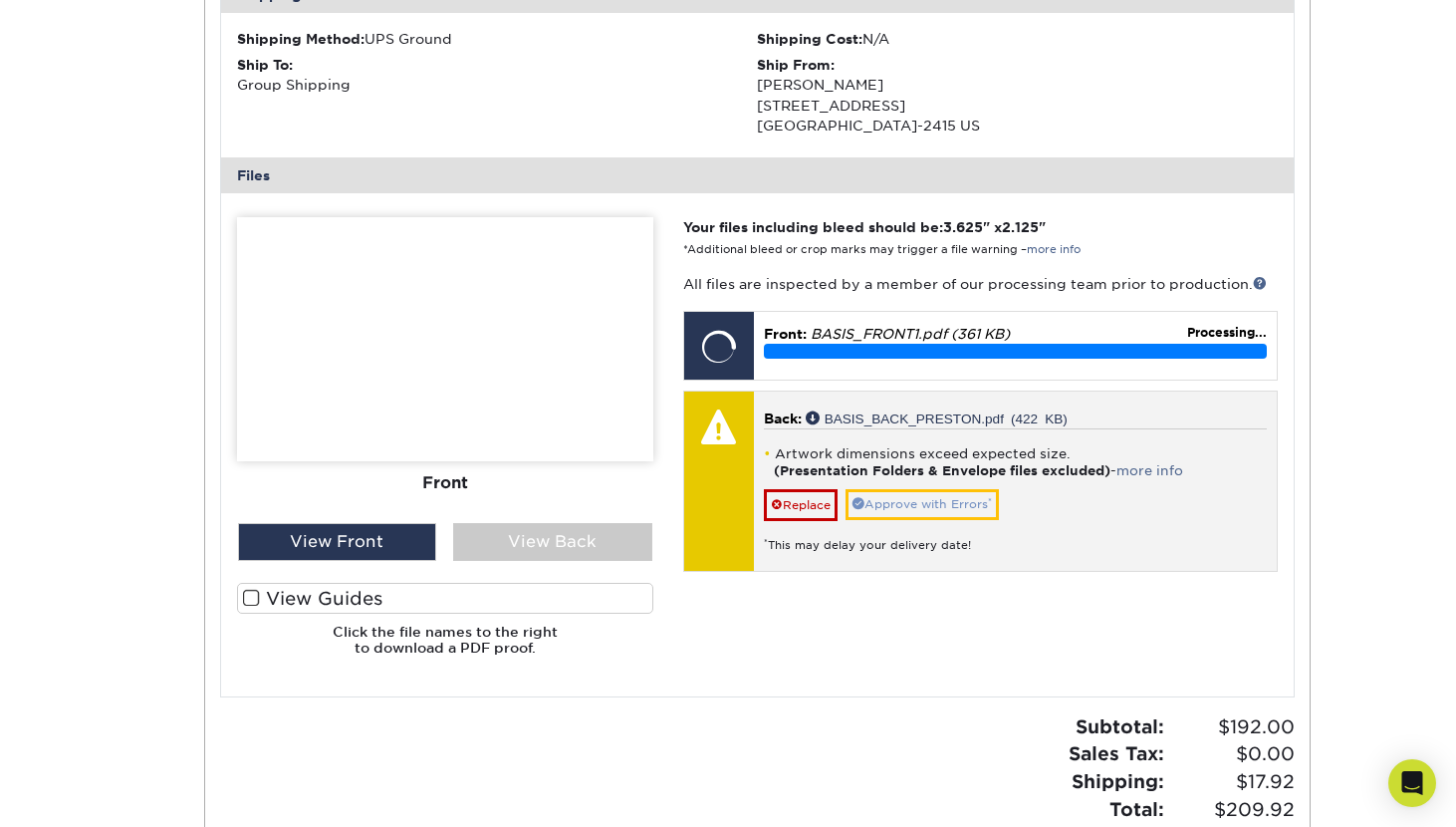 click on "Approve with Errors *" at bounding box center [922, 504] 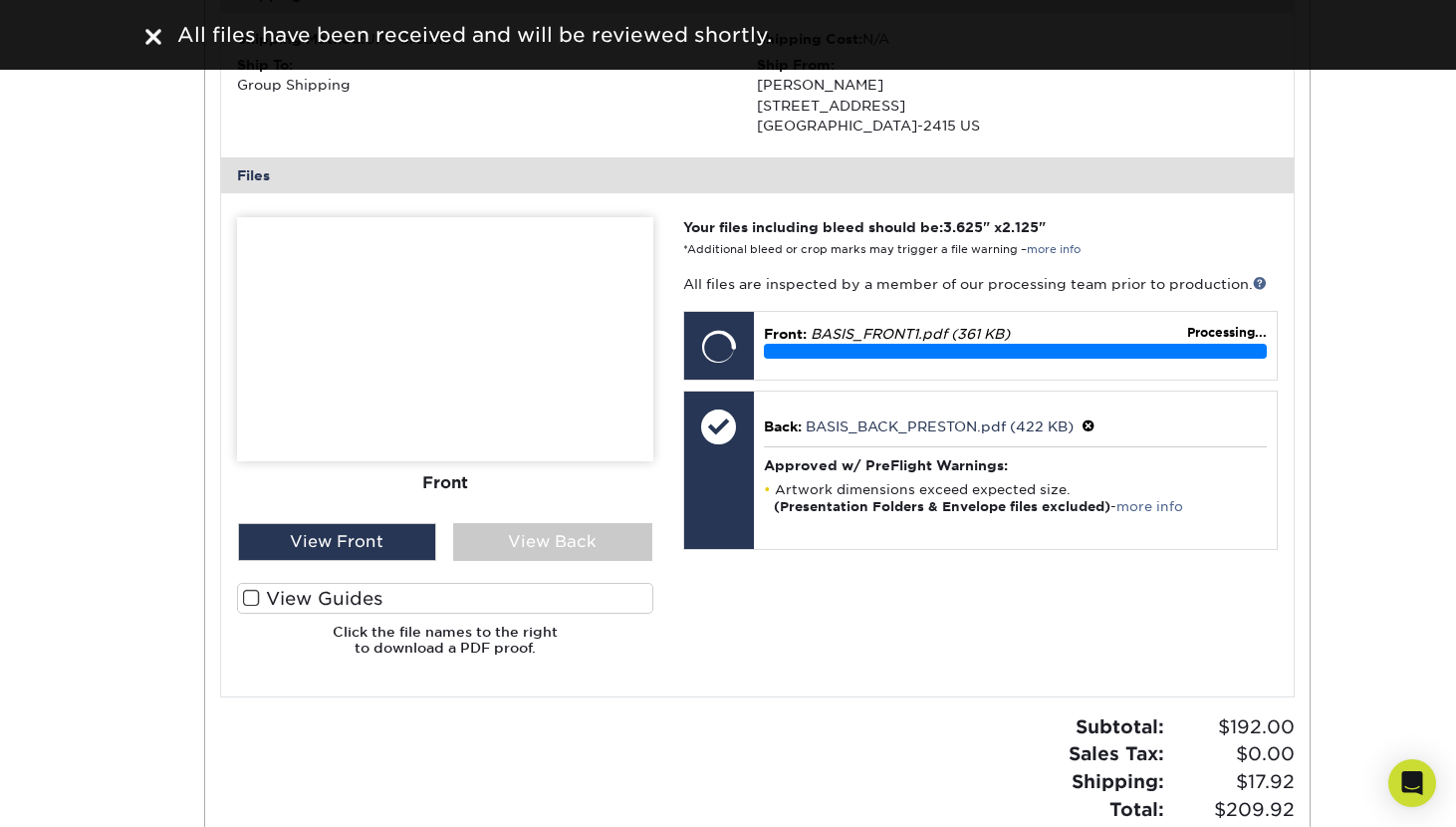 scroll, scrollTop: 1869, scrollLeft: 0, axis: vertical 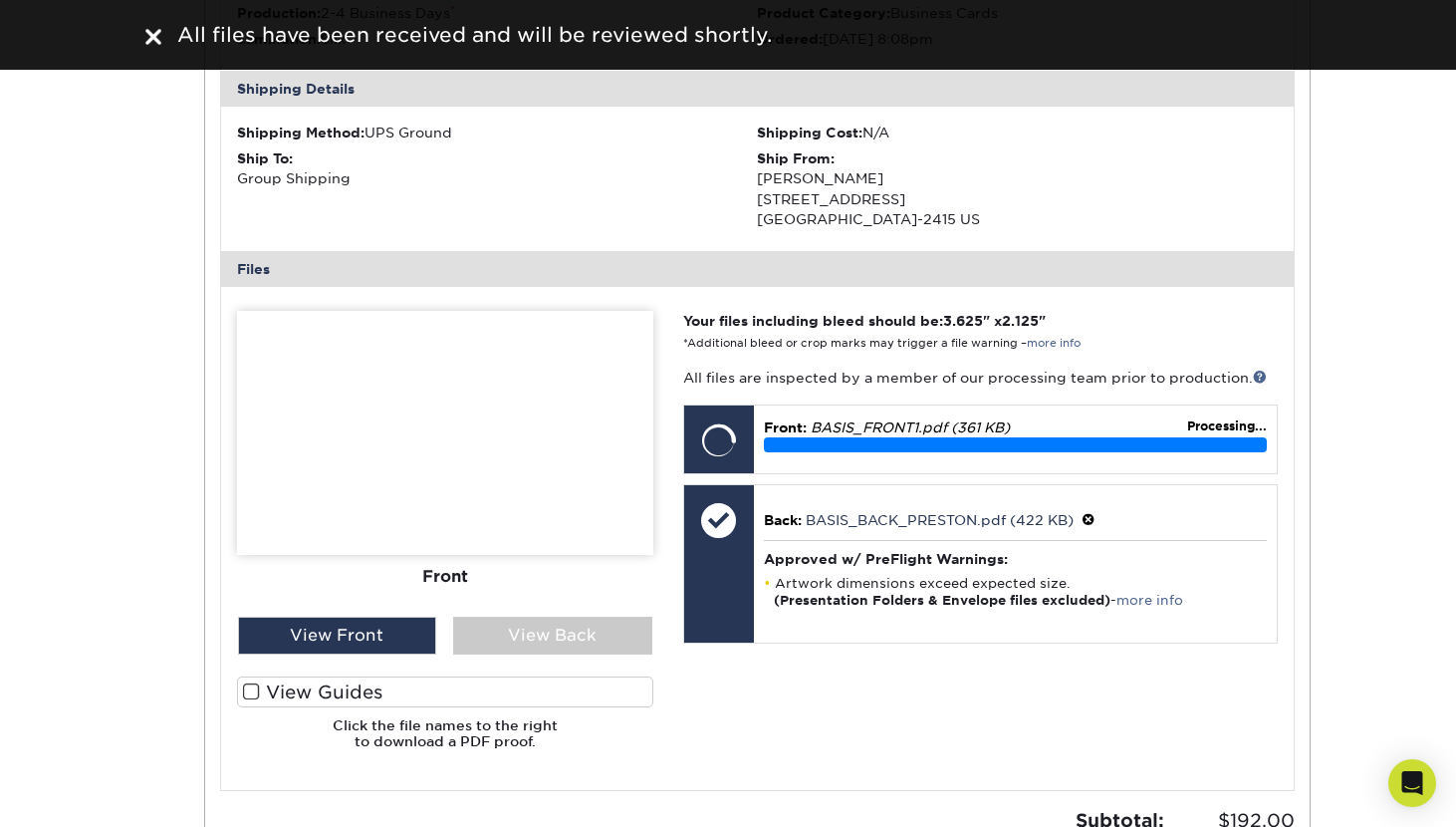 click on "Front Back View Front View Back Front Back" at bounding box center (445, 538) 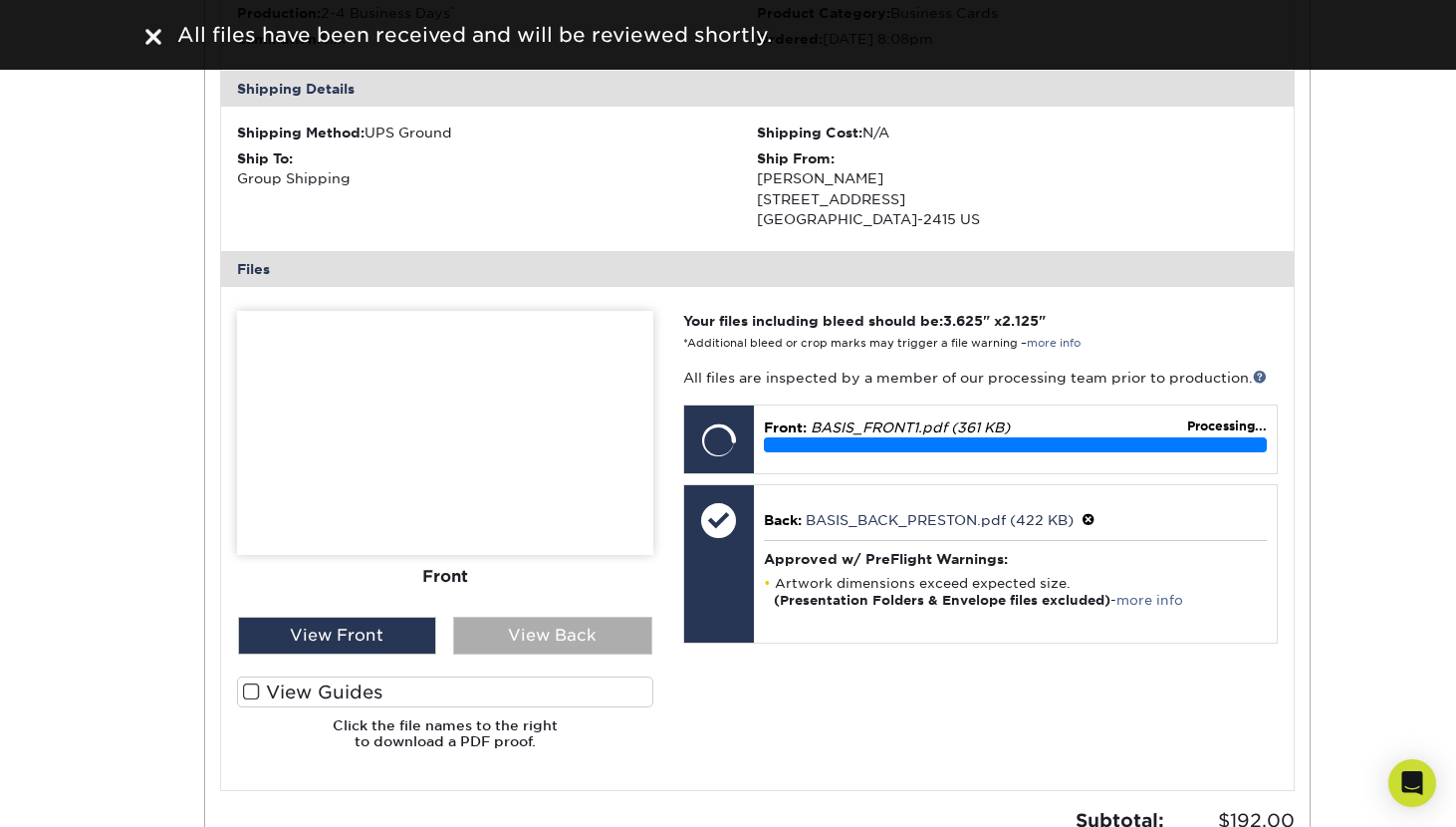 click on "View Back" at bounding box center (553, 636) 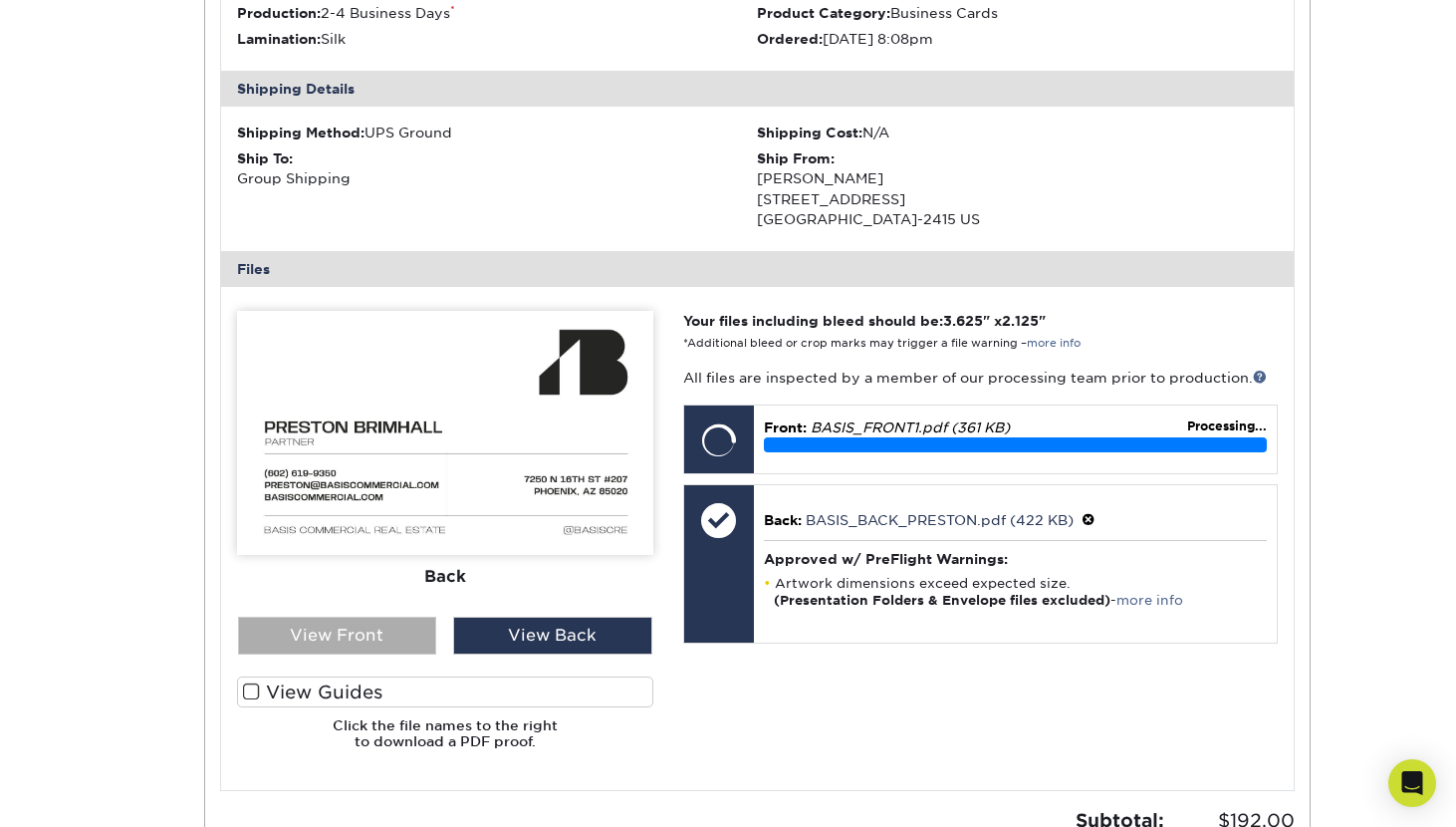click on "View Front" at bounding box center (338, 636) 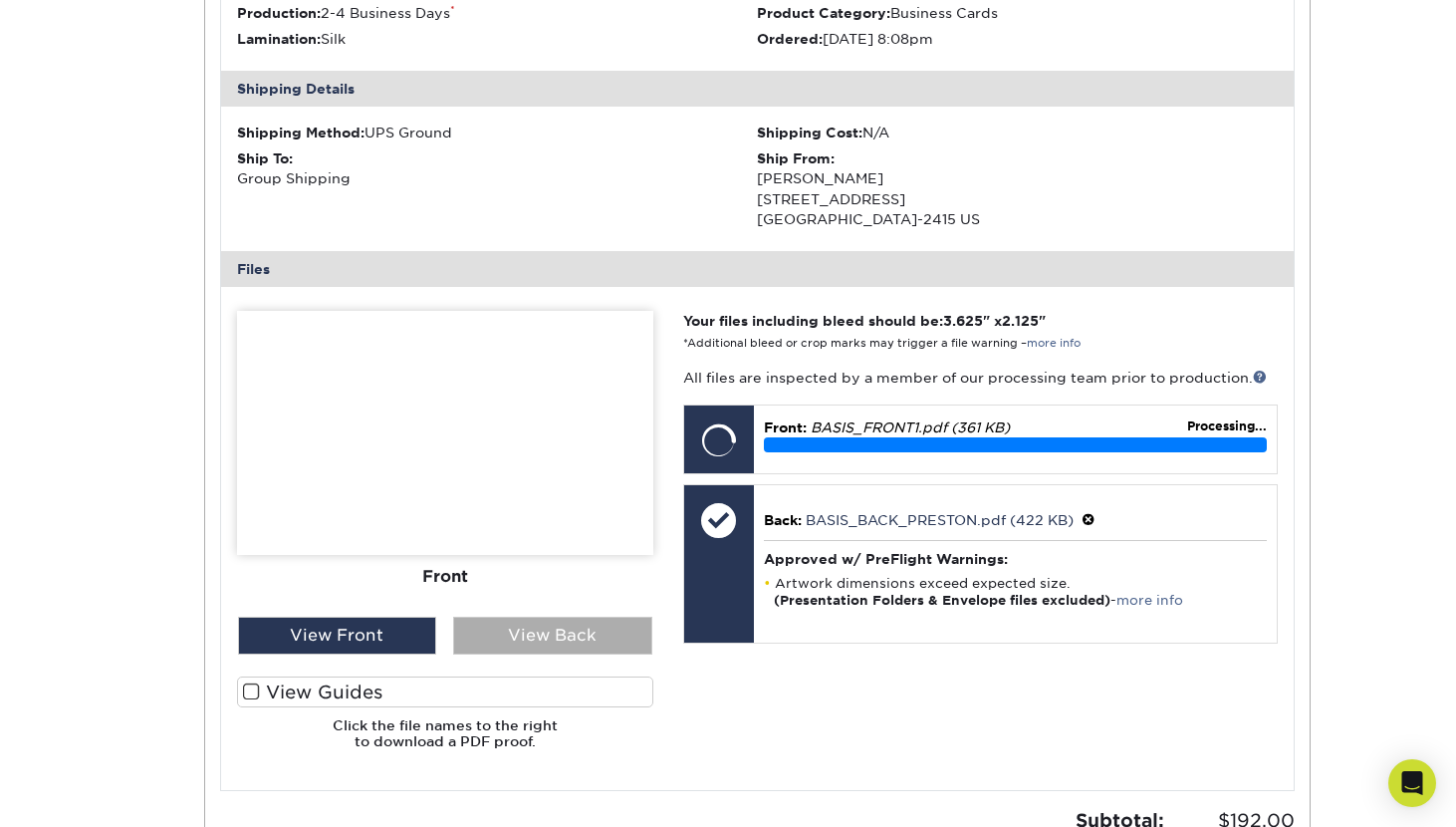 click on "View Back" at bounding box center (553, 636) 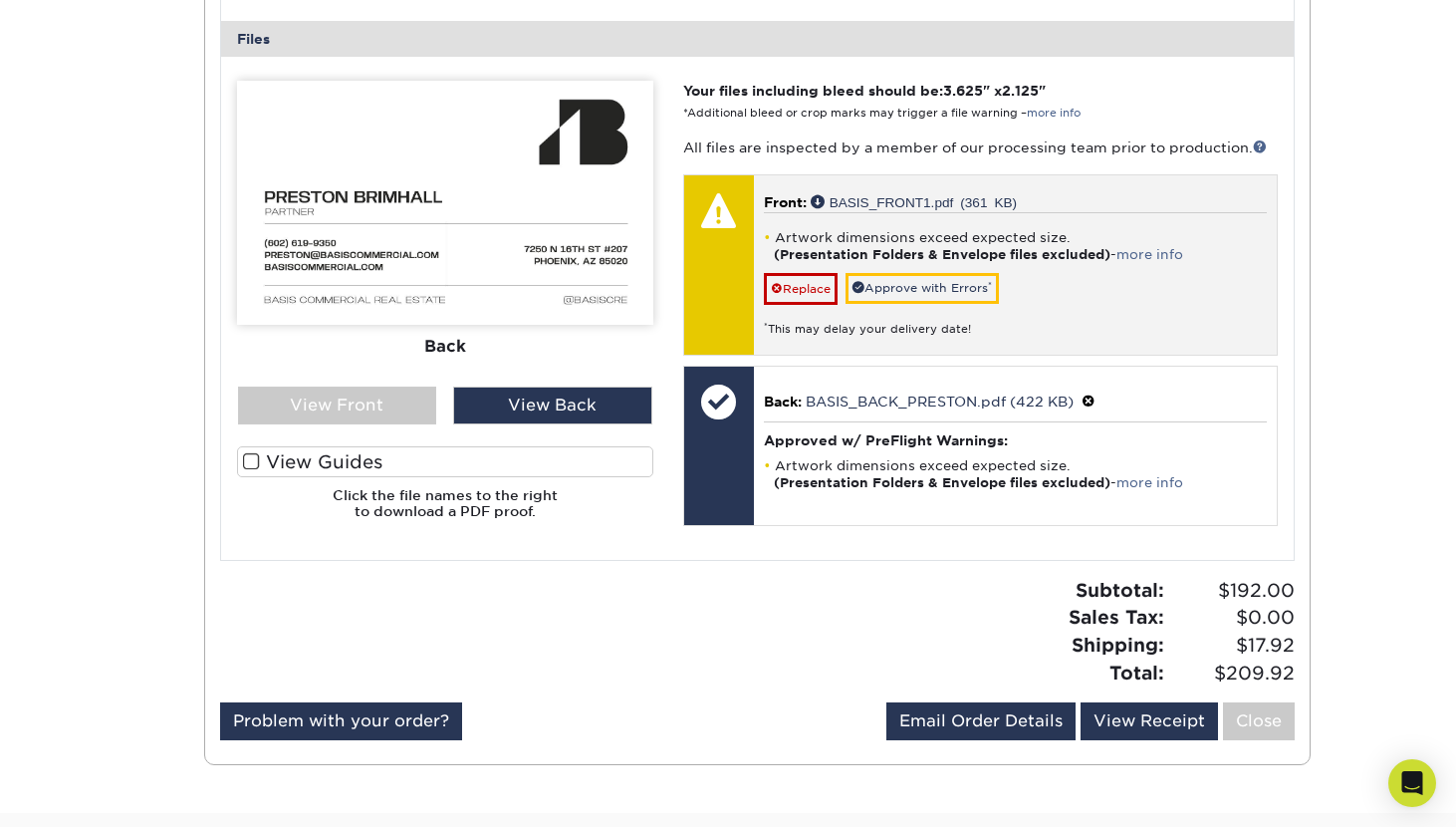 scroll, scrollTop: 2099, scrollLeft: 0, axis: vertical 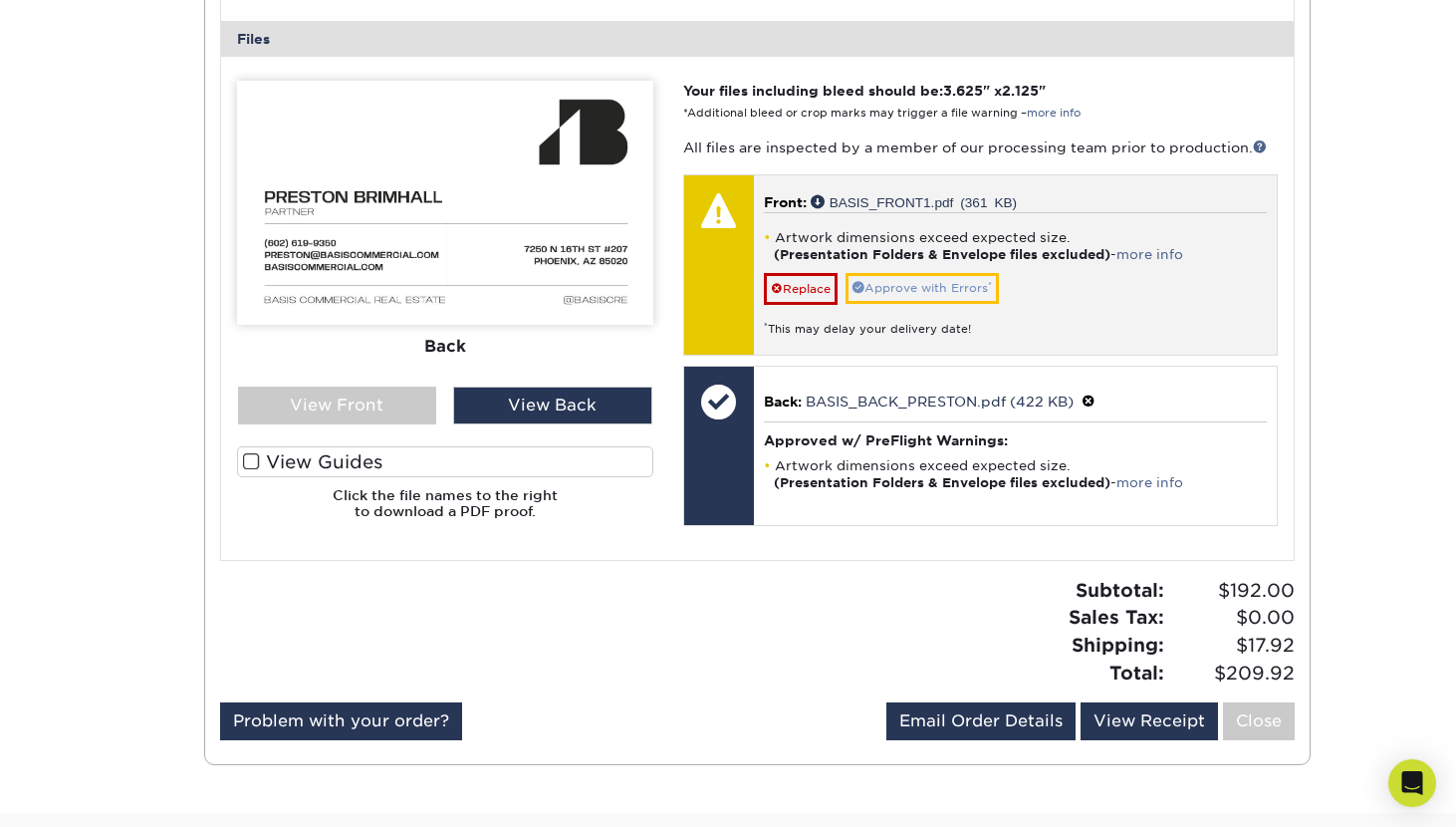 click on "Approve with Errors *" at bounding box center [922, 288] 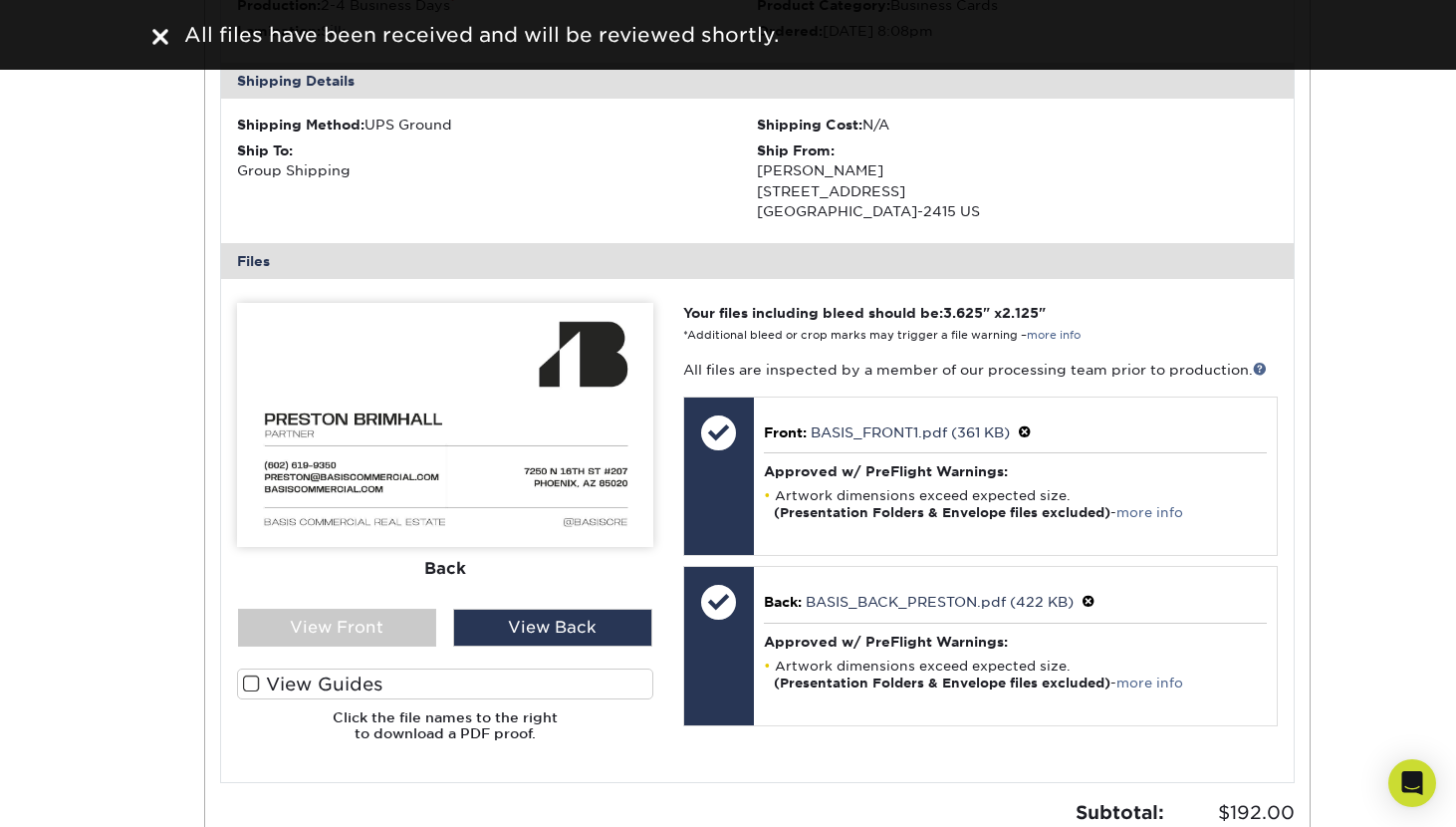 scroll, scrollTop: 1815, scrollLeft: 0, axis: vertical 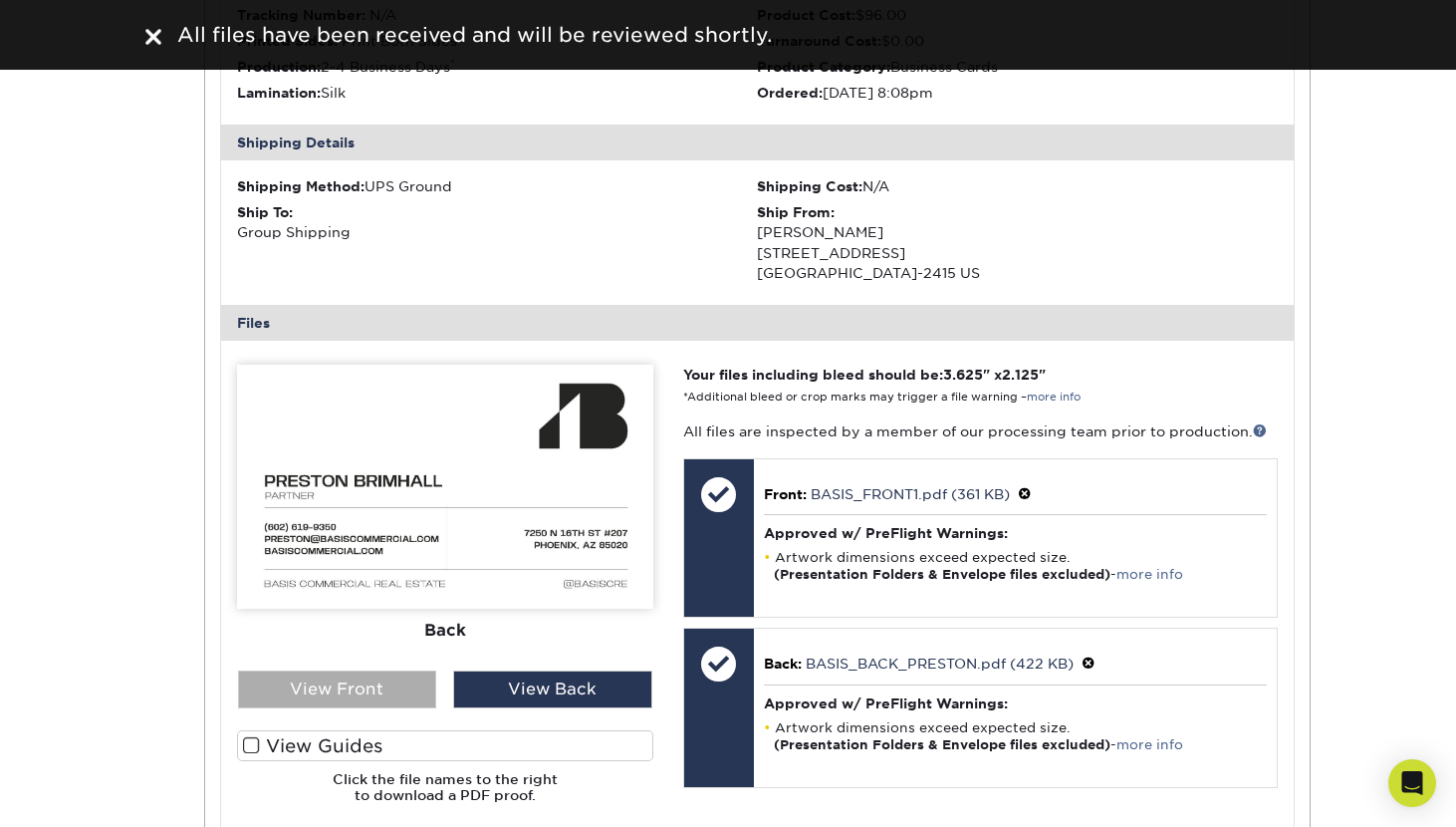 click on "View Front" at bounding box center [338, 689] 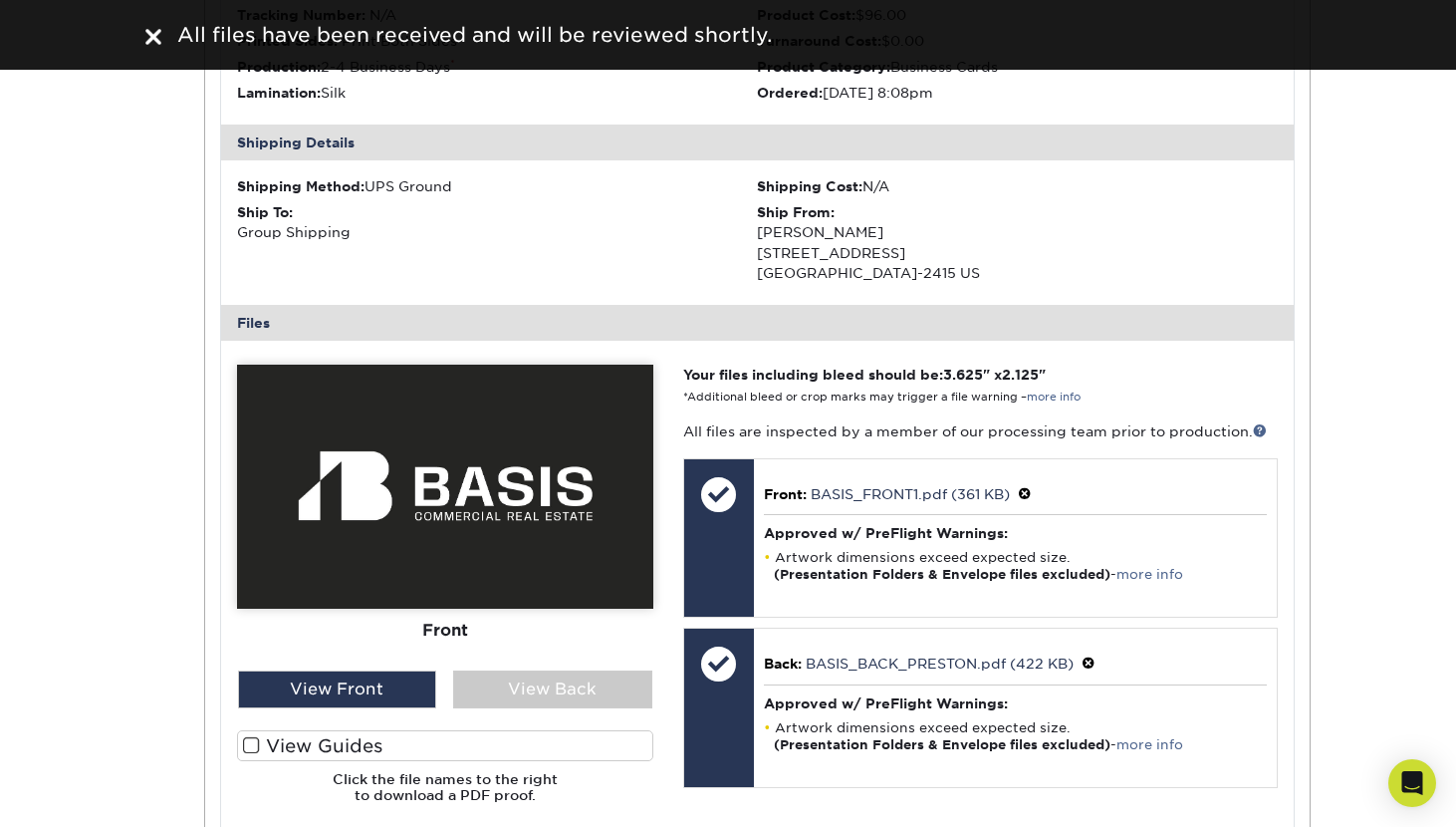 click on "Front Back View Front View Back Front Back" at bounding box center (445, 592) 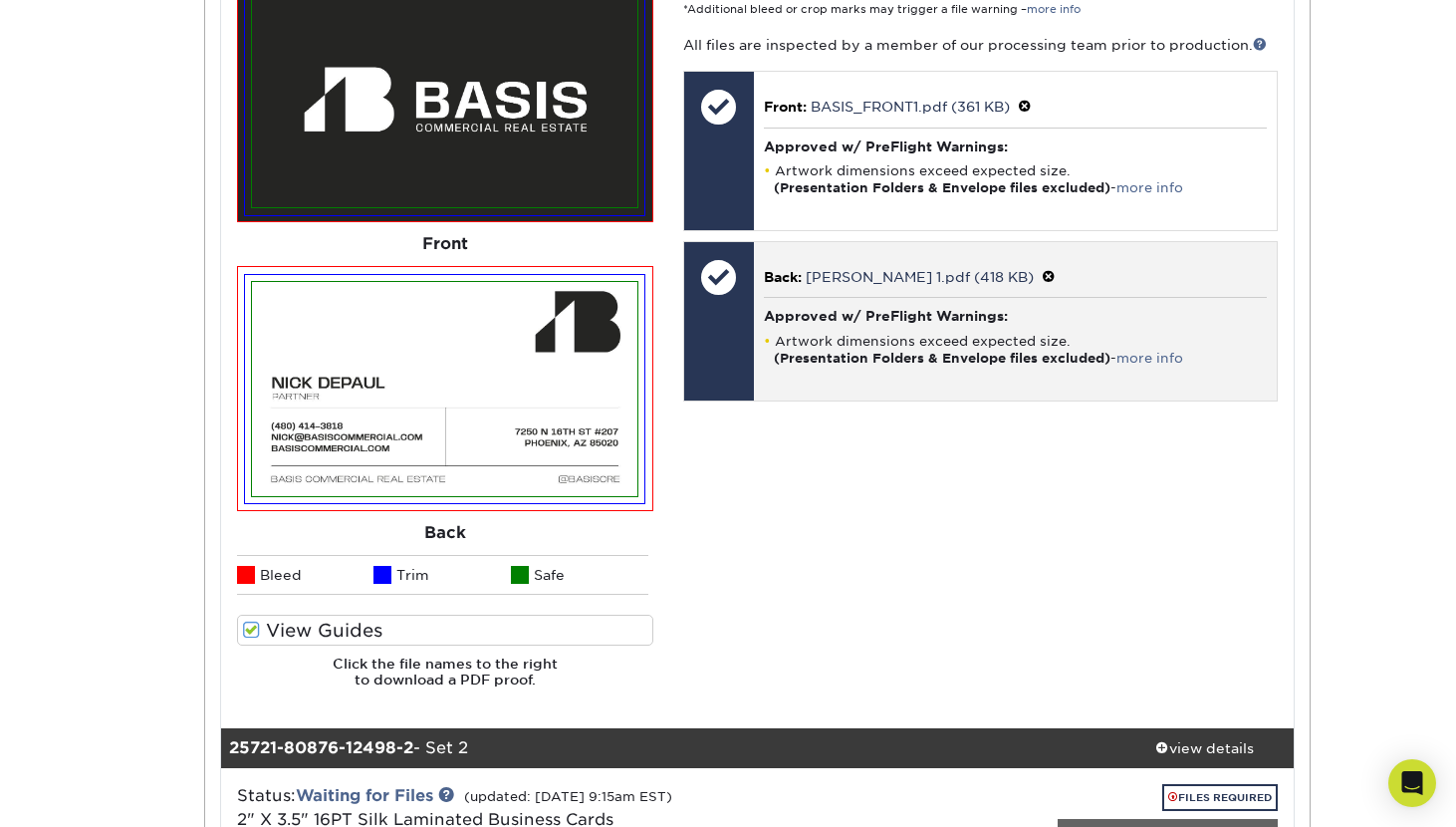 scroll, scrollTop: 96, scrollLeft: 0, axis: vertical 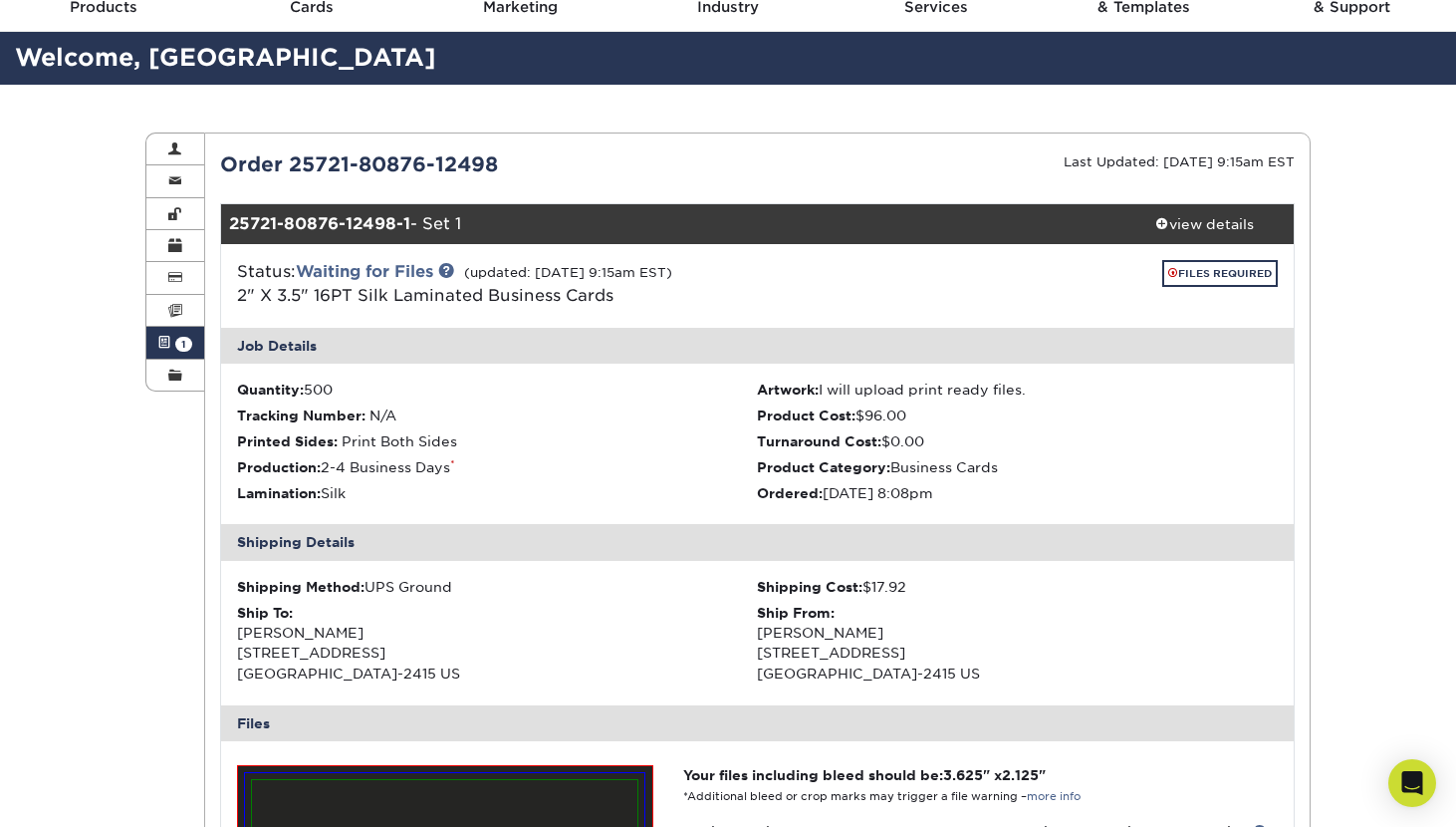 click on "Last Updated: 07/23/2025 9:15am EST" at bounding box center (1179, 161) 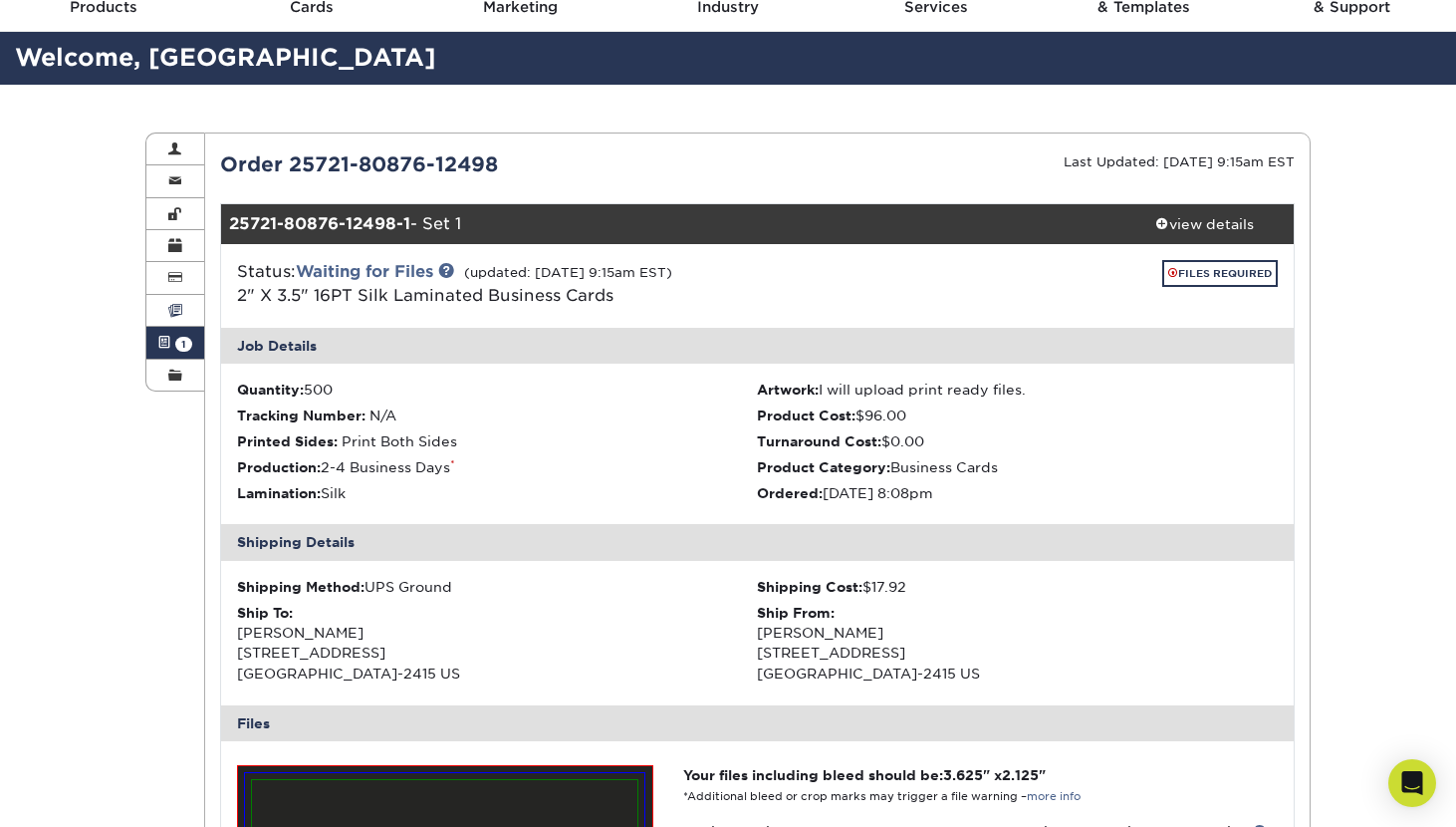 click at bounding box center (175, 311) 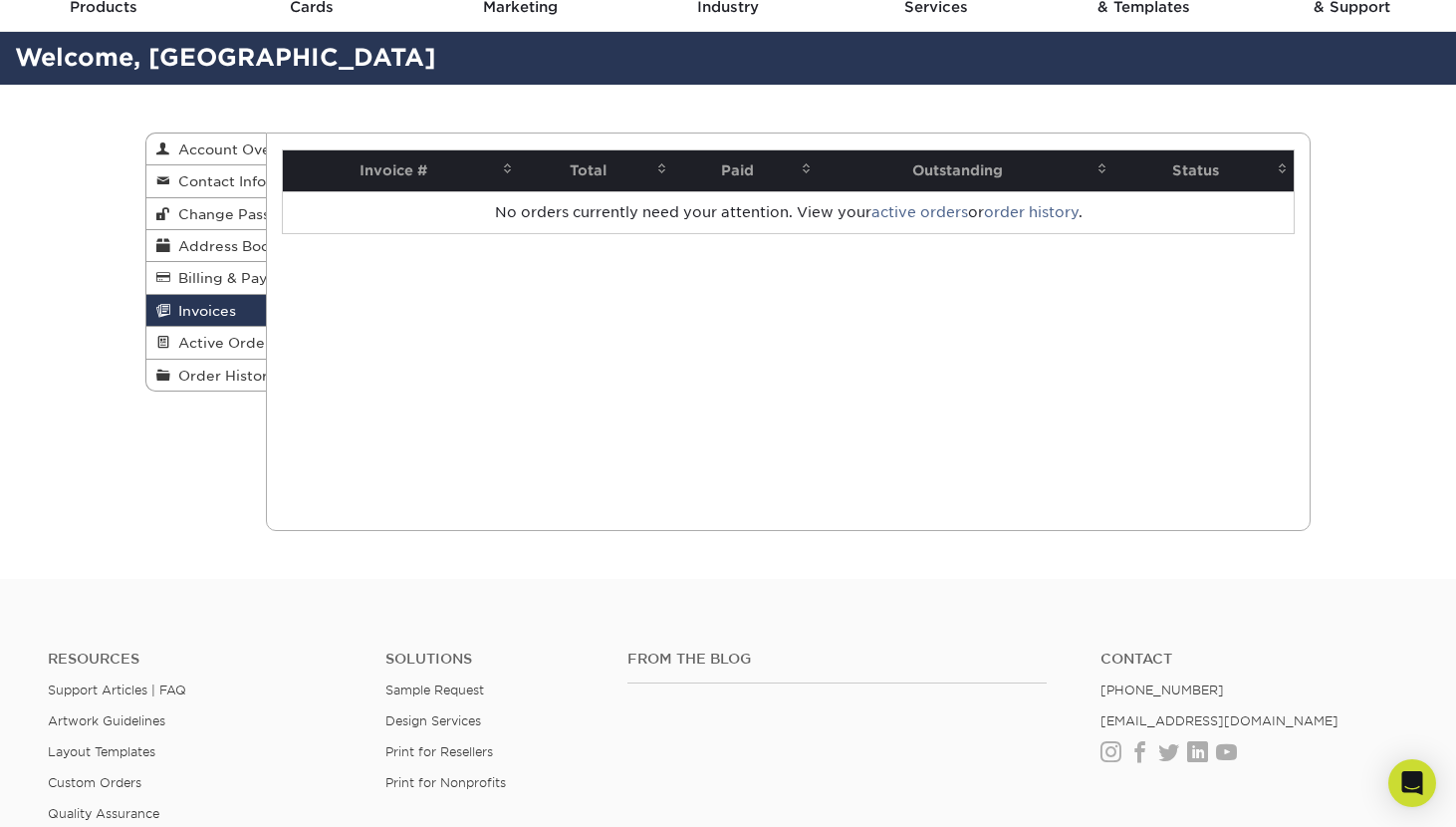 scroll, scrollTop: 0, scrollLeft: 0, axis: both 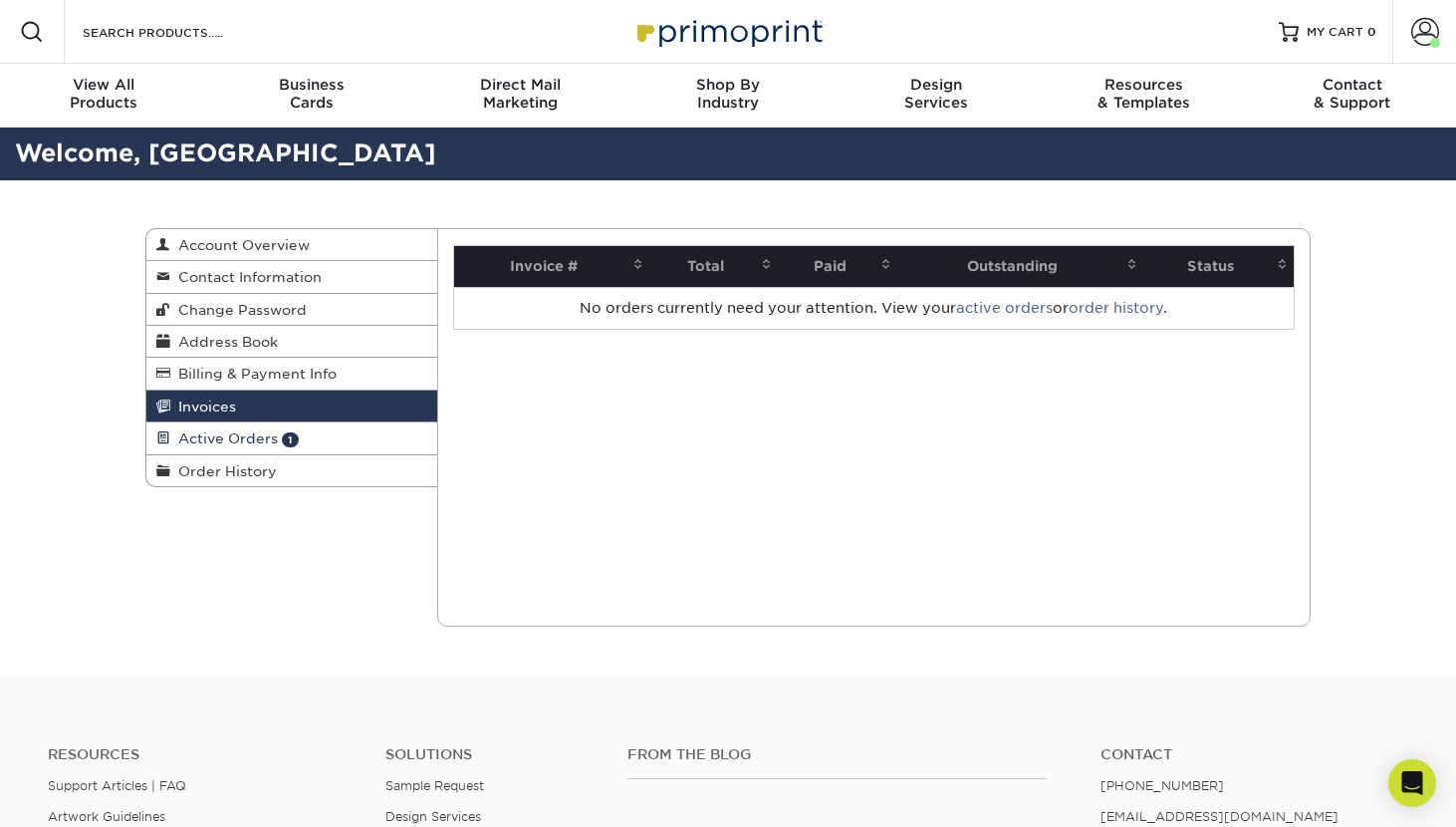 click on "Active Orders" at bounding box center [224, 438] 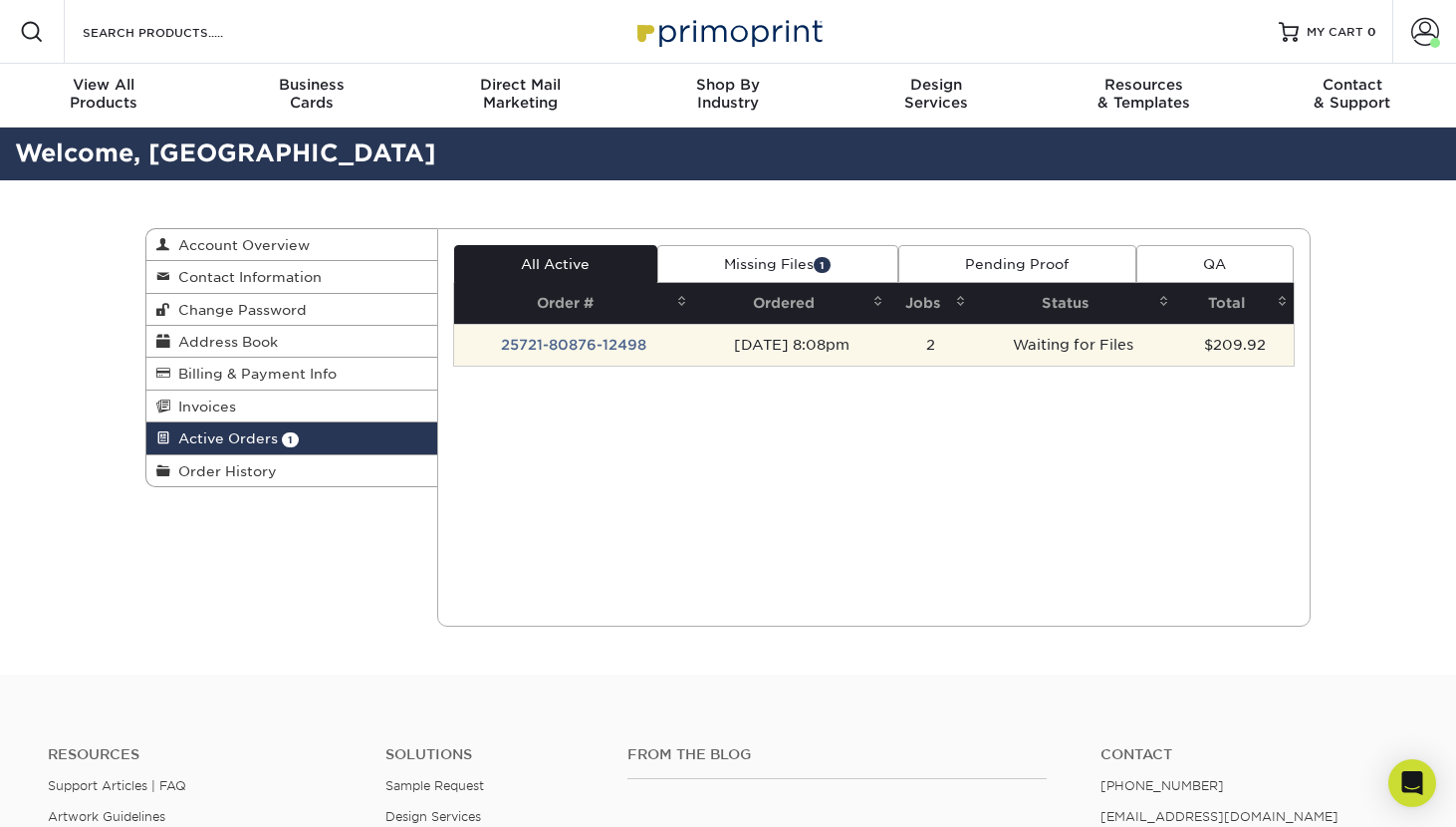 click on "[DATE] 8:08pm" at bounding box center (791, 345) 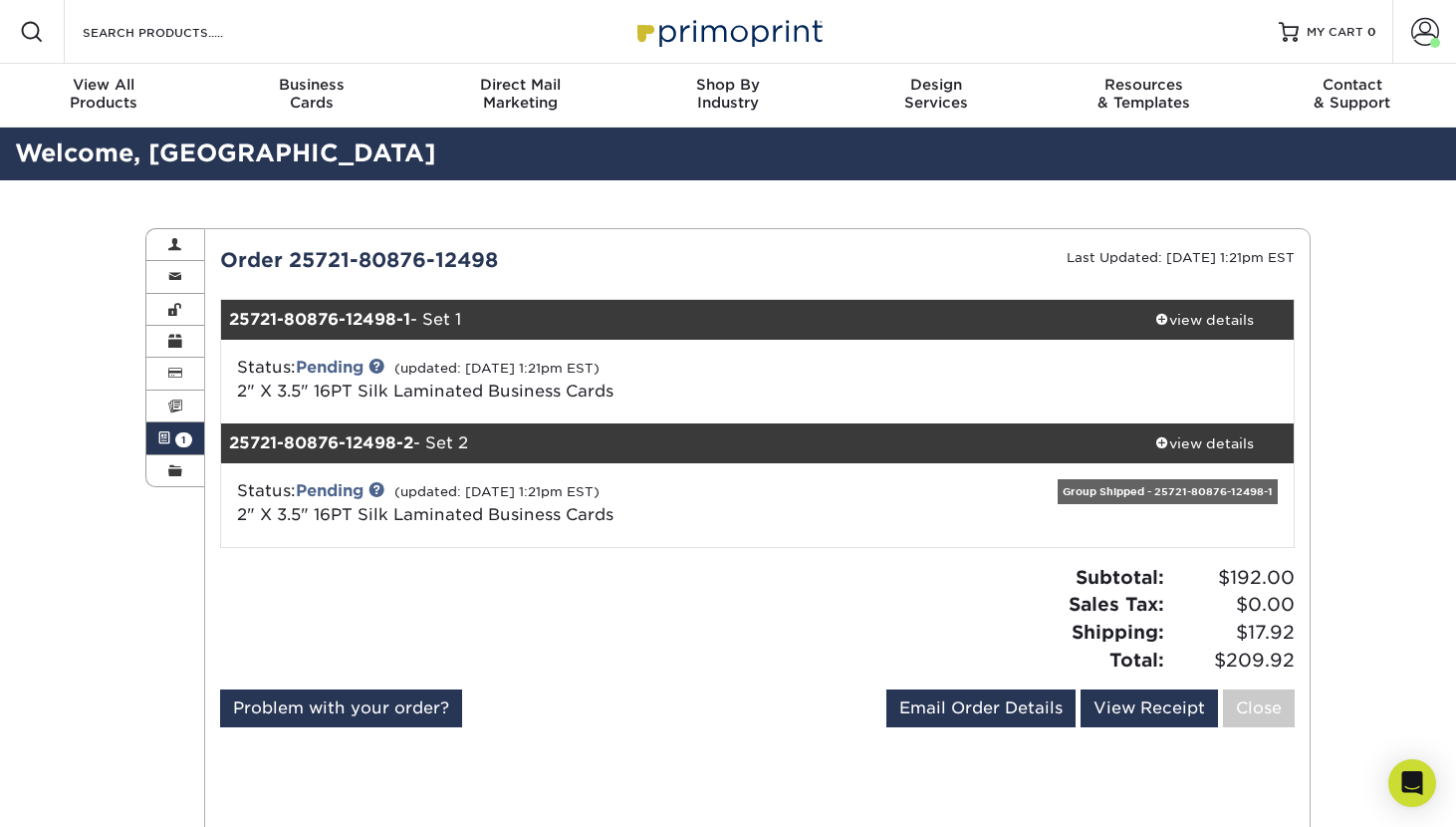click on "Status:  Pending
(updated: 07/23/2025 1:21pm EST)
2" X 3.5" 16PT Silk Laminated Business Cards" at bounding box center (758, 382) 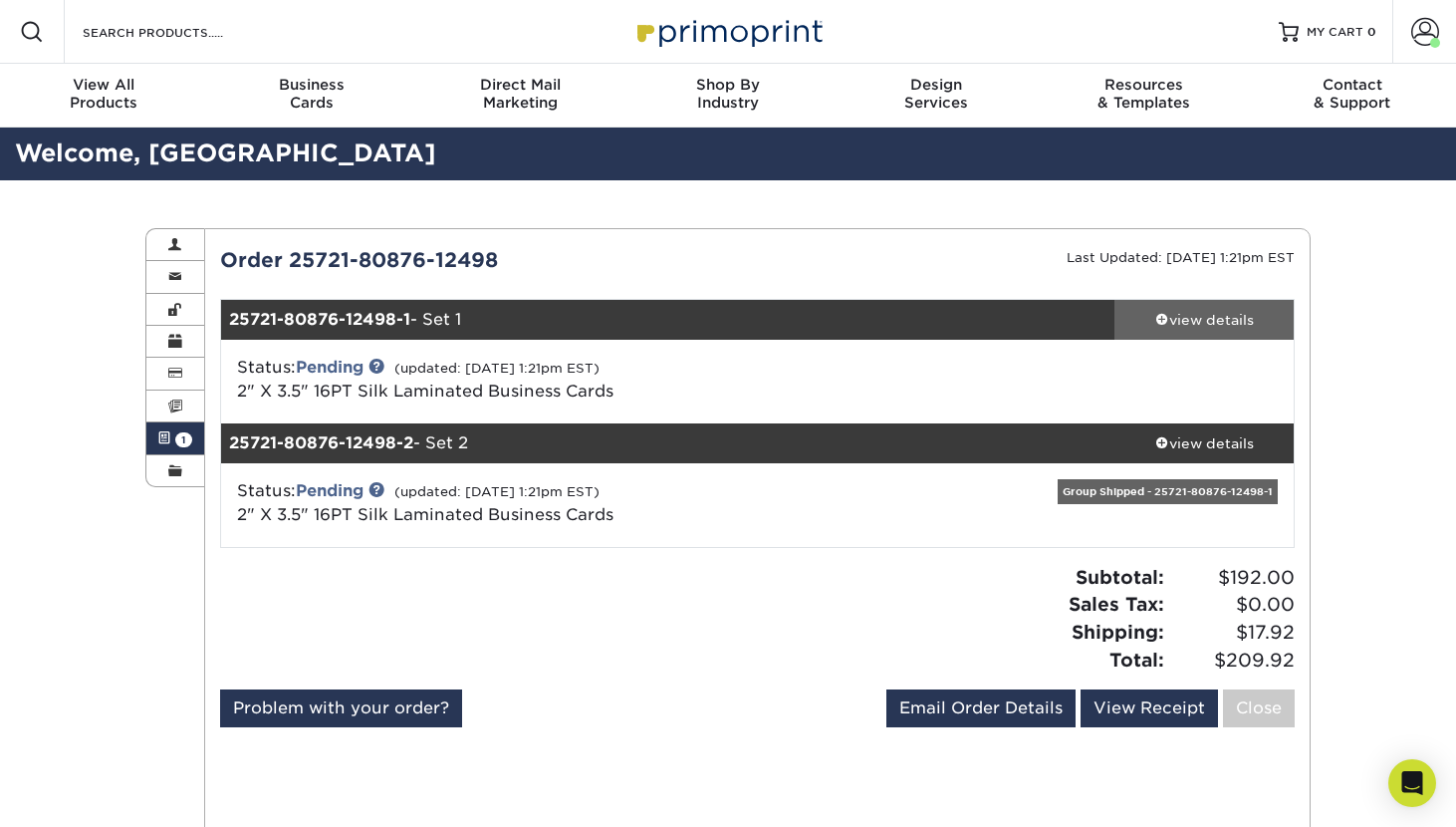 click on "view details" at bounding box center (1204, 320) 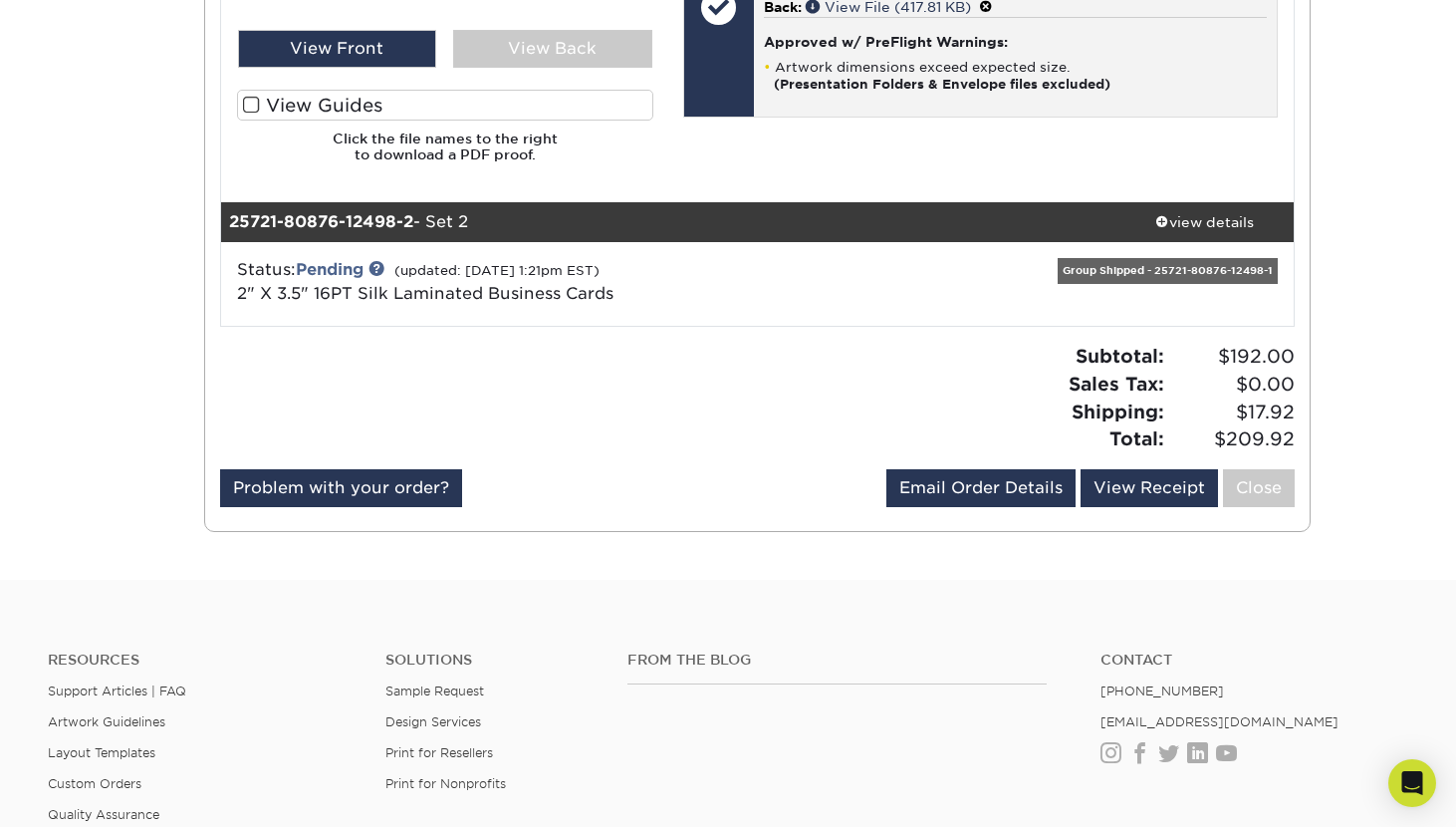 scroll, scrollTop: 1144, scrollLeft: 0, axis: vertical 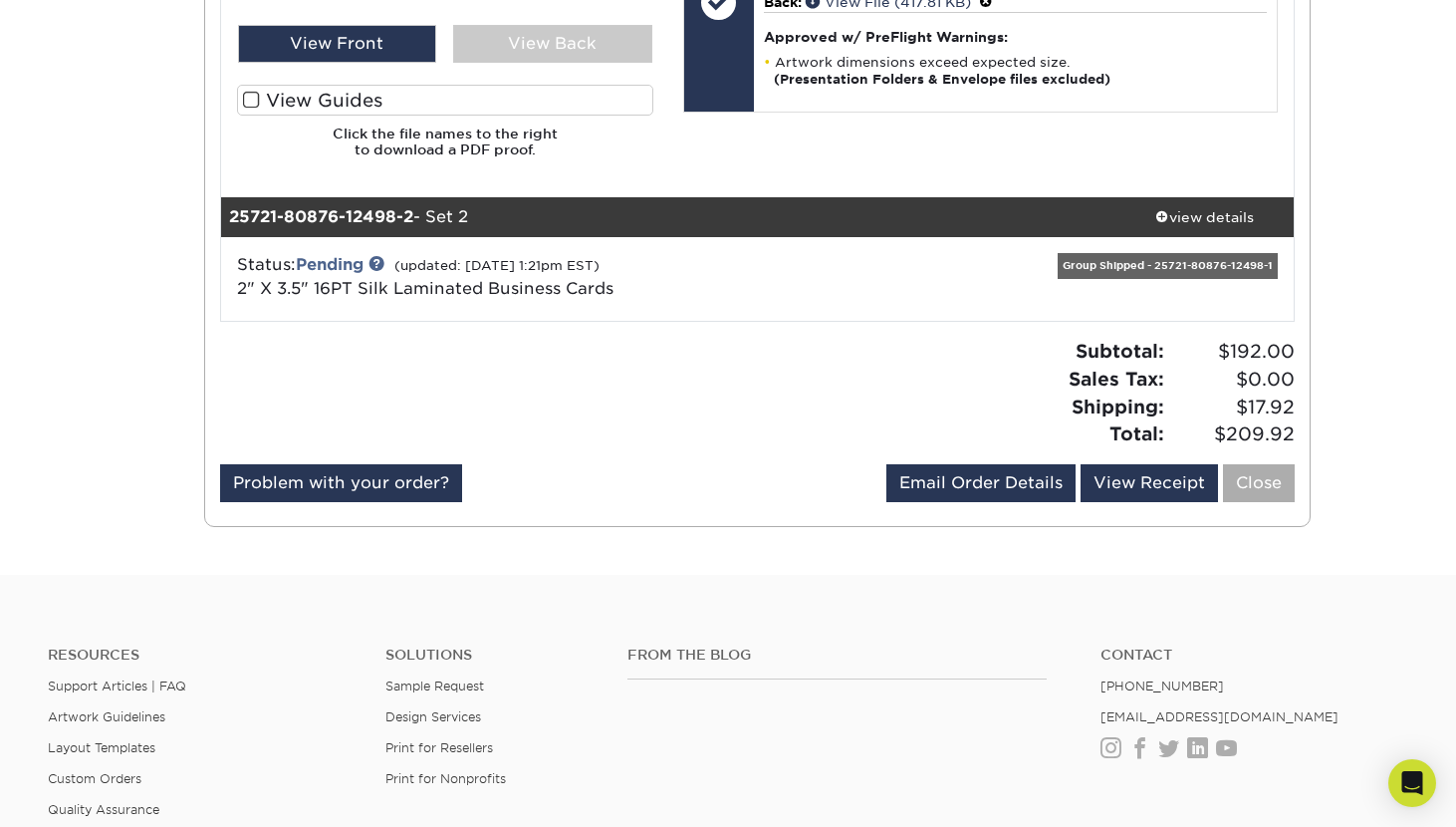 click on "Close" at bounding box center [1259, 483] 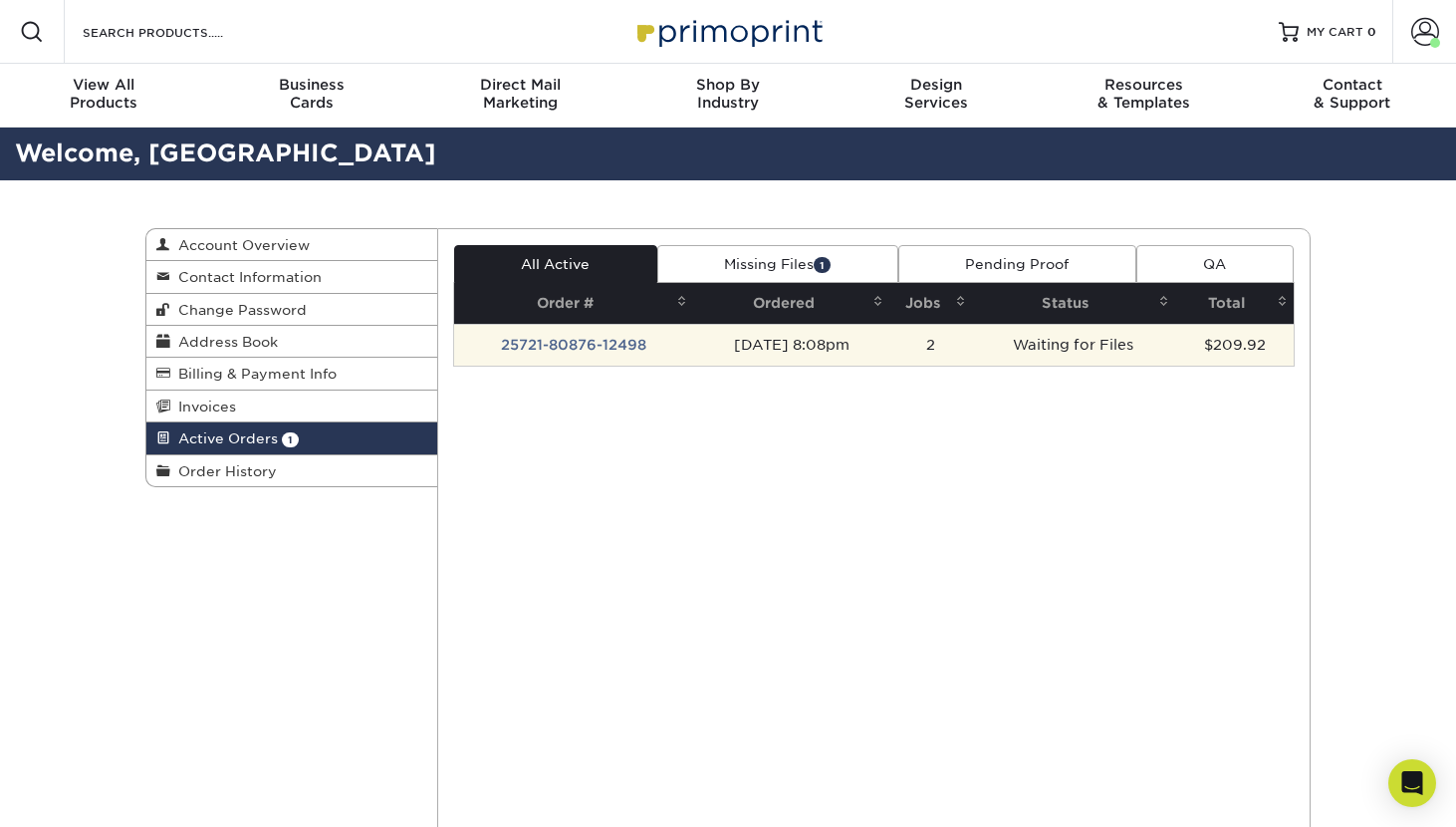click on "[DATE] 8:08pm" at bounding box center [791, 345] 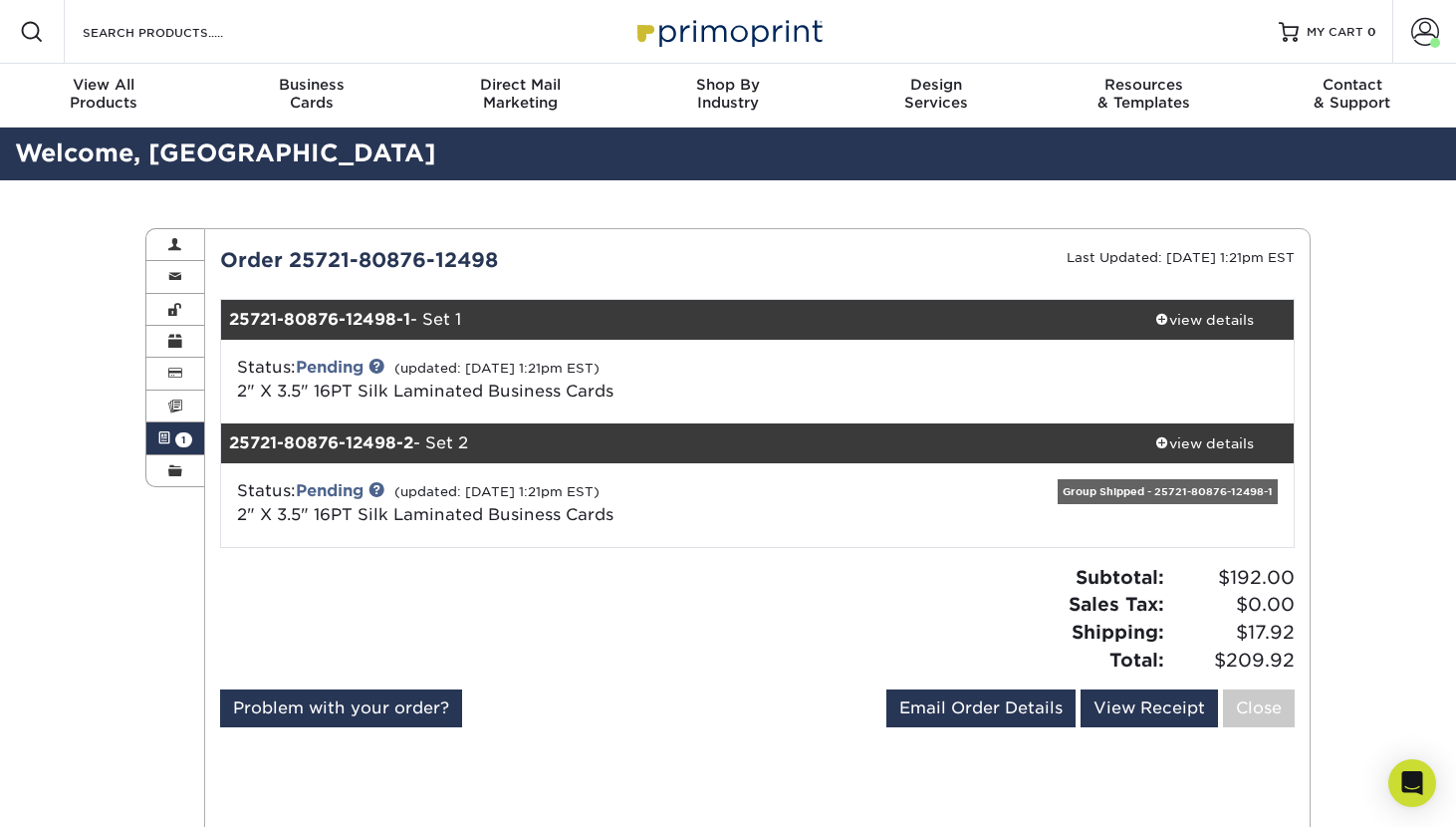 click on "Status:  Pending
(updated: 07/23/2025 1:21pm EST)
2" X 3.5" 16PT Silk Laminated Business Cards" at bounding box center [579, 380] 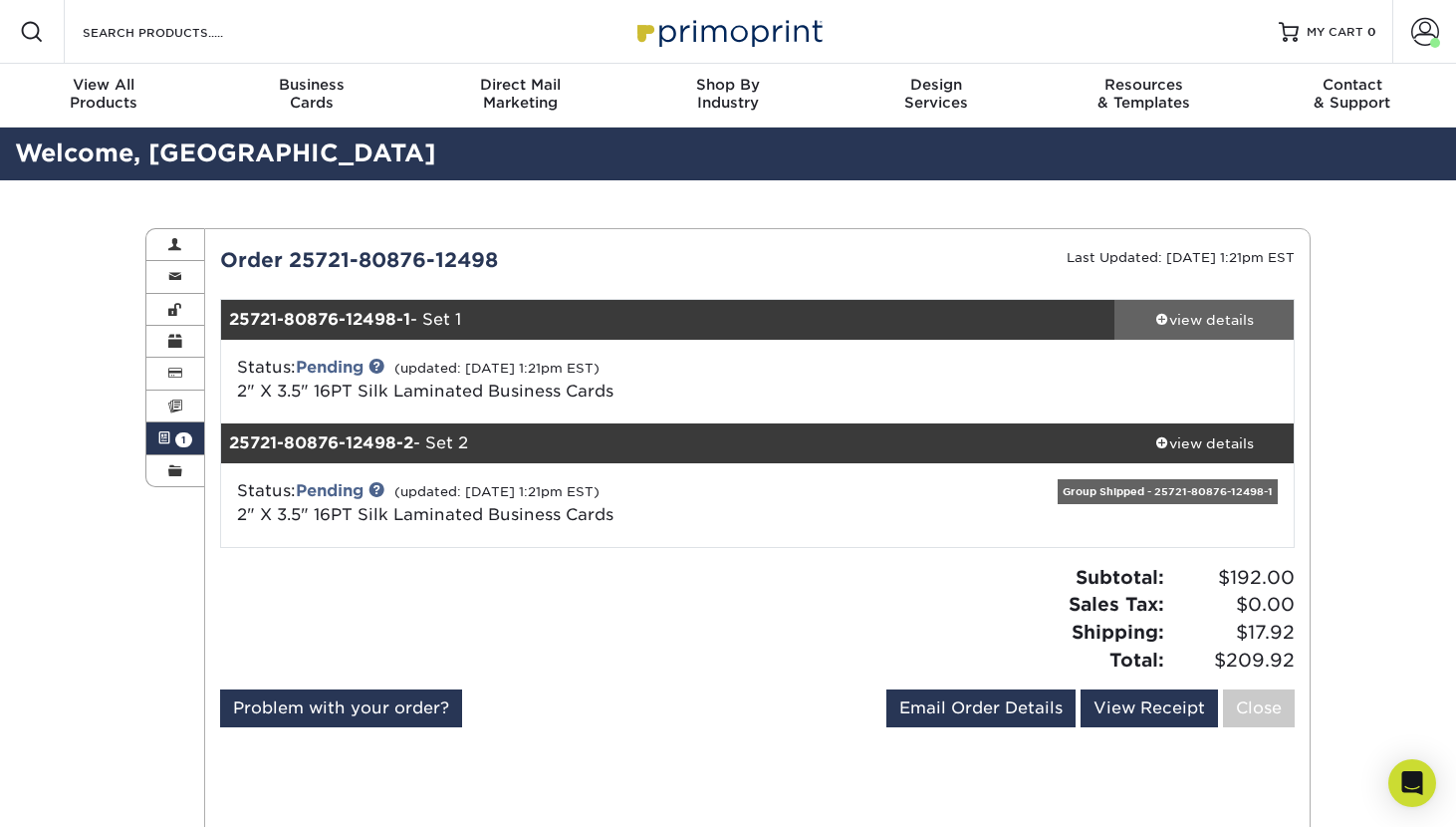 click on "view details" at bounding box center (1204, 320) 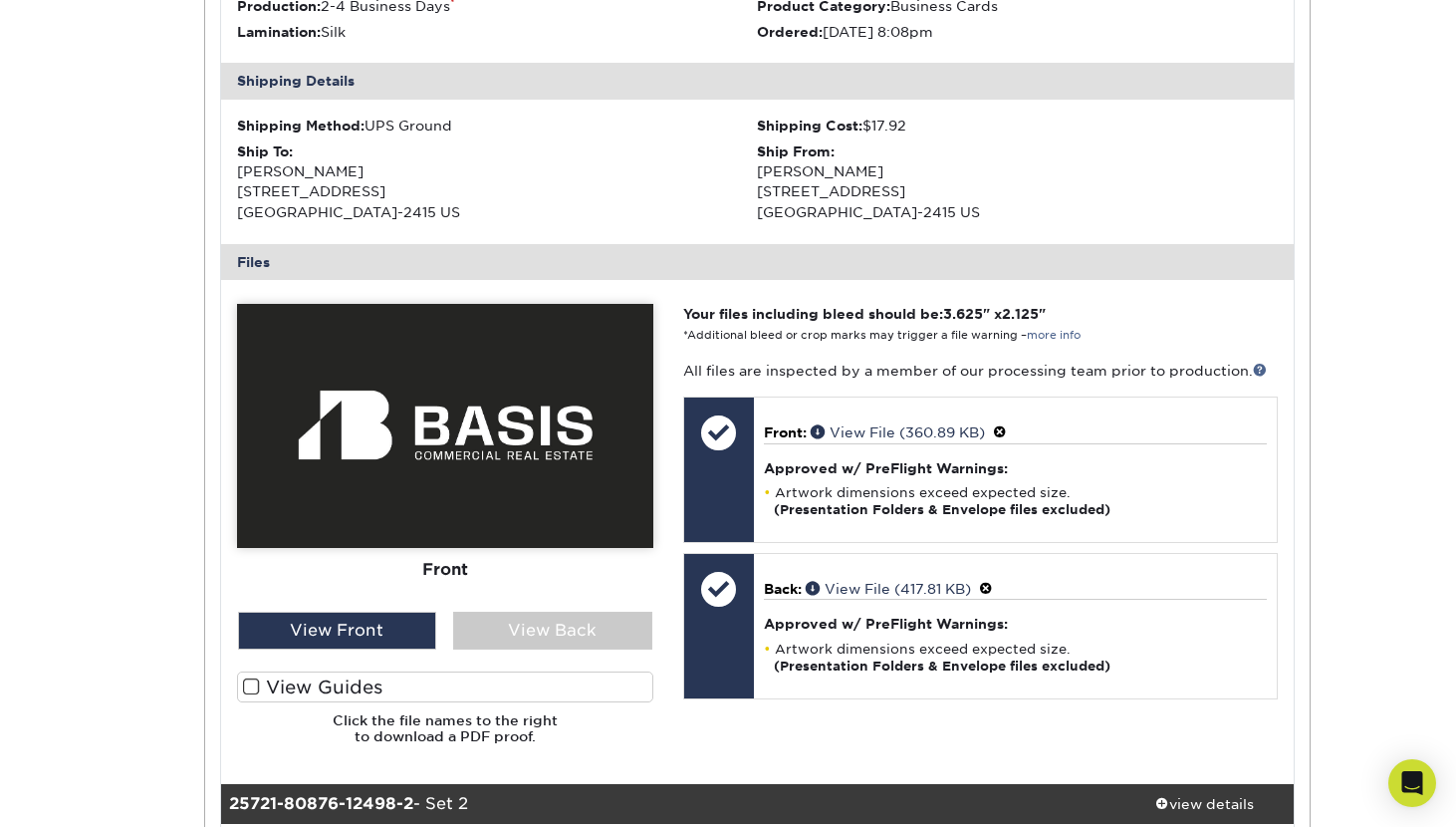 scroll, scrollTop: 215, scrollLeft: 0, axis: vertical 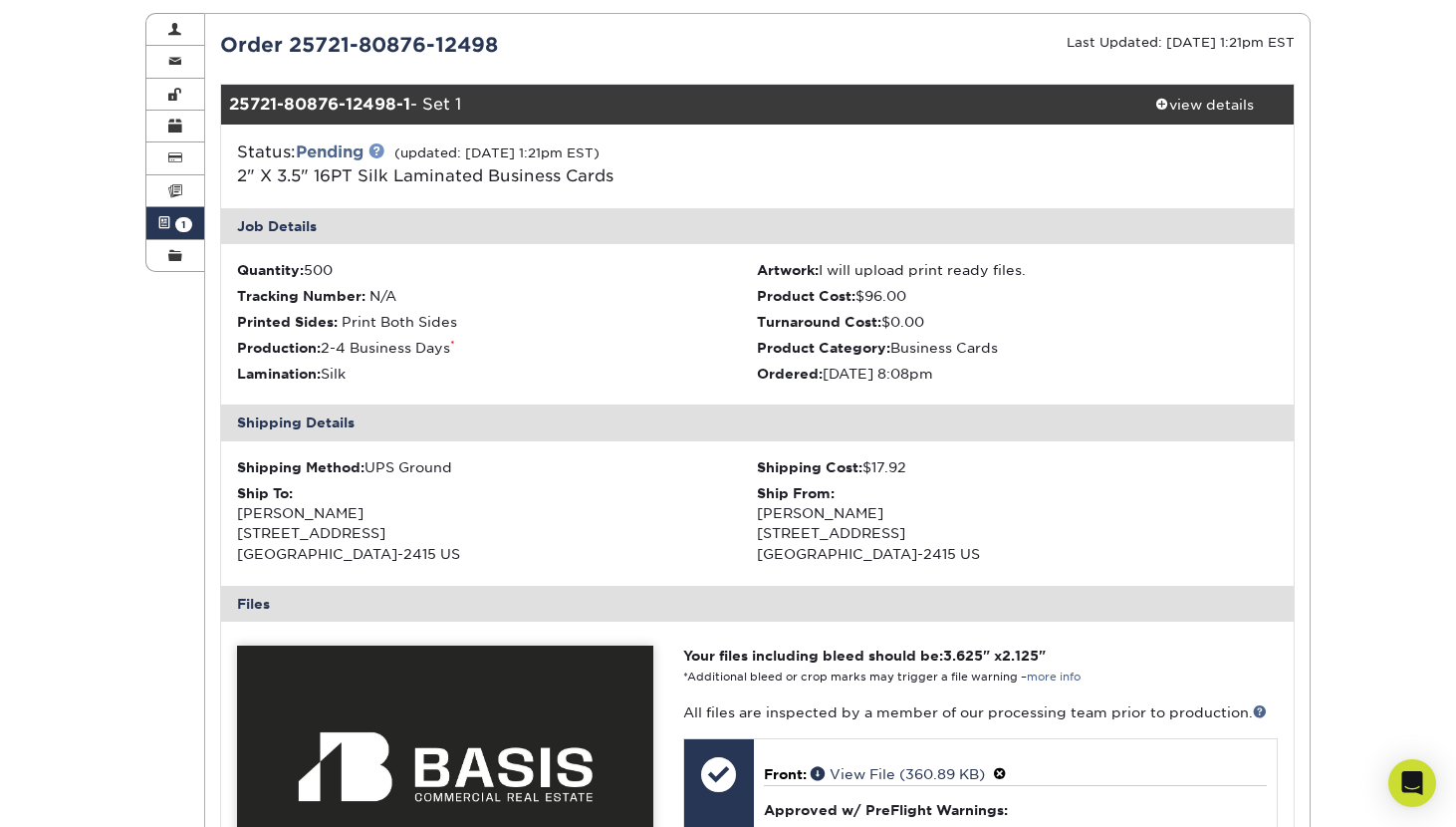 click at bounding box center [376, 150] 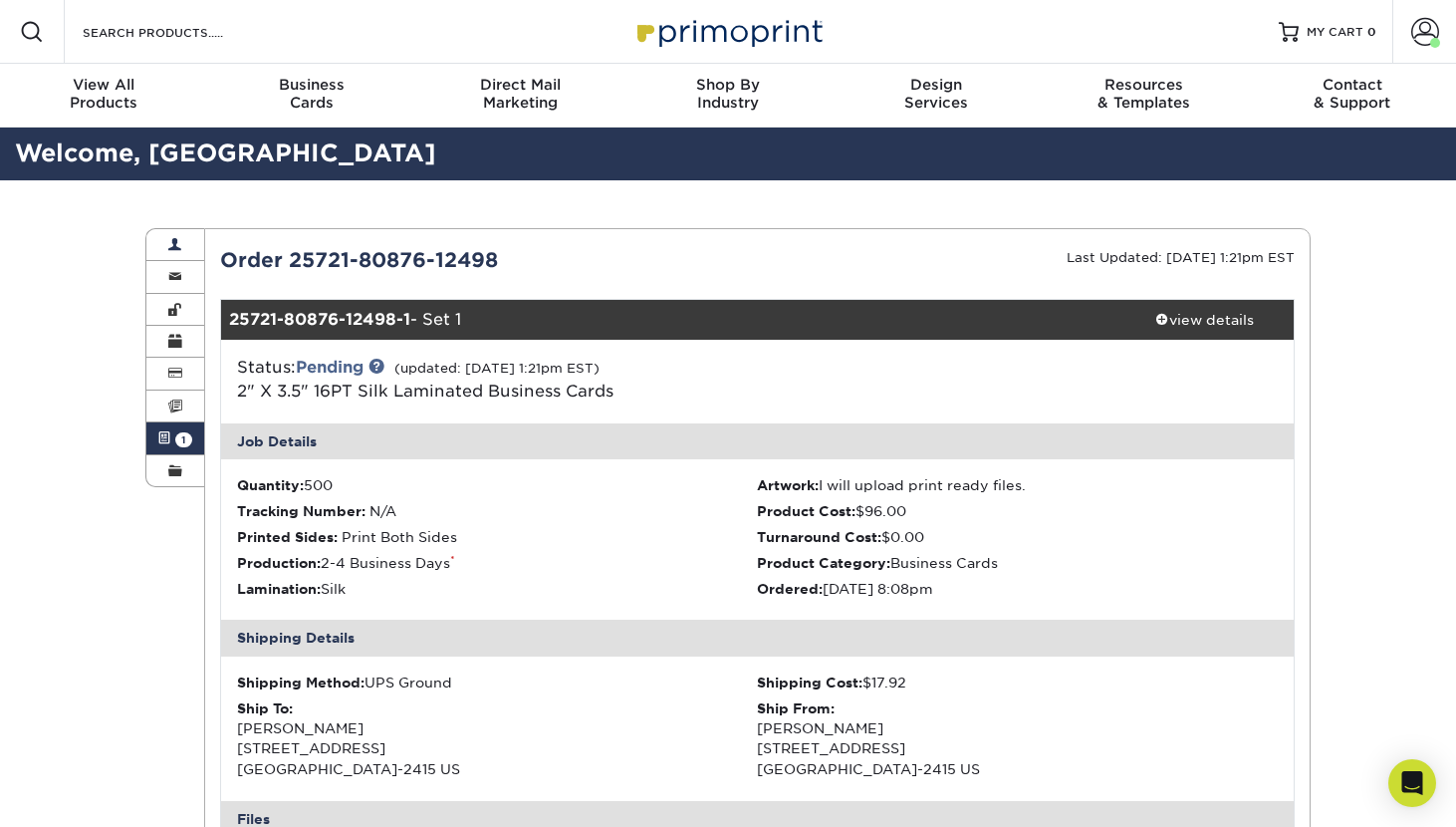scroll, scrollTop: 0, scrollLeft: 0, axis: both 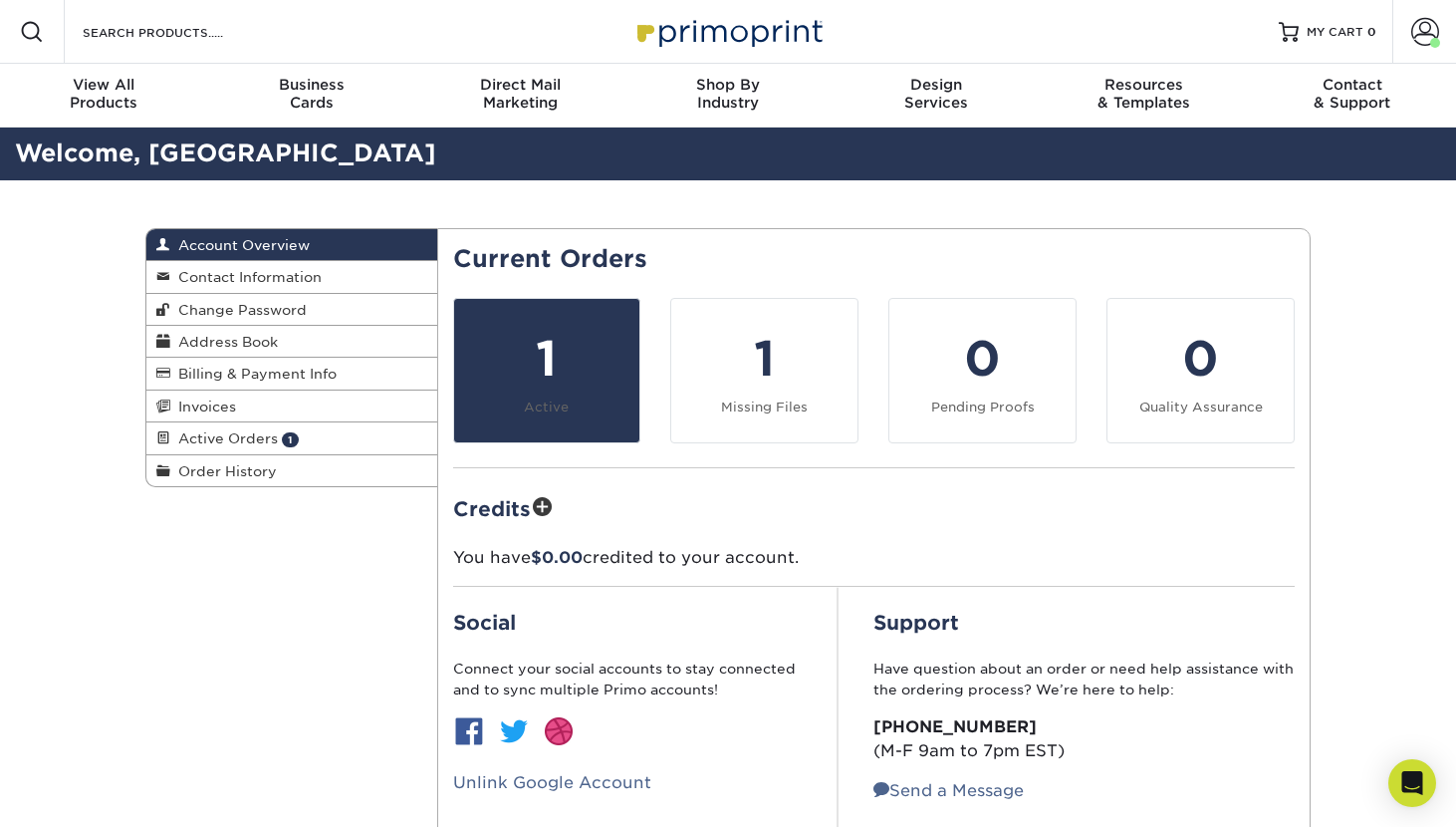 click on "1
Active" at bounding box center [547, 371] 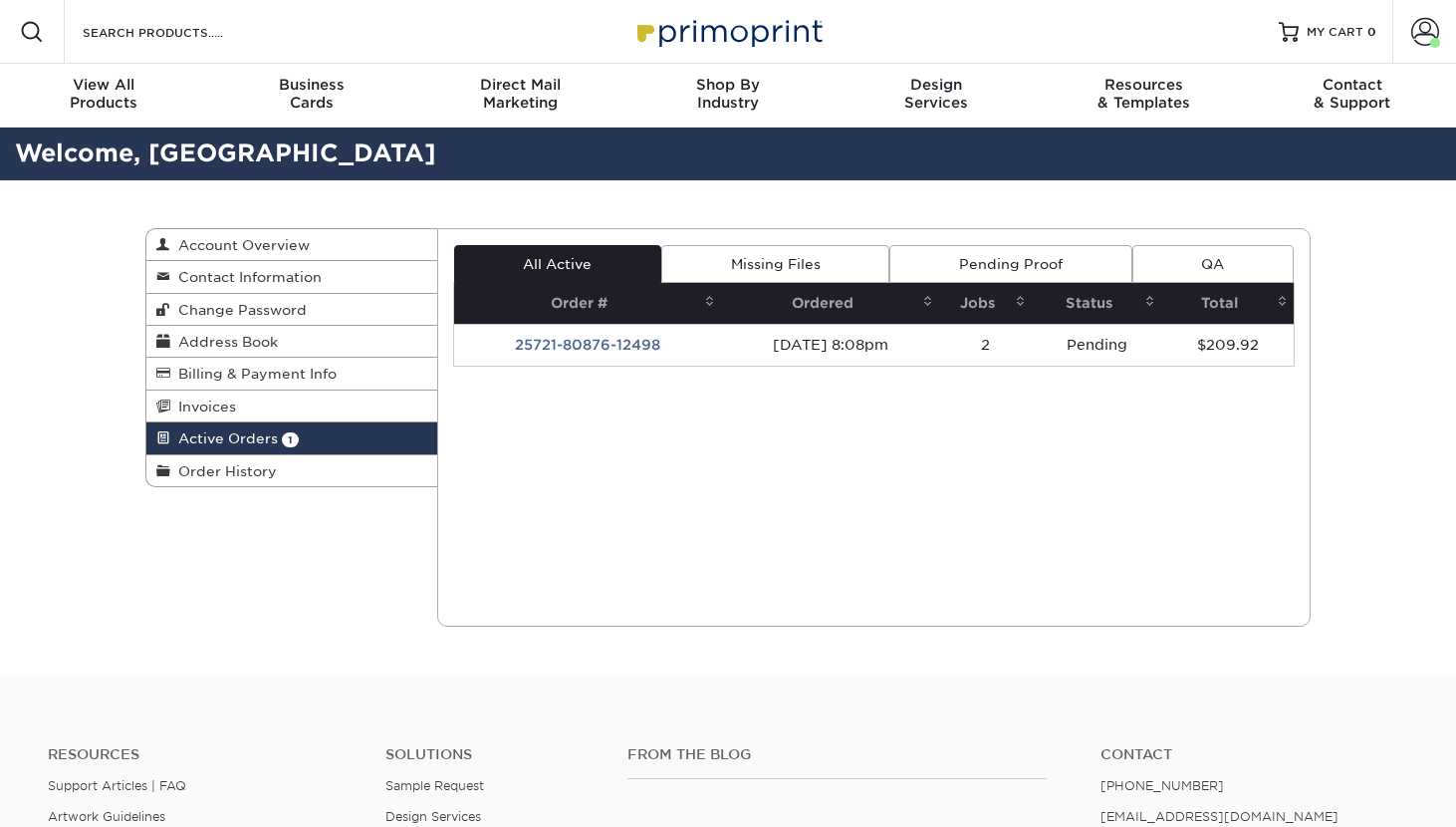 scroll, scrollTop: 0, scrollLeft: 0, axis: both 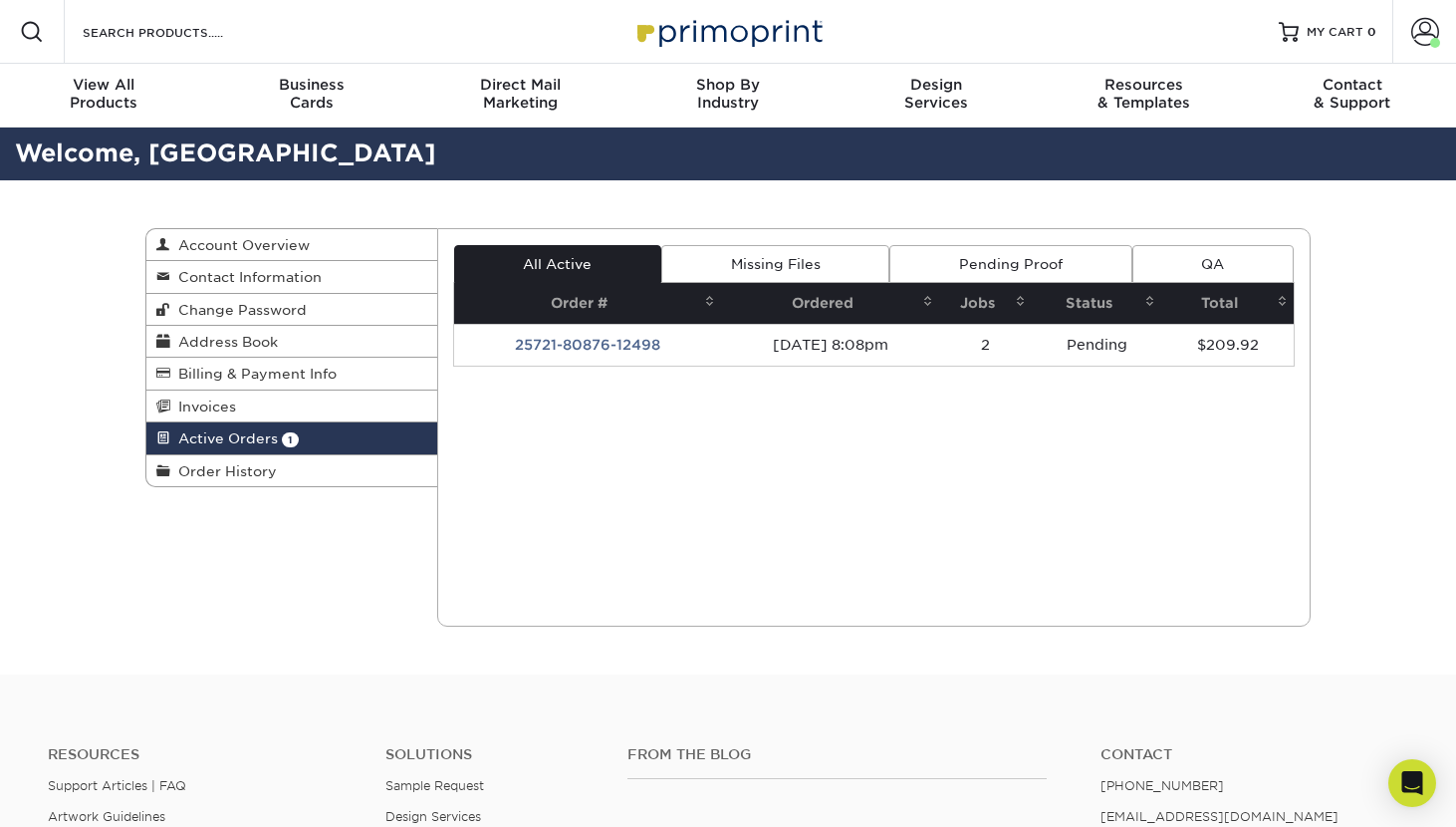 click on "Ordered" at bounding box center (831, 303) 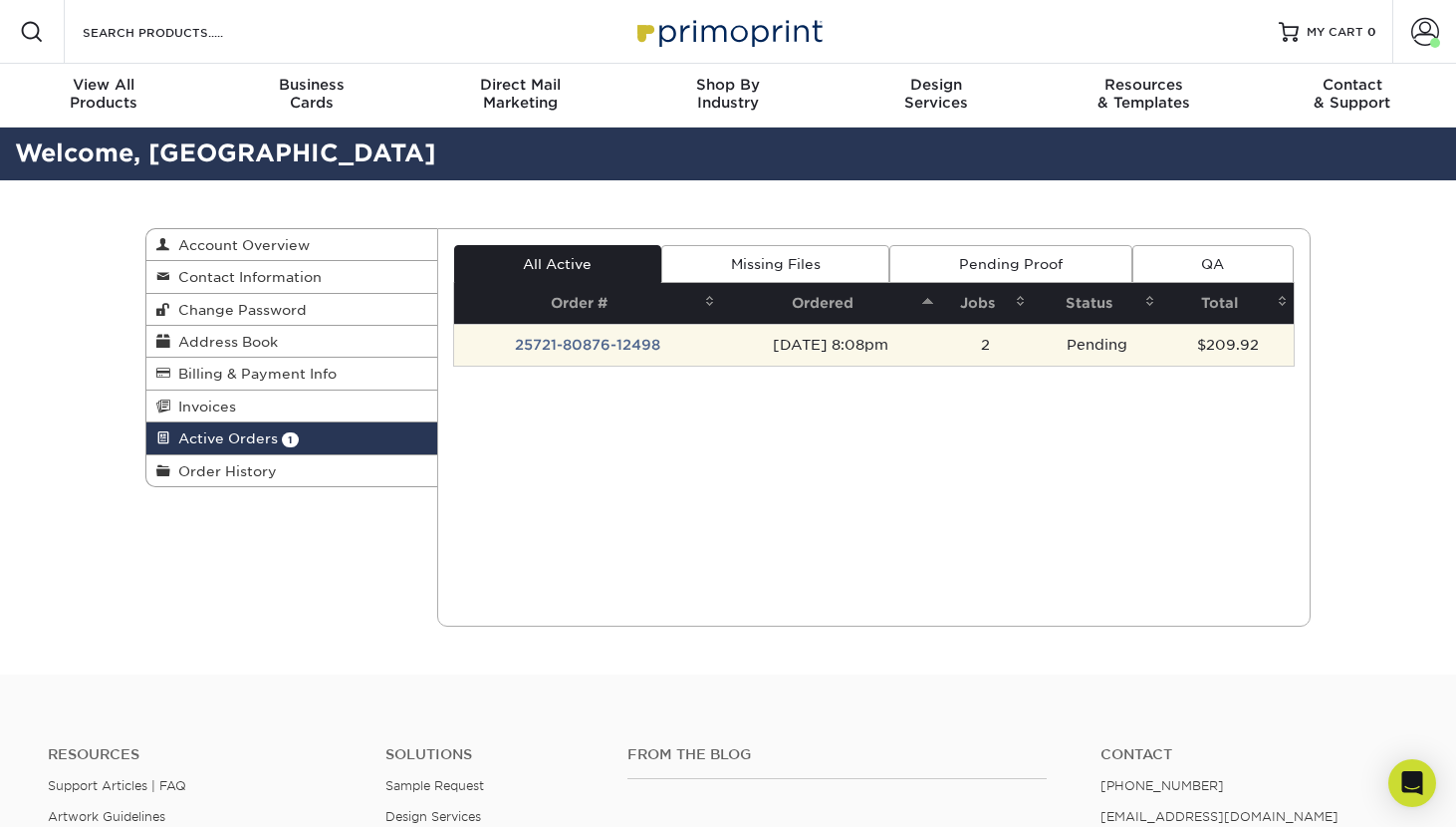 click on "07/21/2025 8:08pm" at bounding box center (831, 345) 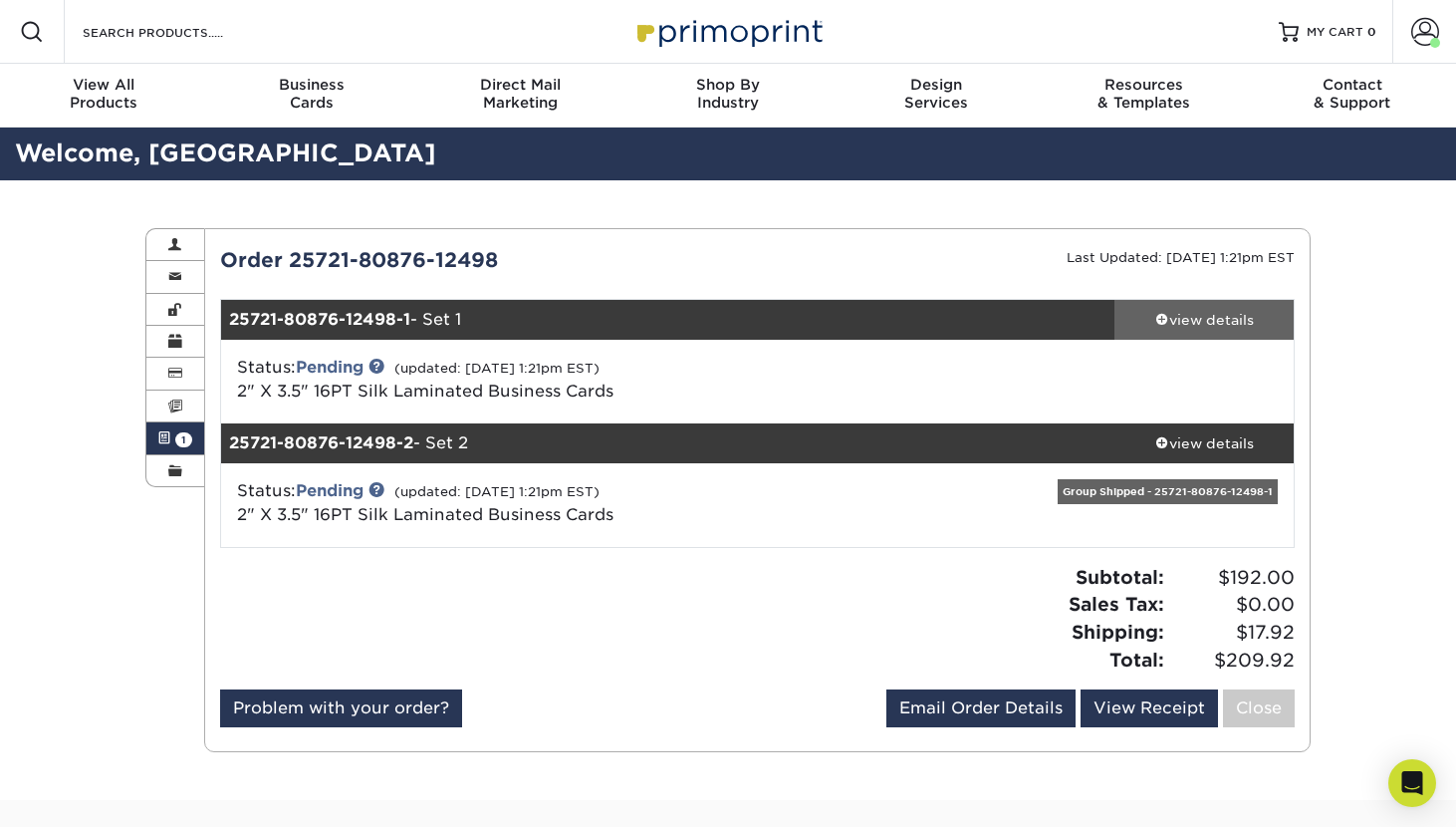 click on "view details" at bounding box center [1204, 320] 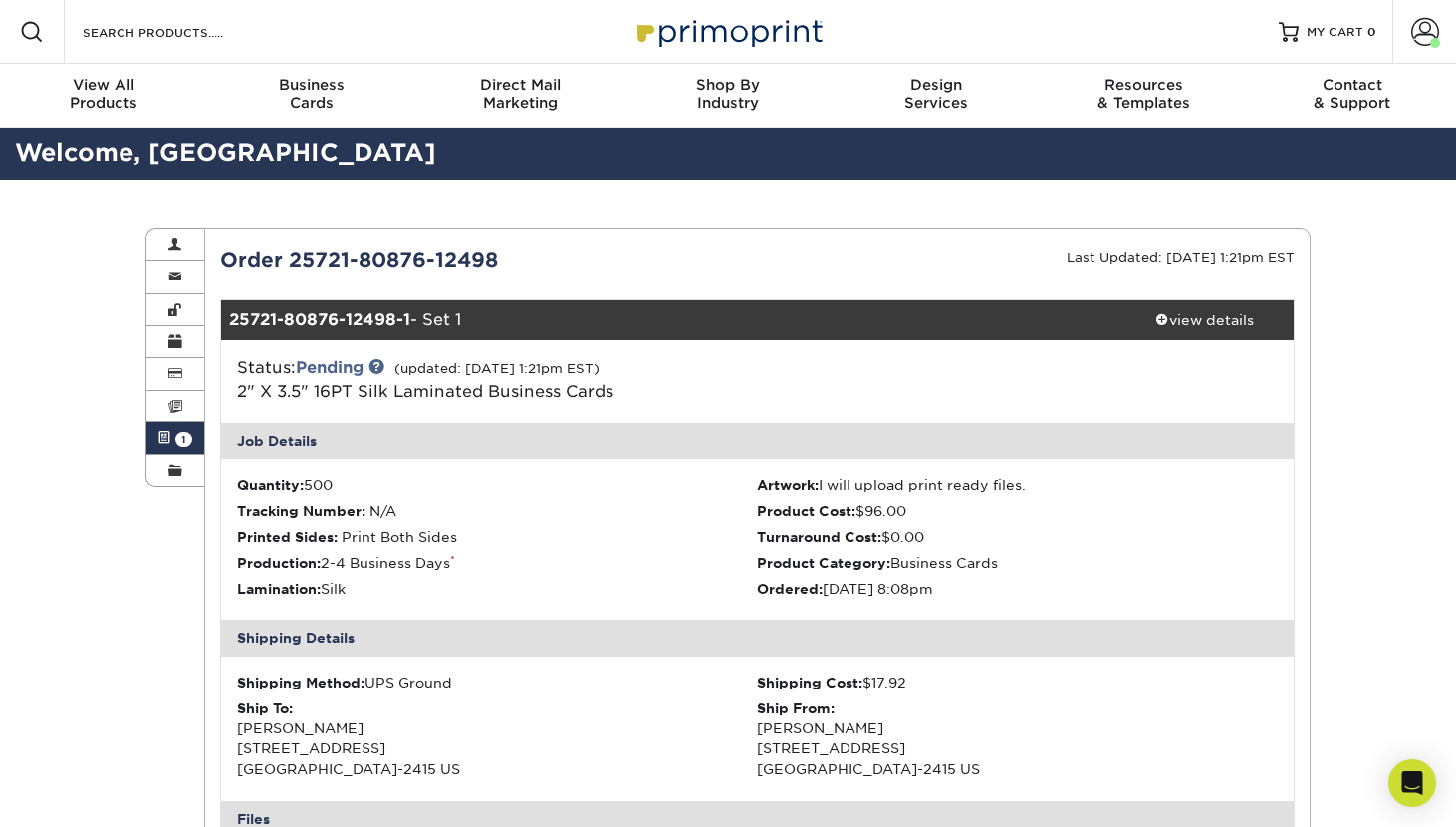 scroll, scrollTop: 801, scrollLeft: 0, axis: vertical 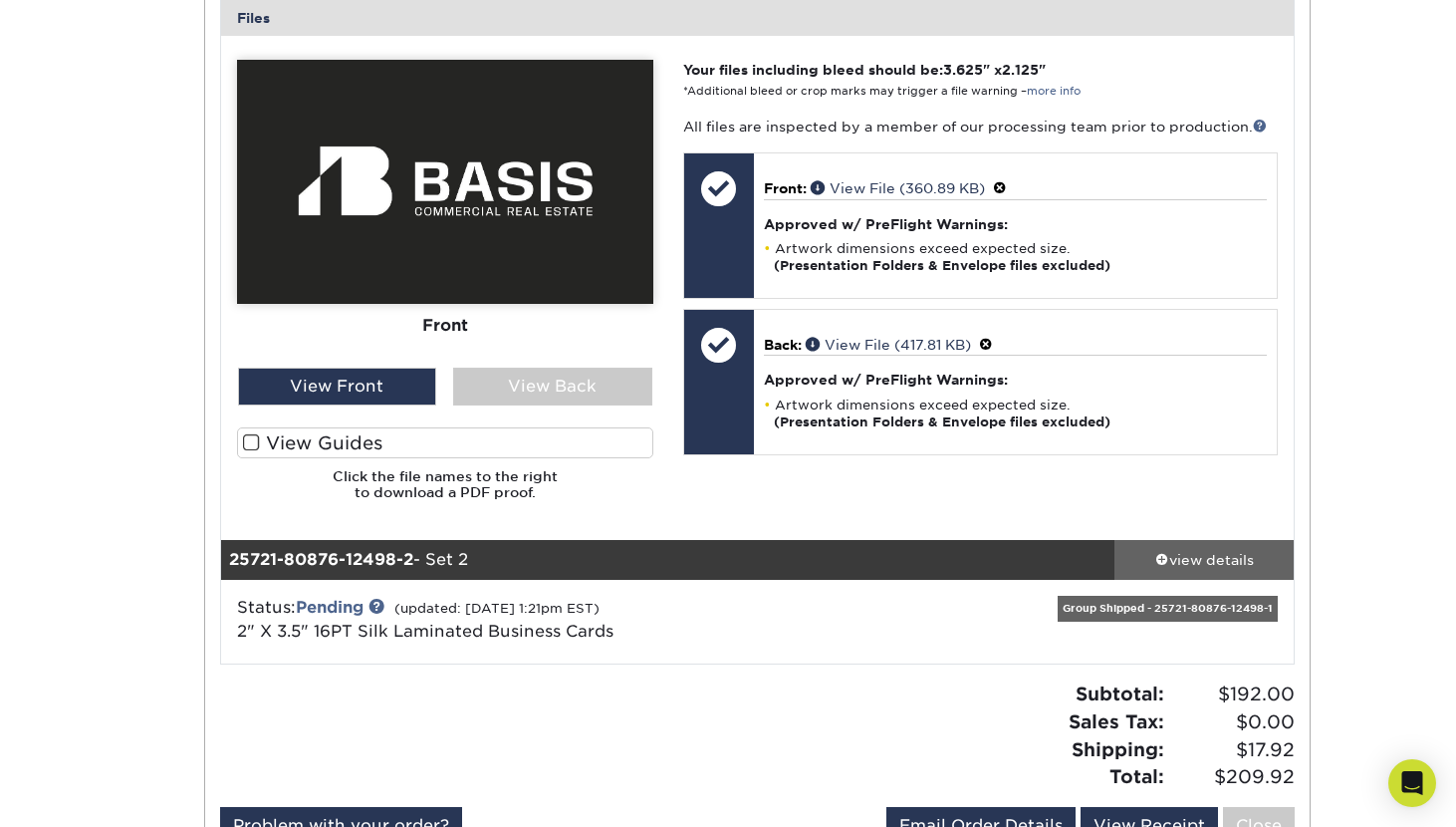 click on "view details" at bounding box center (1204, 560) 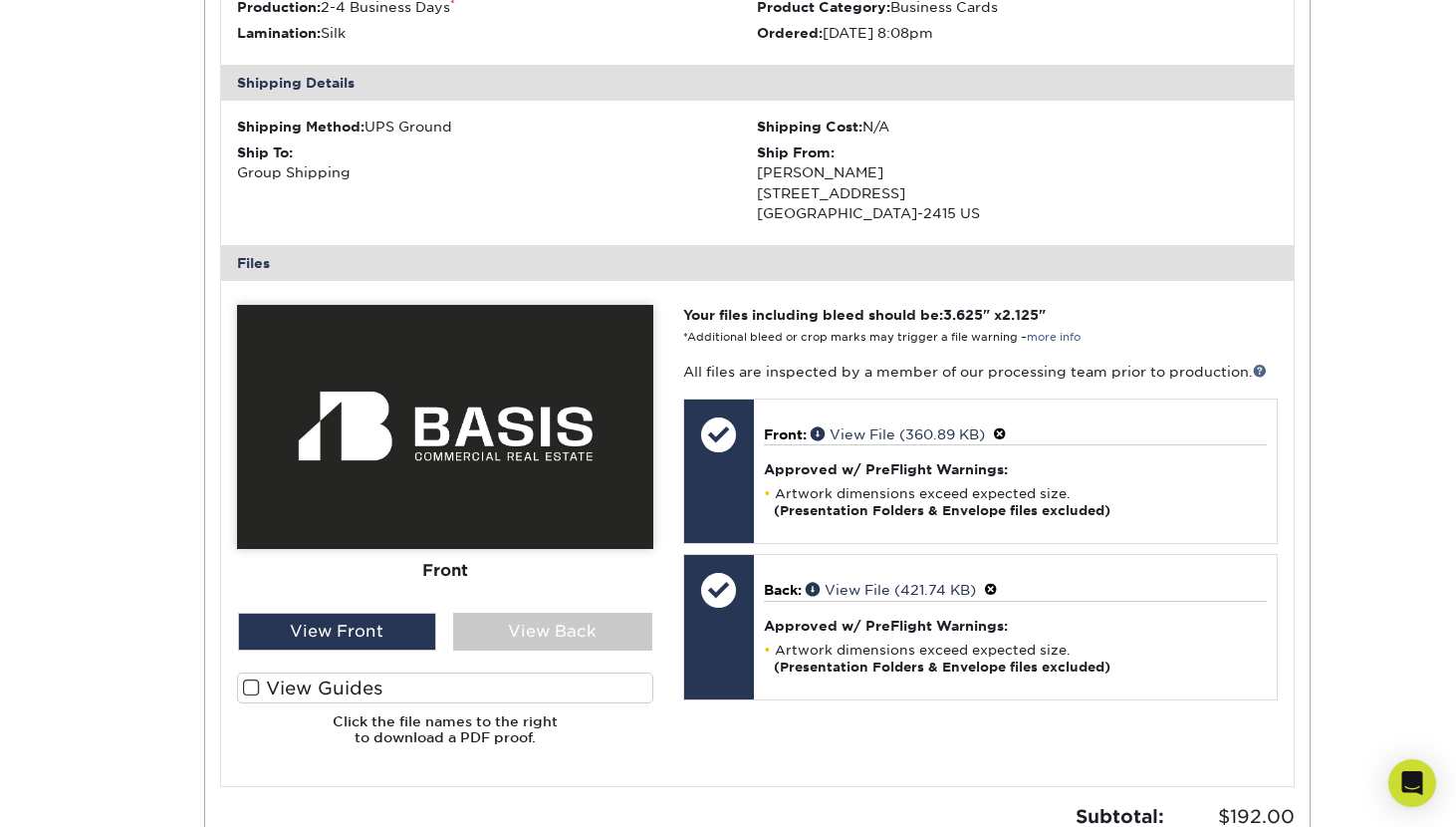 scroll, scrollTop: 1600, scrollLeft: 0, axis: vertical 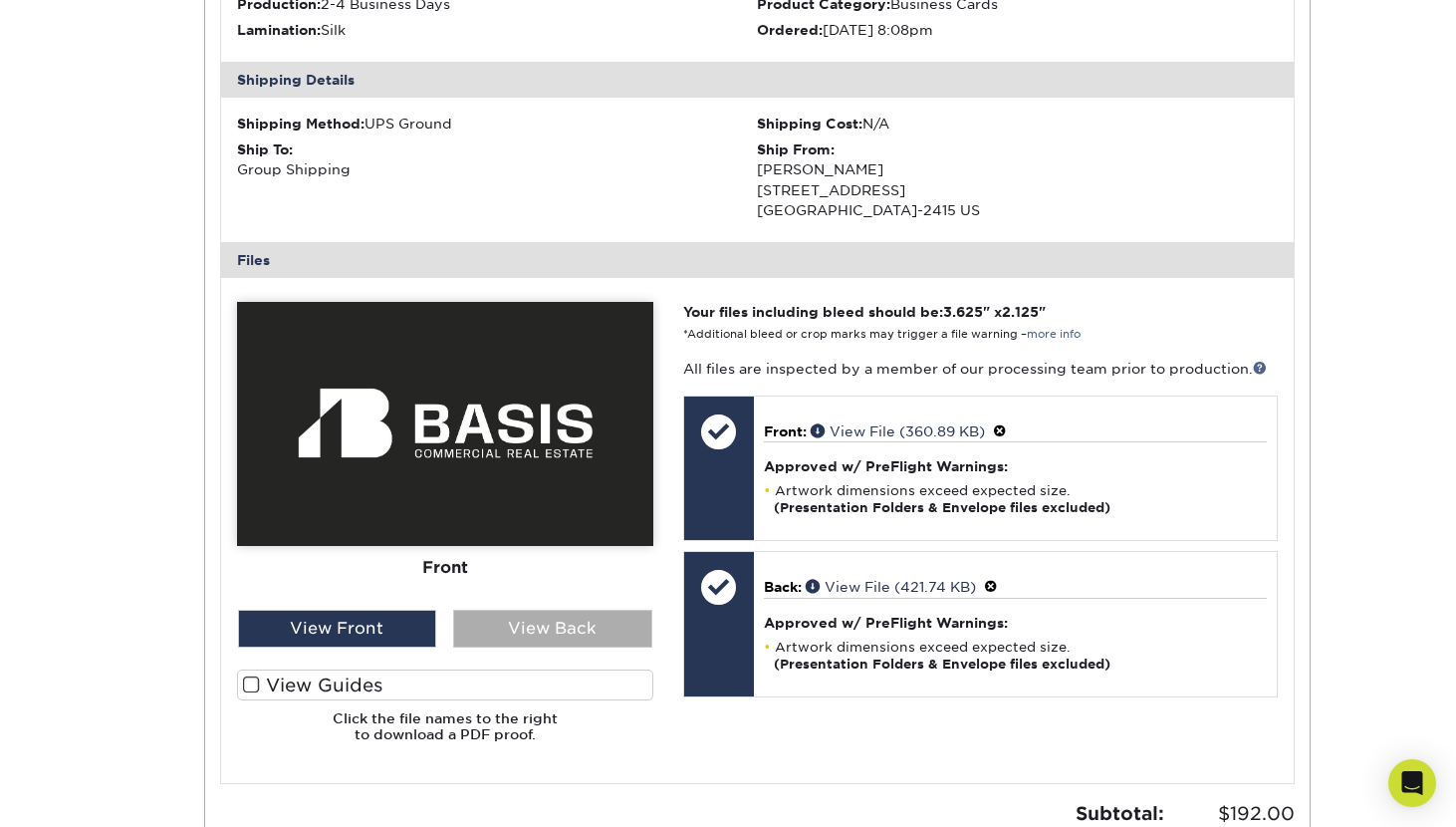 click on "View Back" at bounding box center (553, 629) 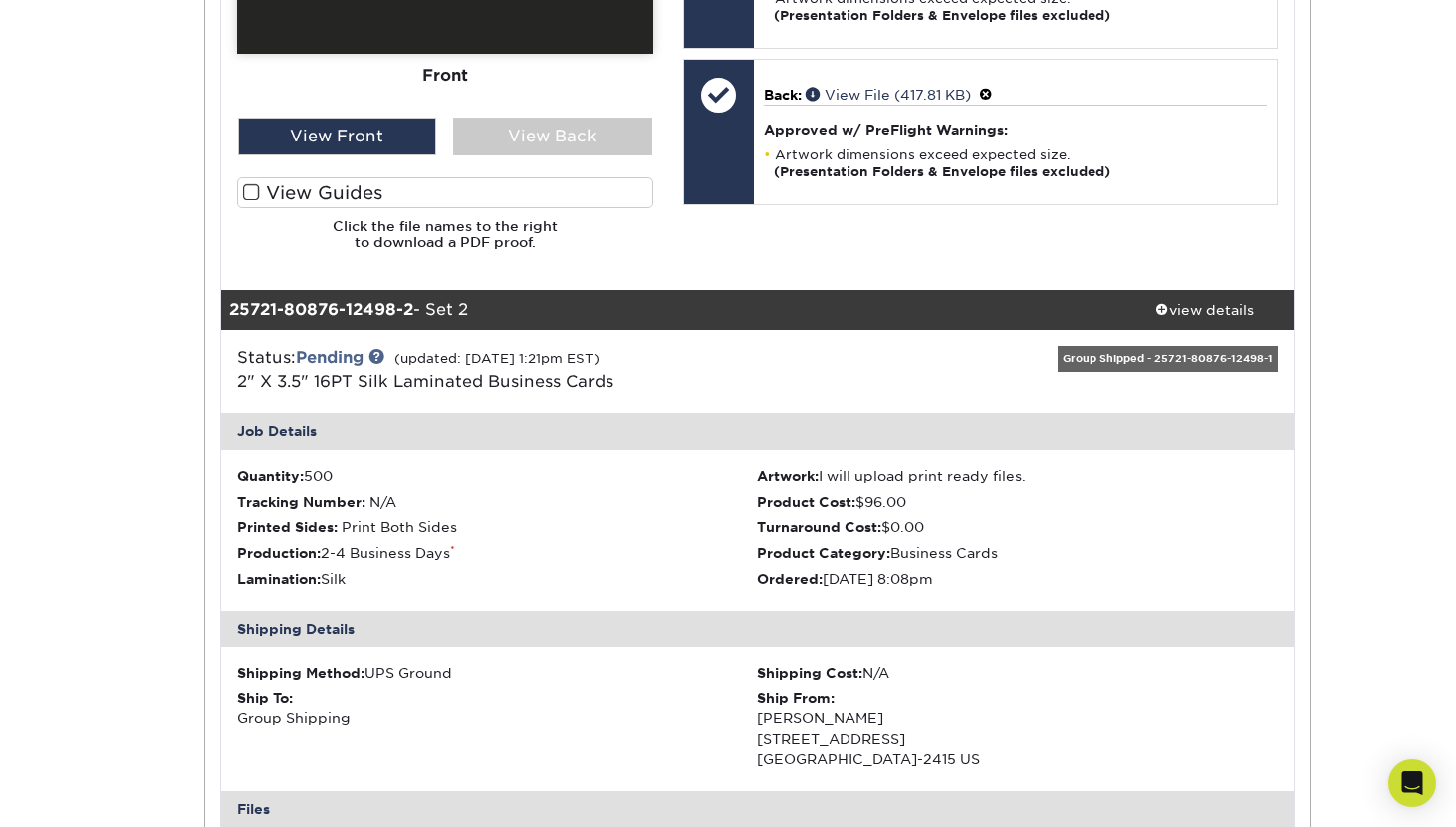 scroll, scrollTop: 1826, scrollLeft: 0, axis: vertical 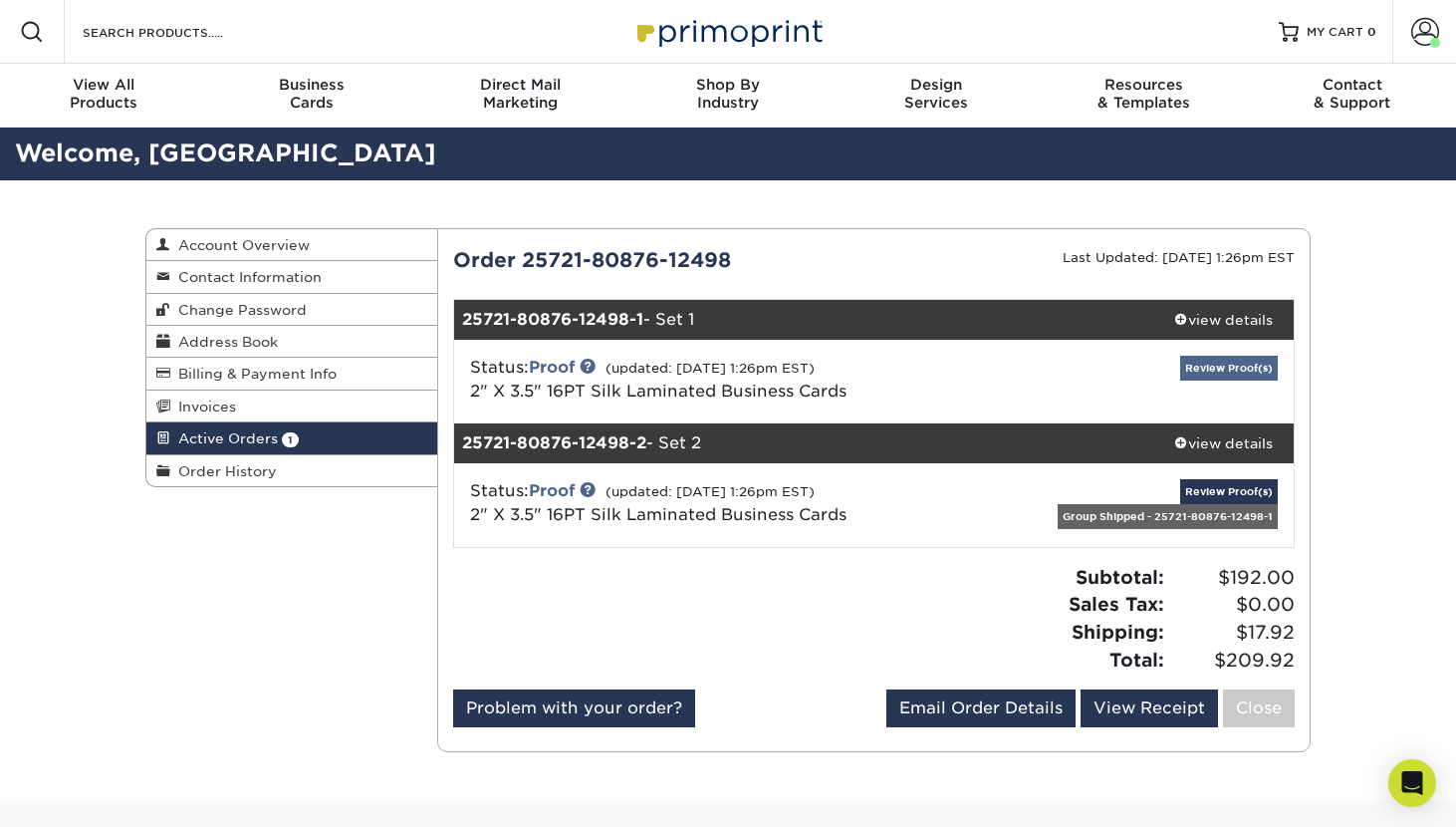 click on "Review Proof(s)" at bounding box center [1229, 368] 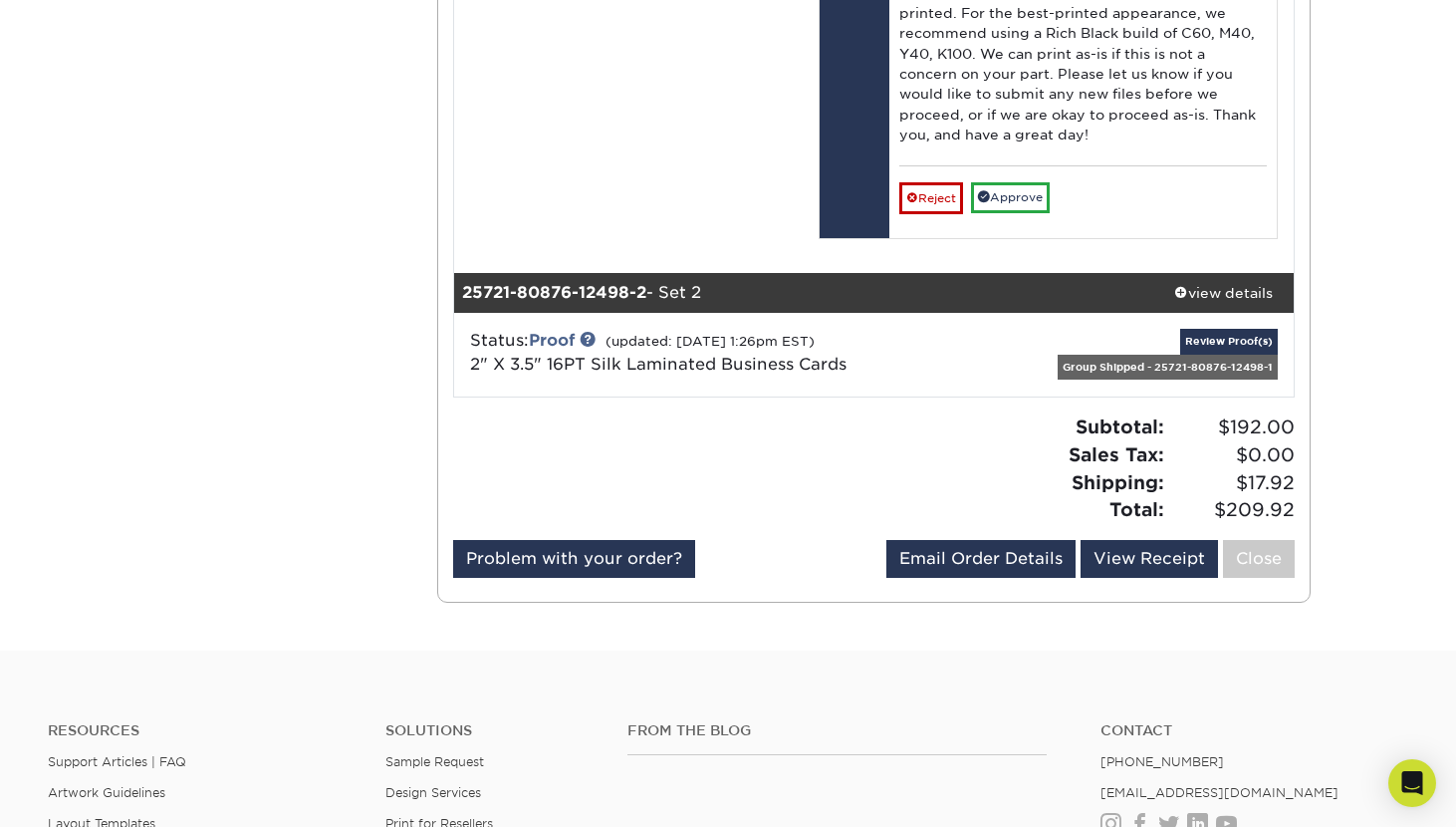 scroll, scrollTop: 1702, scrollLeft: 0, axis: vertical 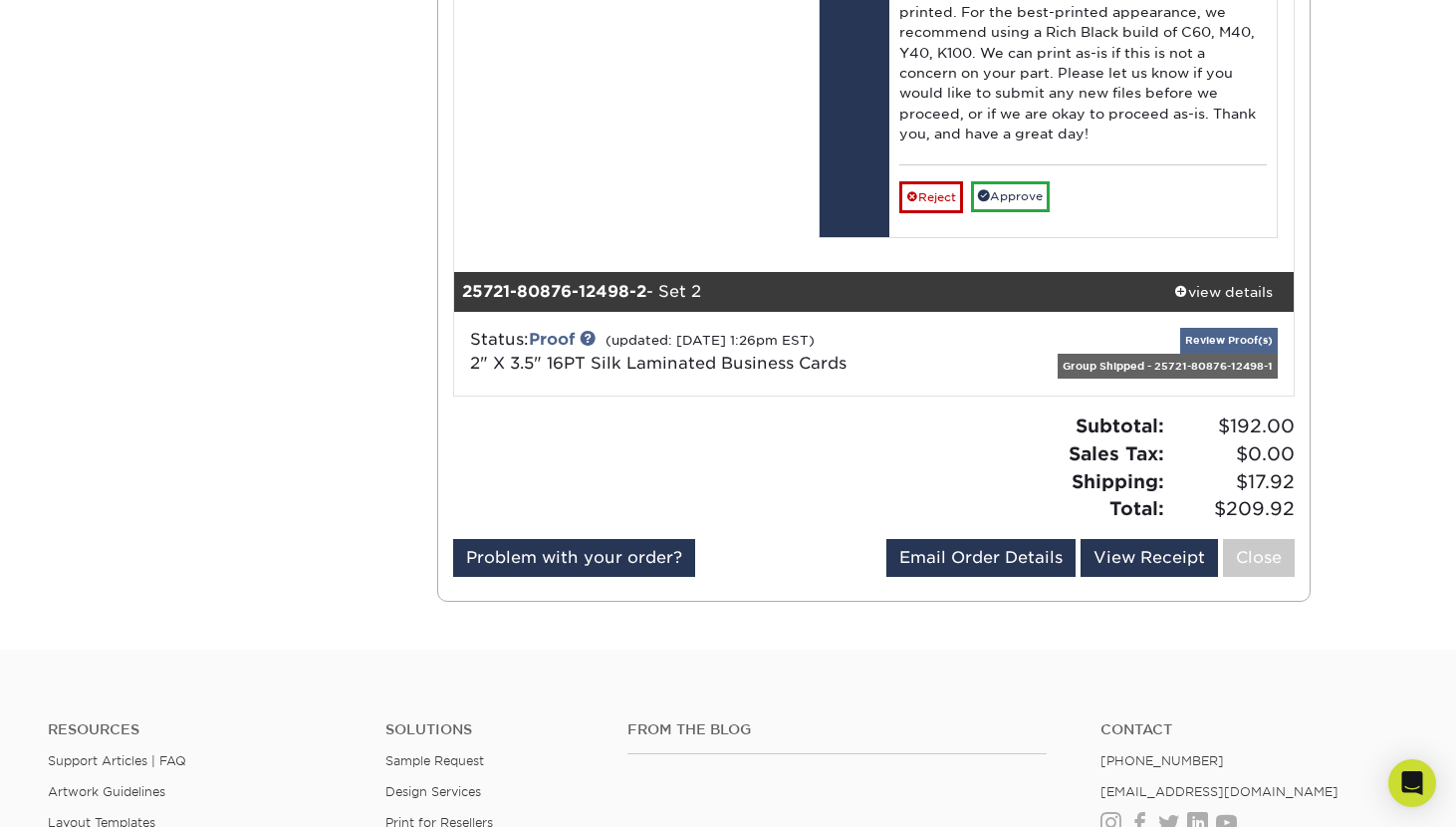 click on "Review Proof(s)" at bounding box center [1229, 340] 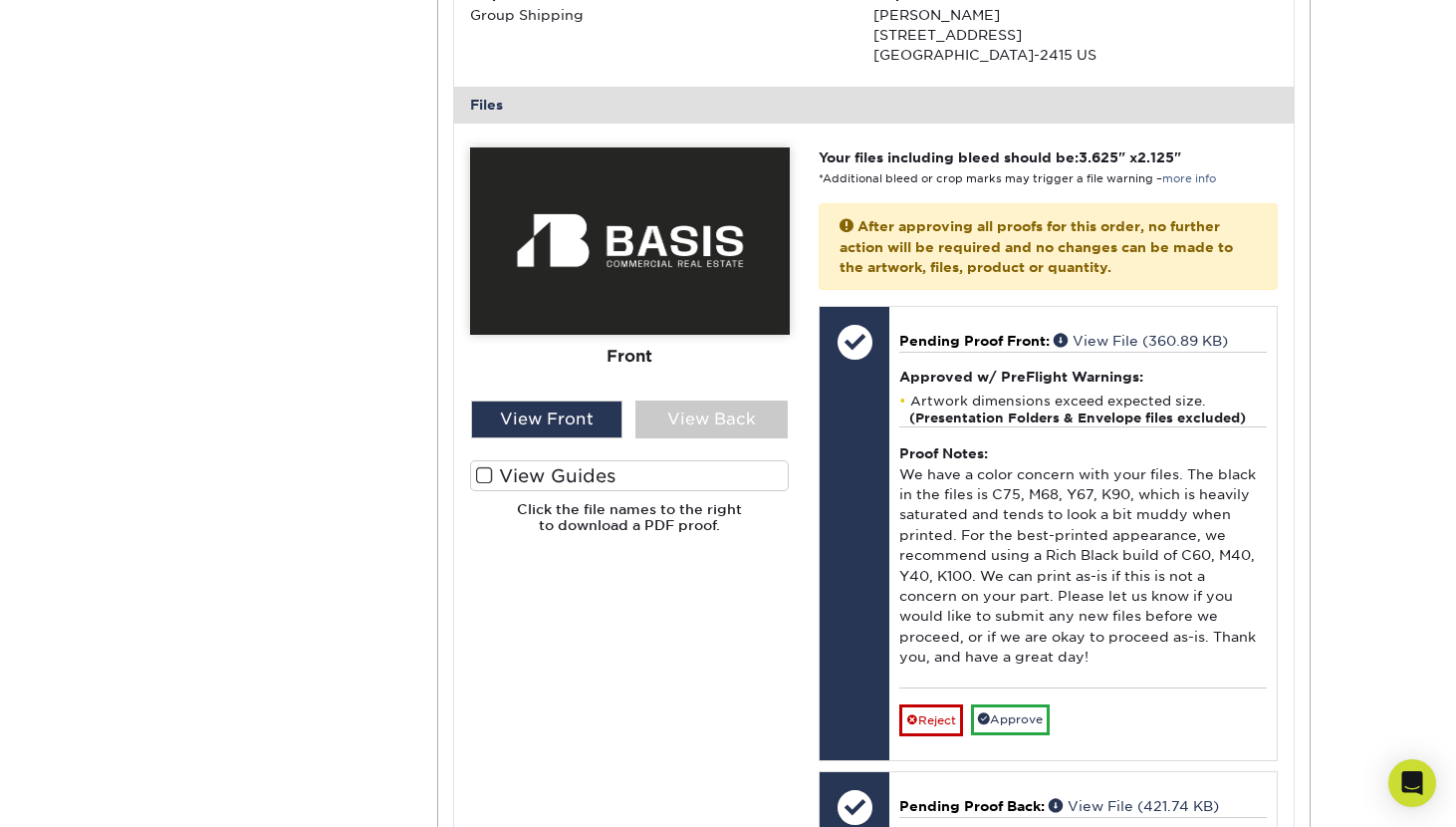 scroll, scrollTop: 2620, scrollLeft: 0, axis: vertical 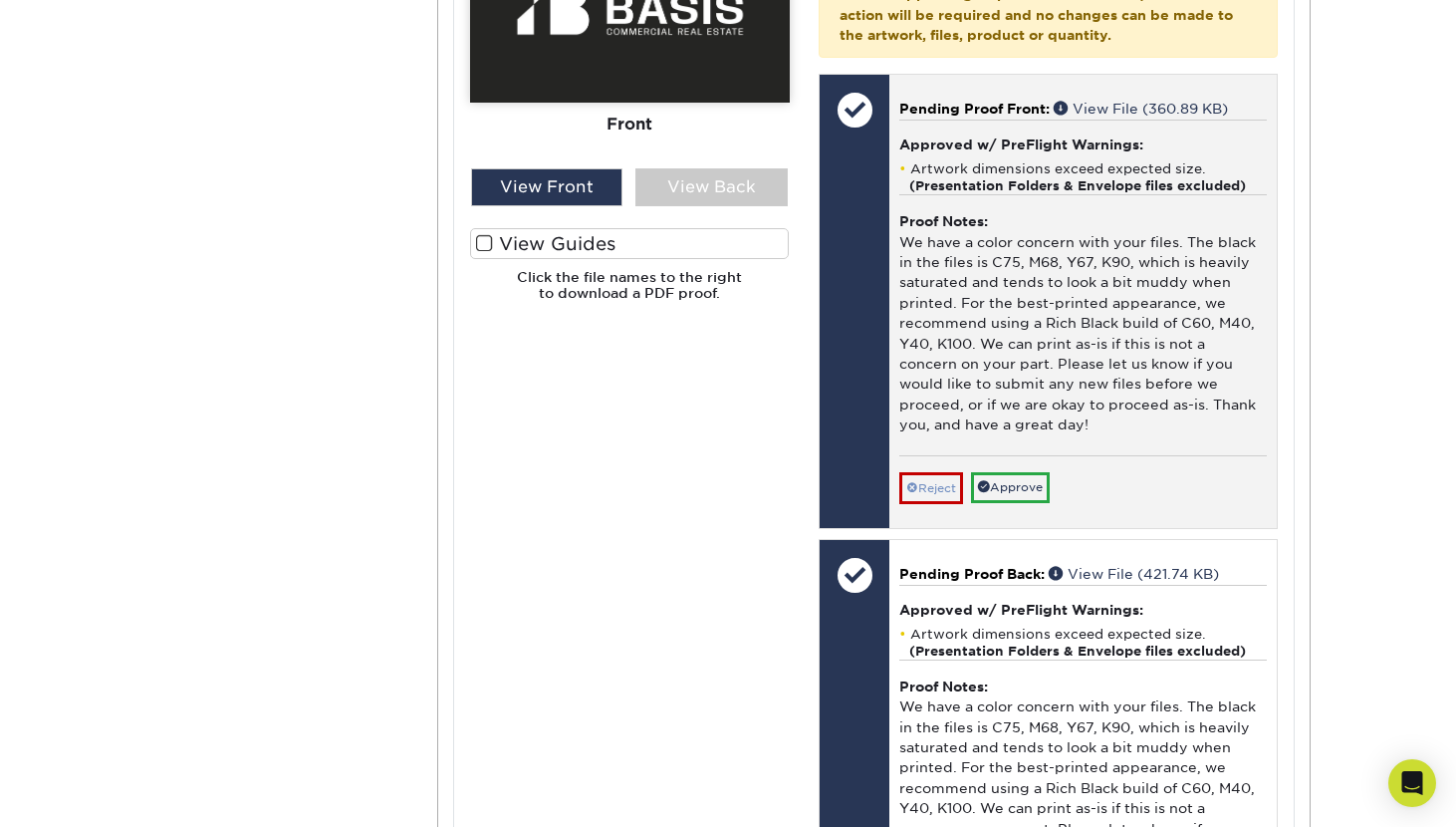 click on "Reject" at bounding box center [931, 488] 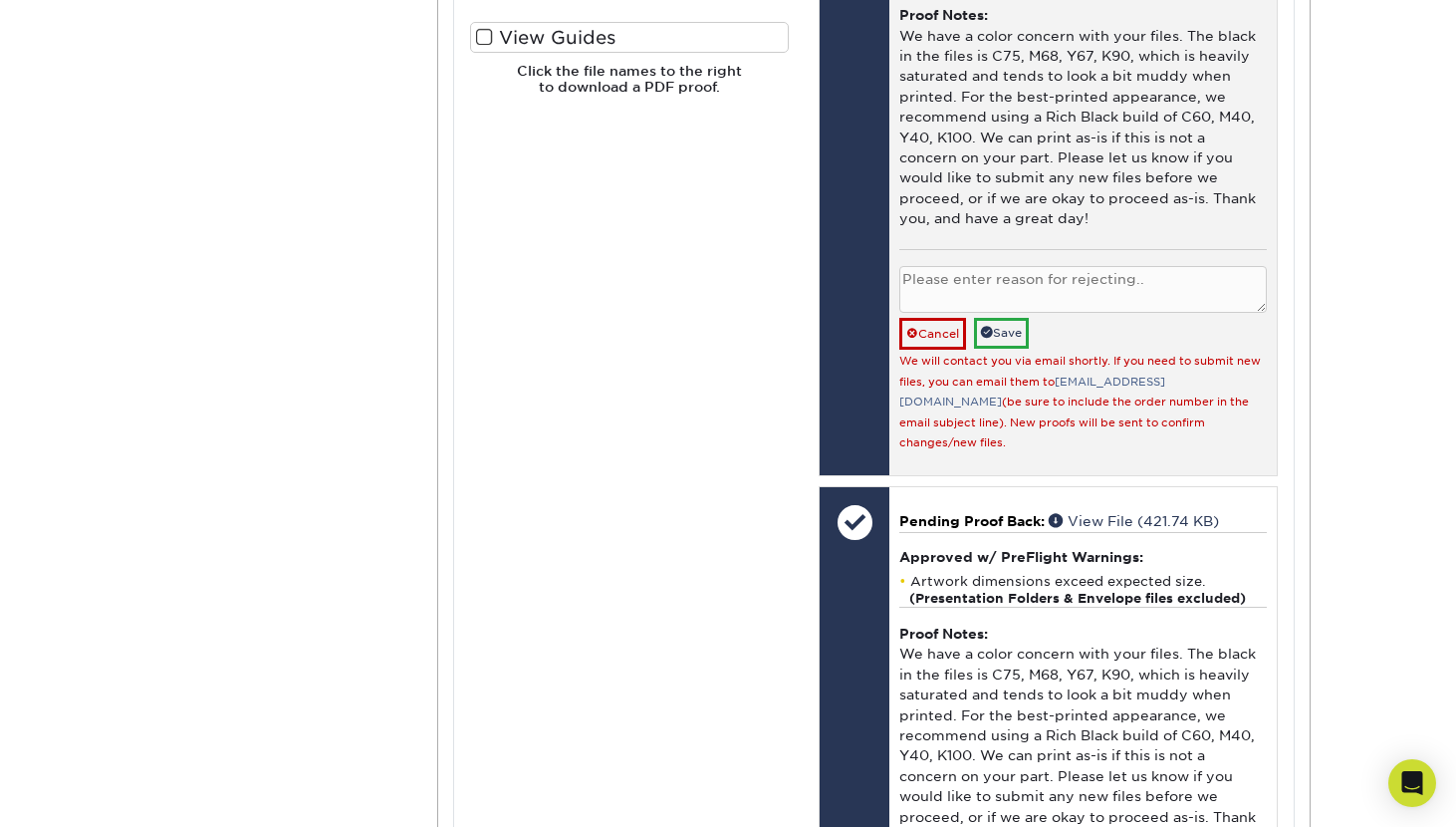scroll, scrollTop: 2914, scrollLeft: 0, axis: vertical 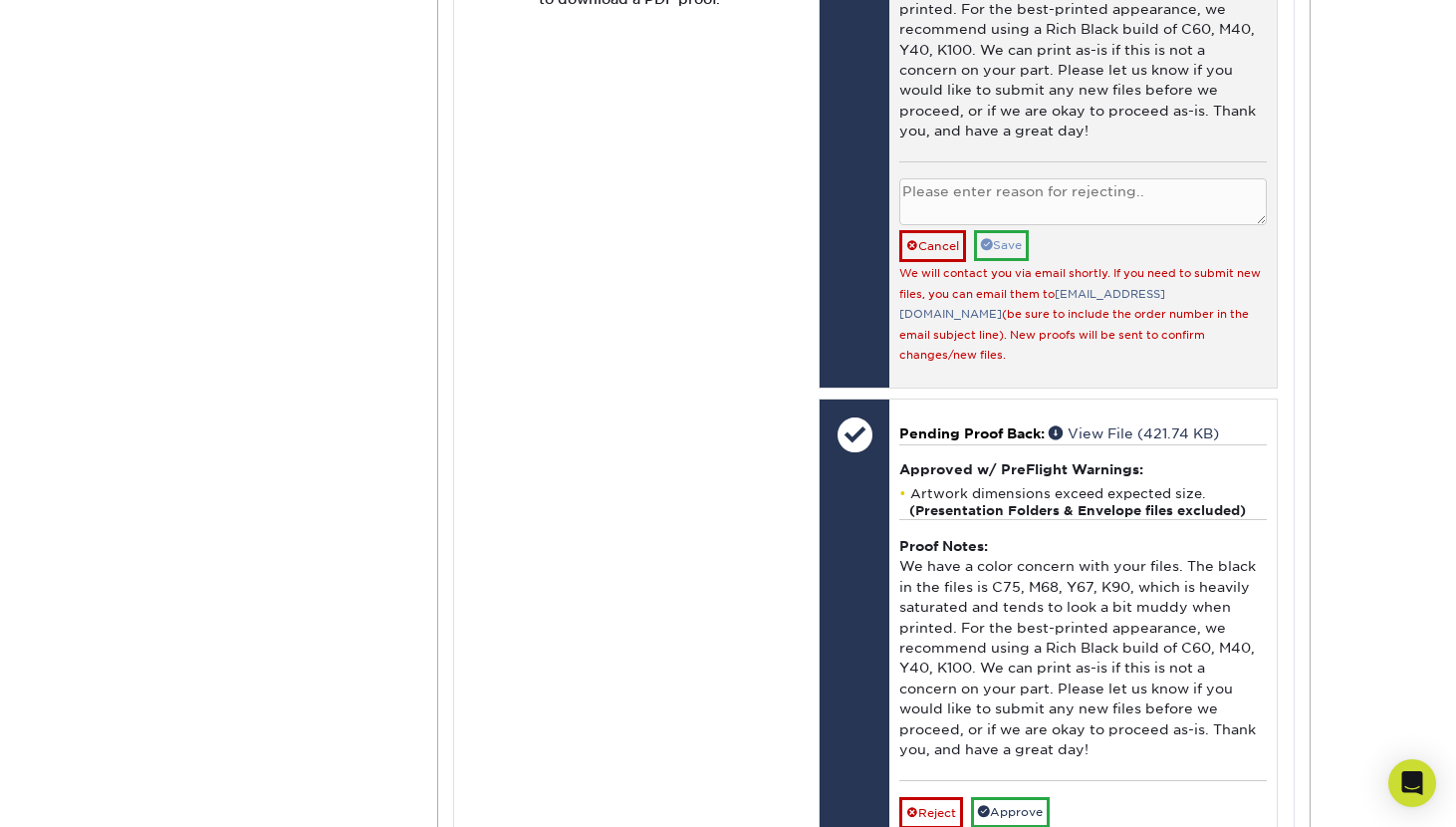 click on "Save" at bounding box center [1001, 245] 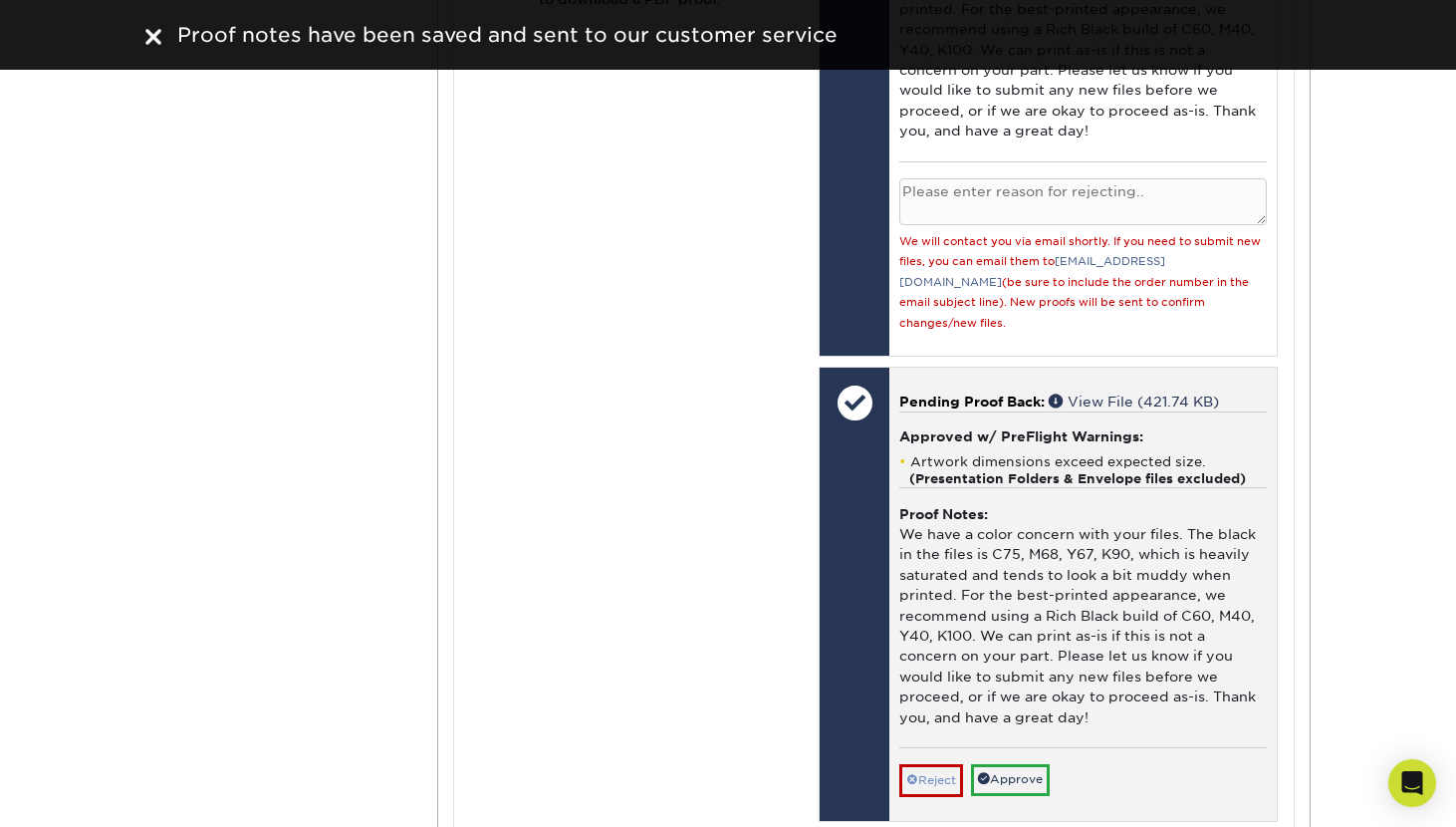 click on "Reject" at bounding box center [931, 780] 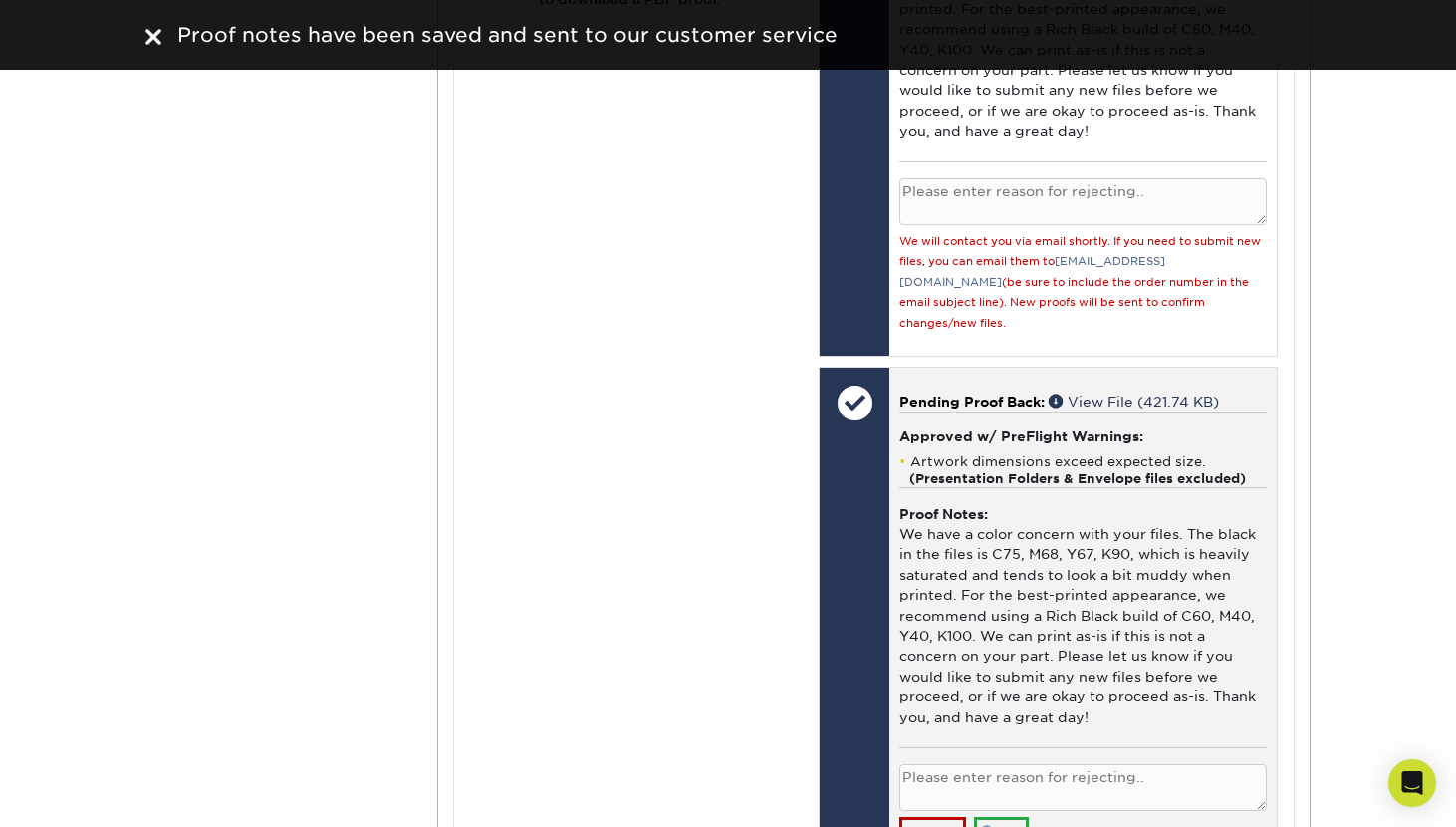 click on "Save" at bounding box center (1001, 832) 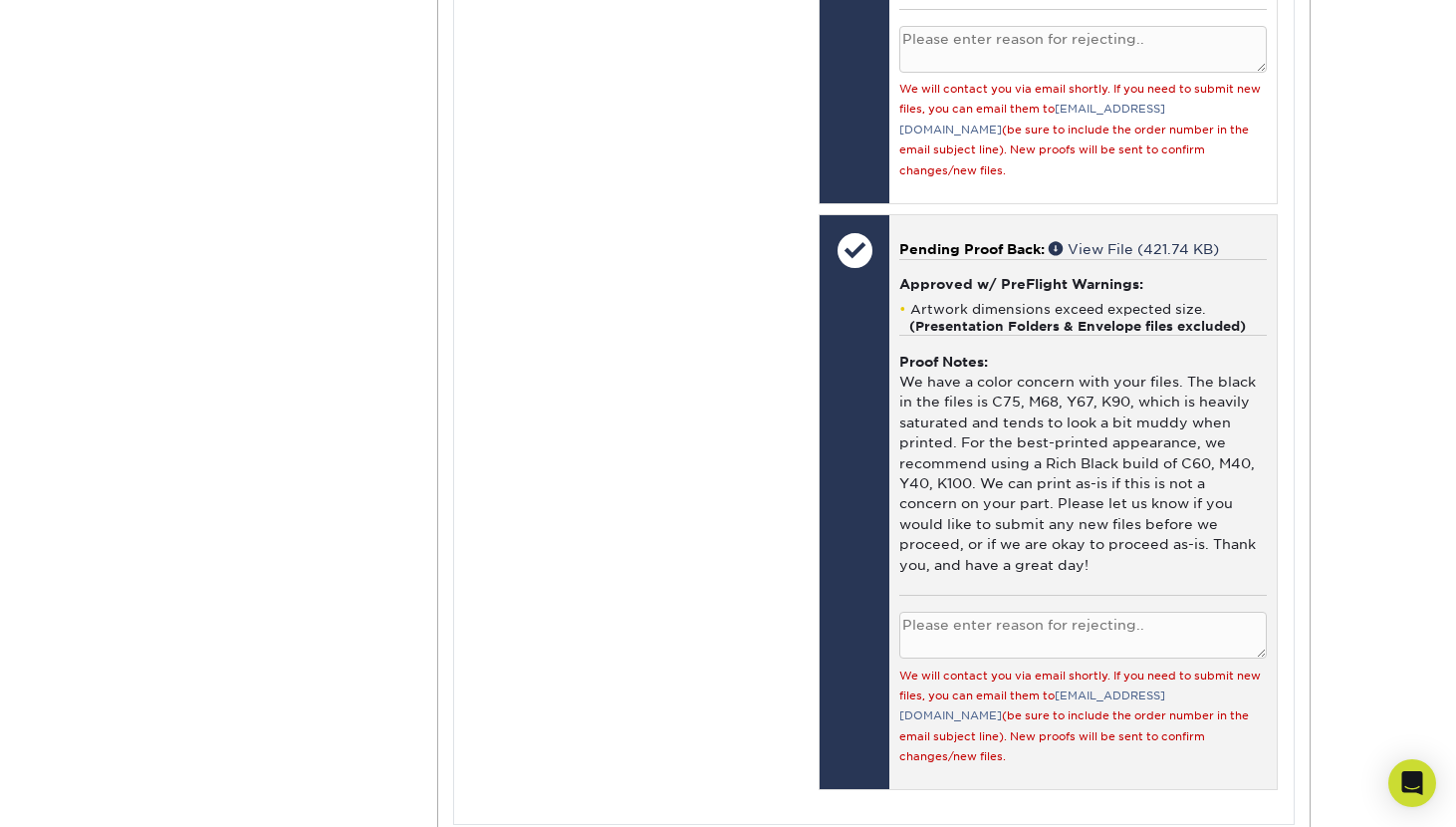 scroll, scrollTop: 3071, scrollLeft: 0, axis: vertical 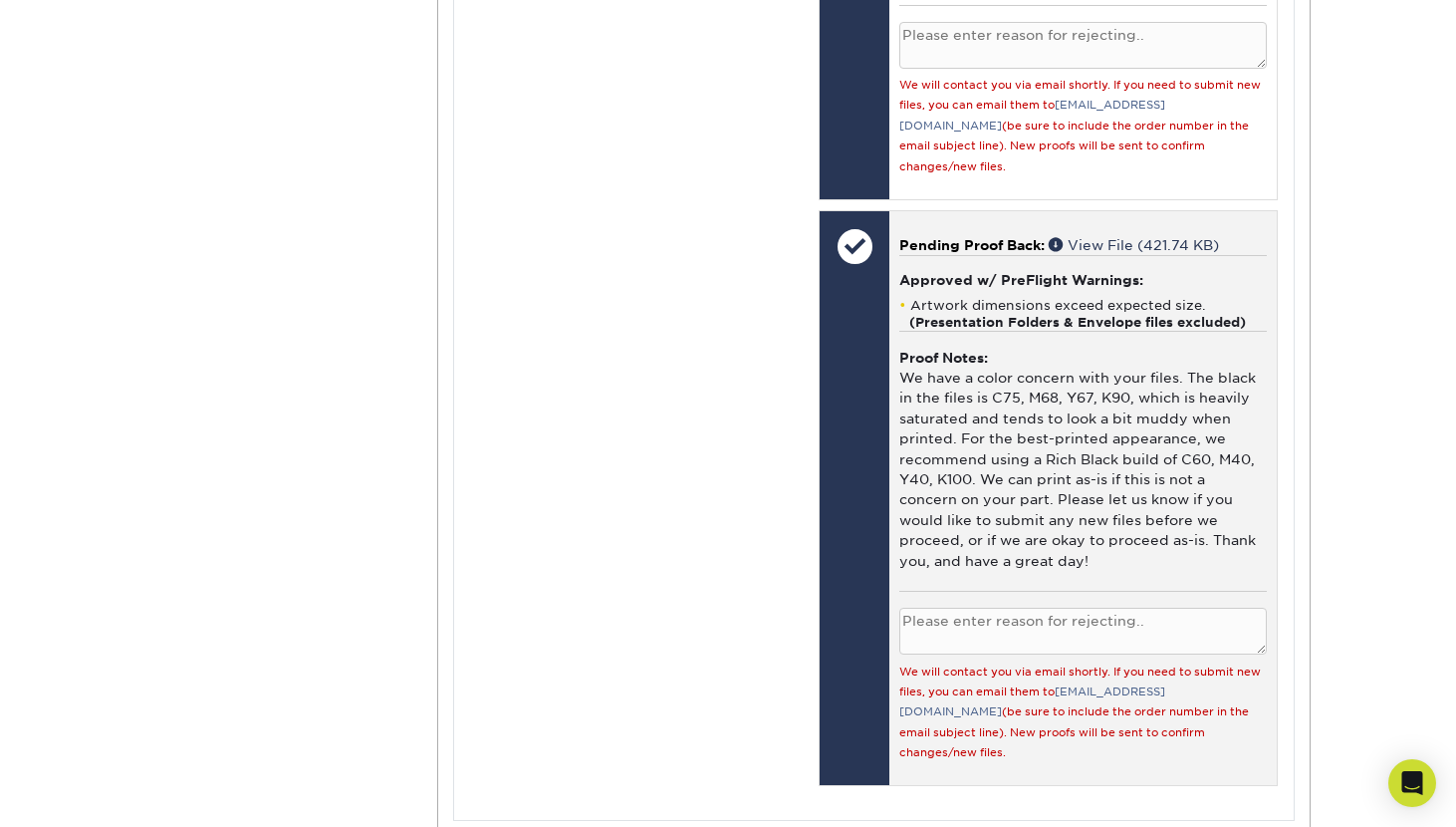 click at bounding box center (1083, 631) 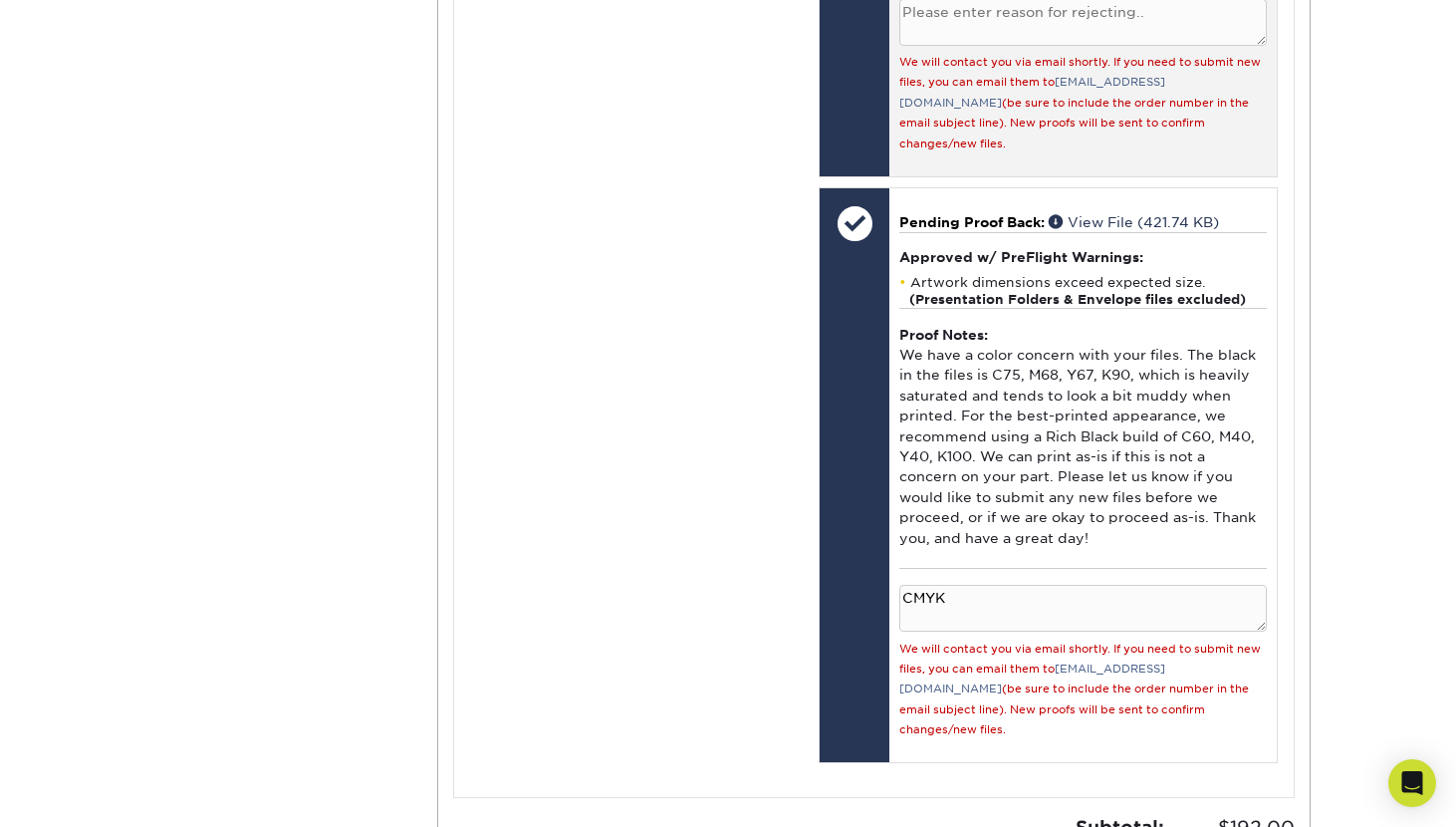 scroll, scrollTop: 3195, scrollLeft: 0, axis: vertical 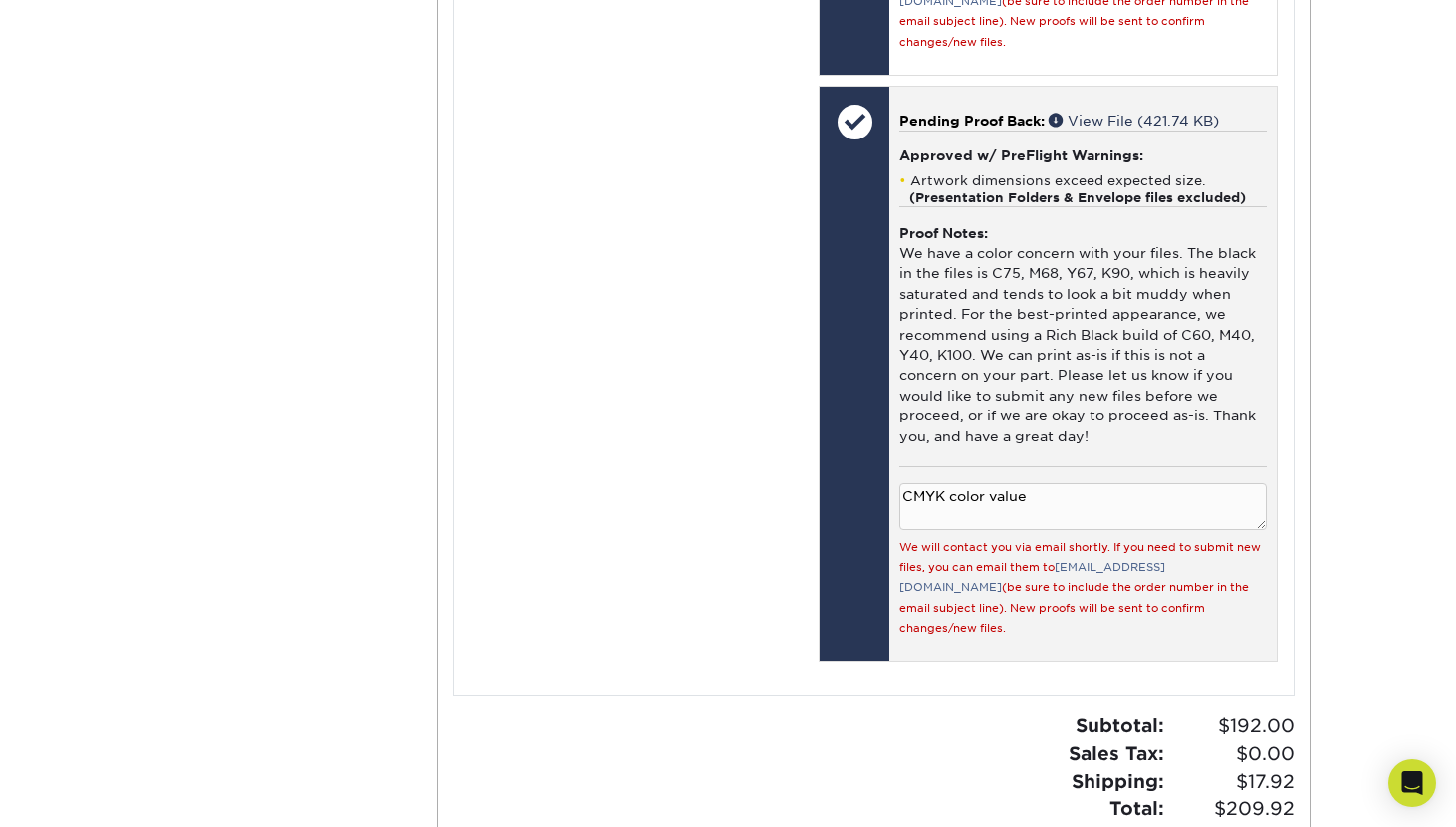 click on "CMYK color value" at bounding box center (1083, 506) 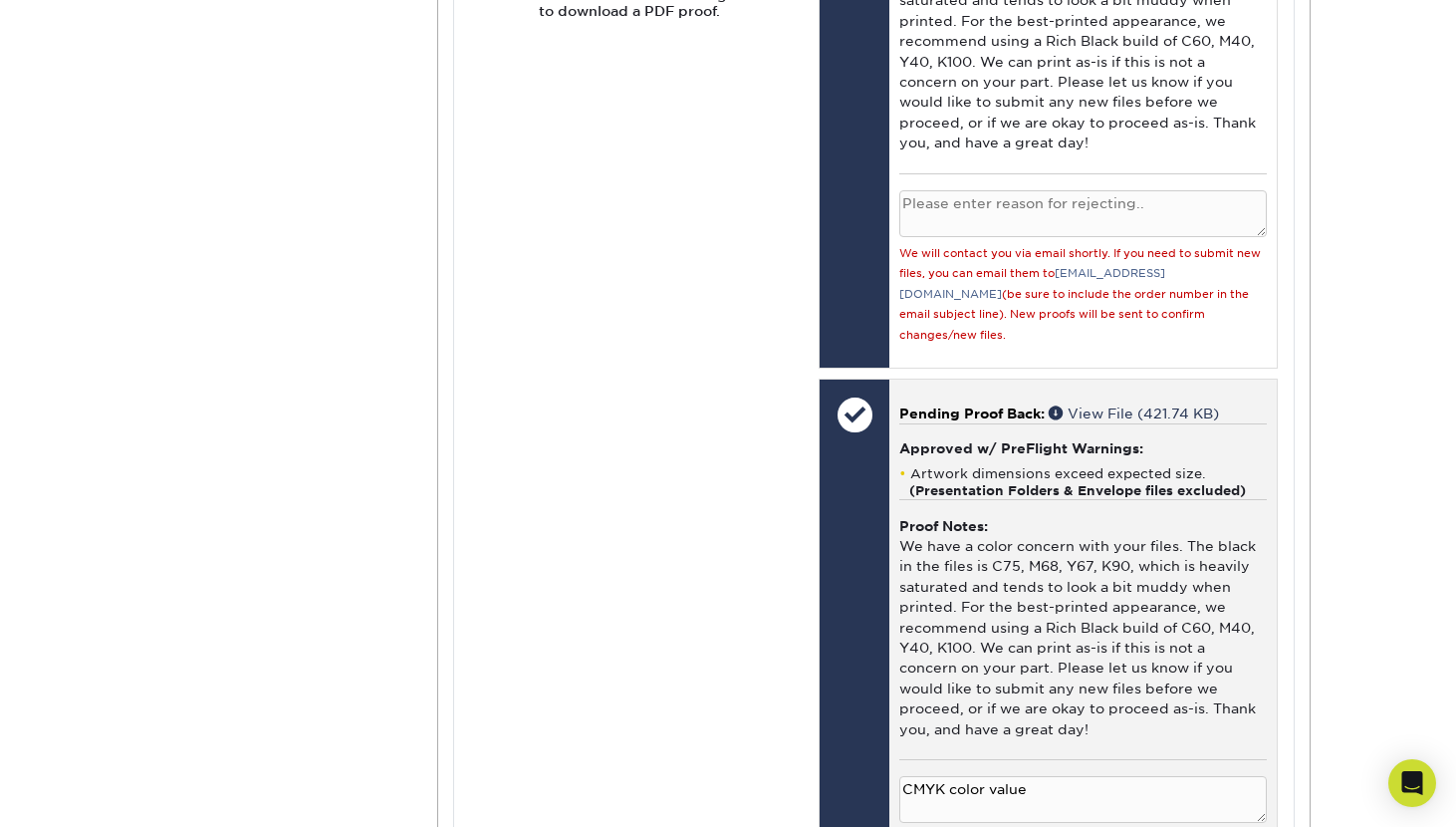 scroll, scrollTop: 2898, scrollLeft: 0, axis: vertical 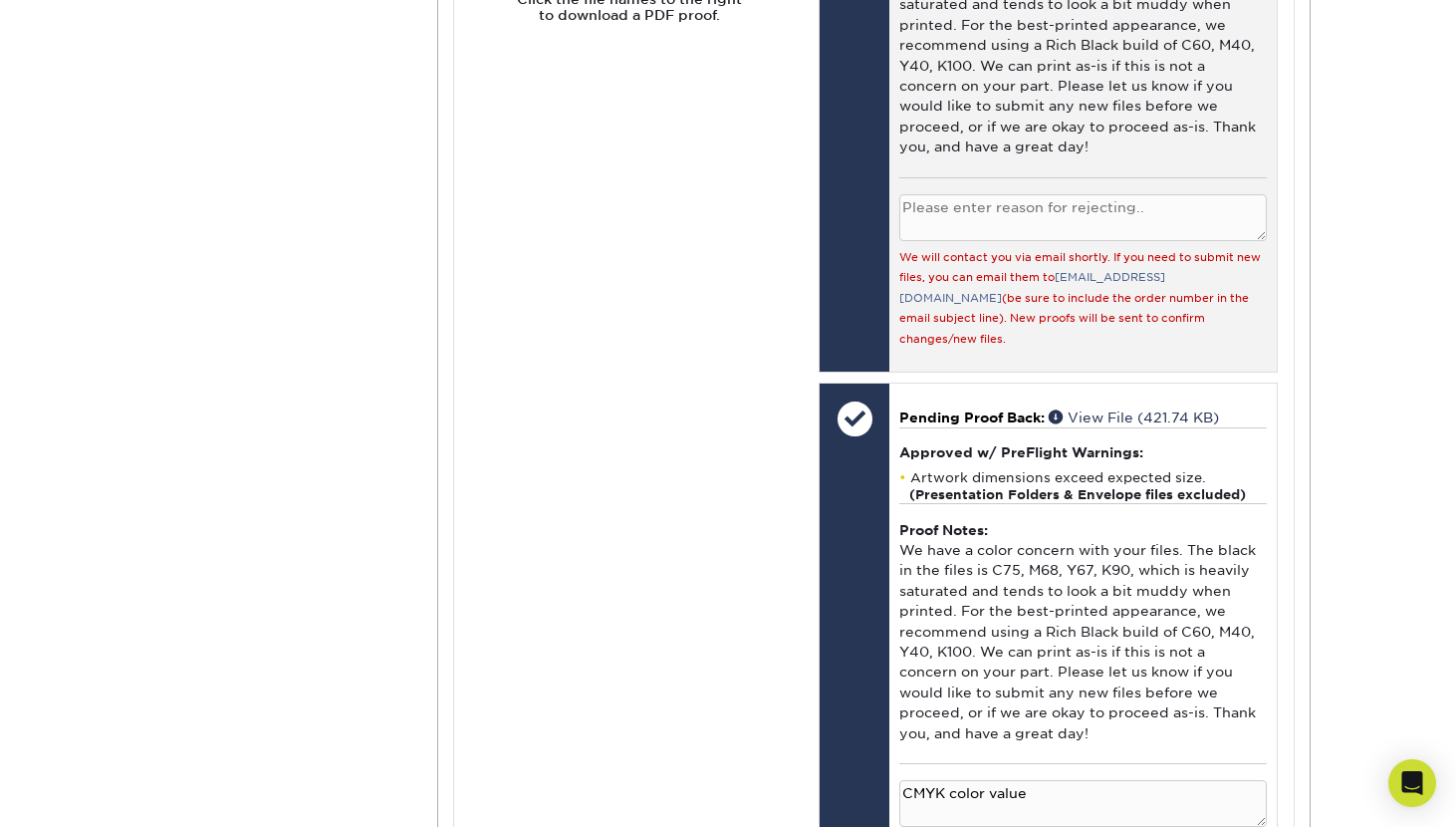 type on "CMYK color value" 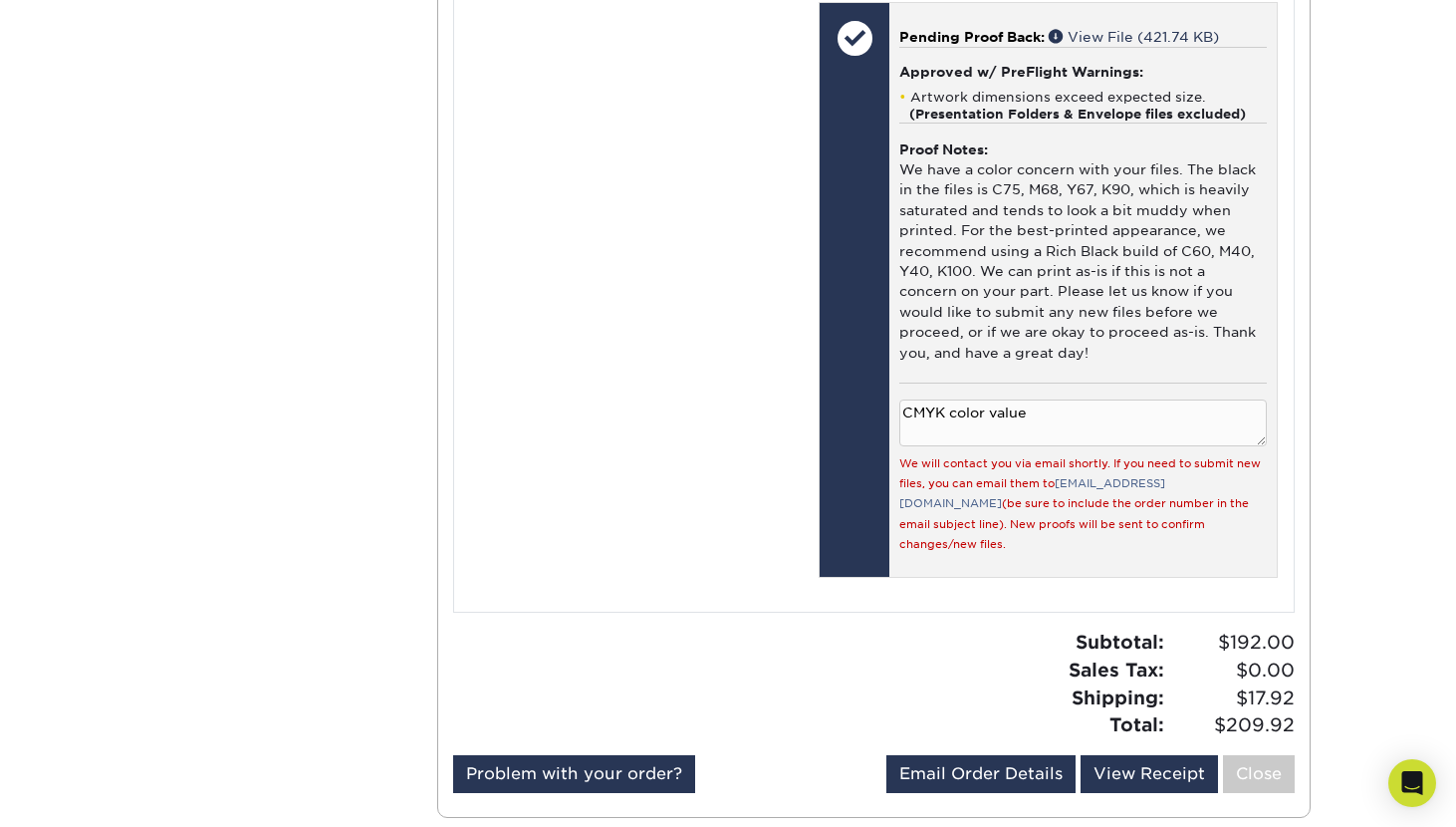 scroll, scrollTop: 2297, scrollLeft: 0, axis: vertical 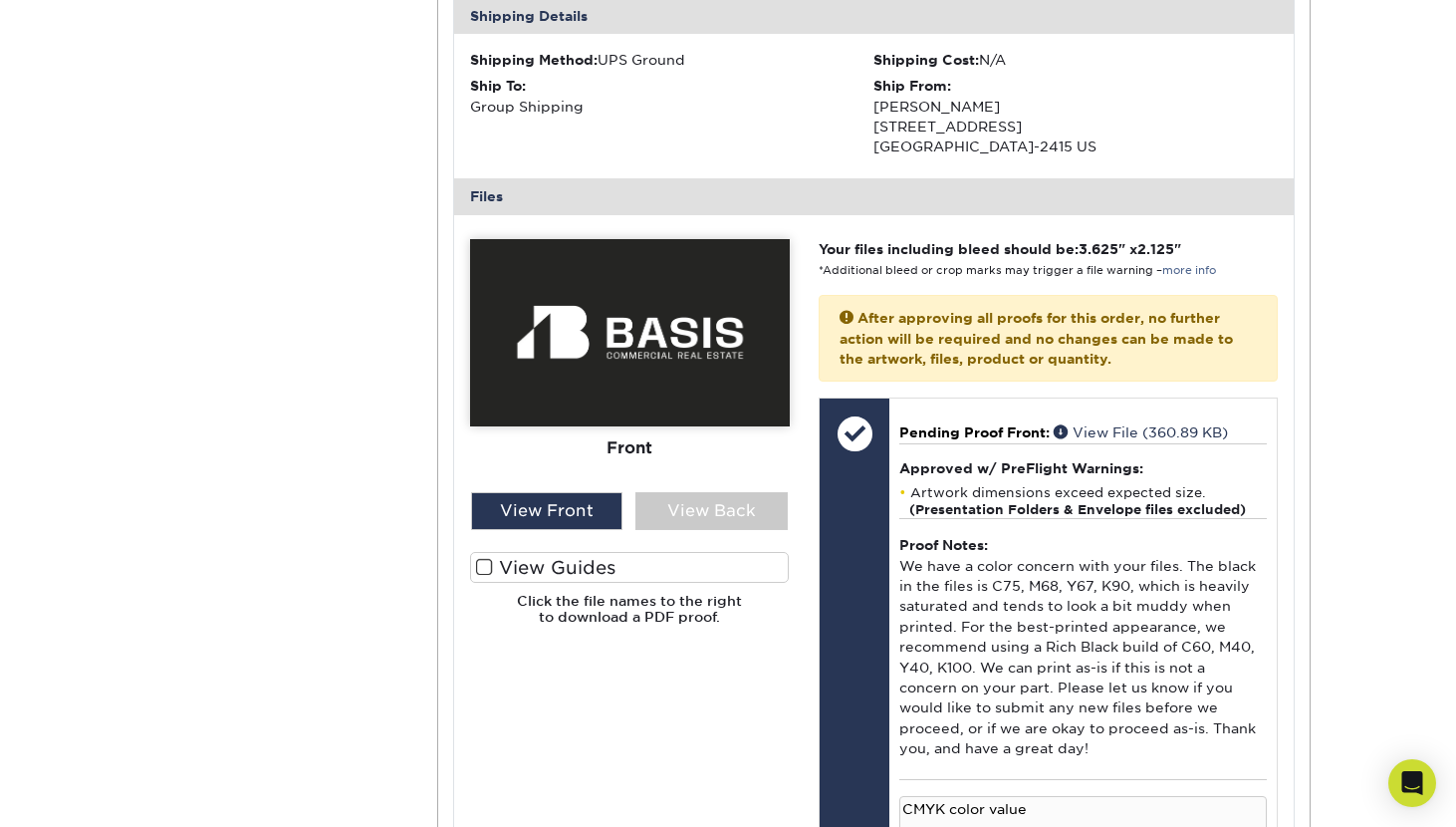 click on "Your files including bleed should be:  3.625 " x  2.125 "
*Additional bleed or crop marks may trigger a file warning –  more info
After approving all proofs for this order, no further action will be required and no changes can be made to the artwork, files, product or quantity." at bounding box center [1048, 905] 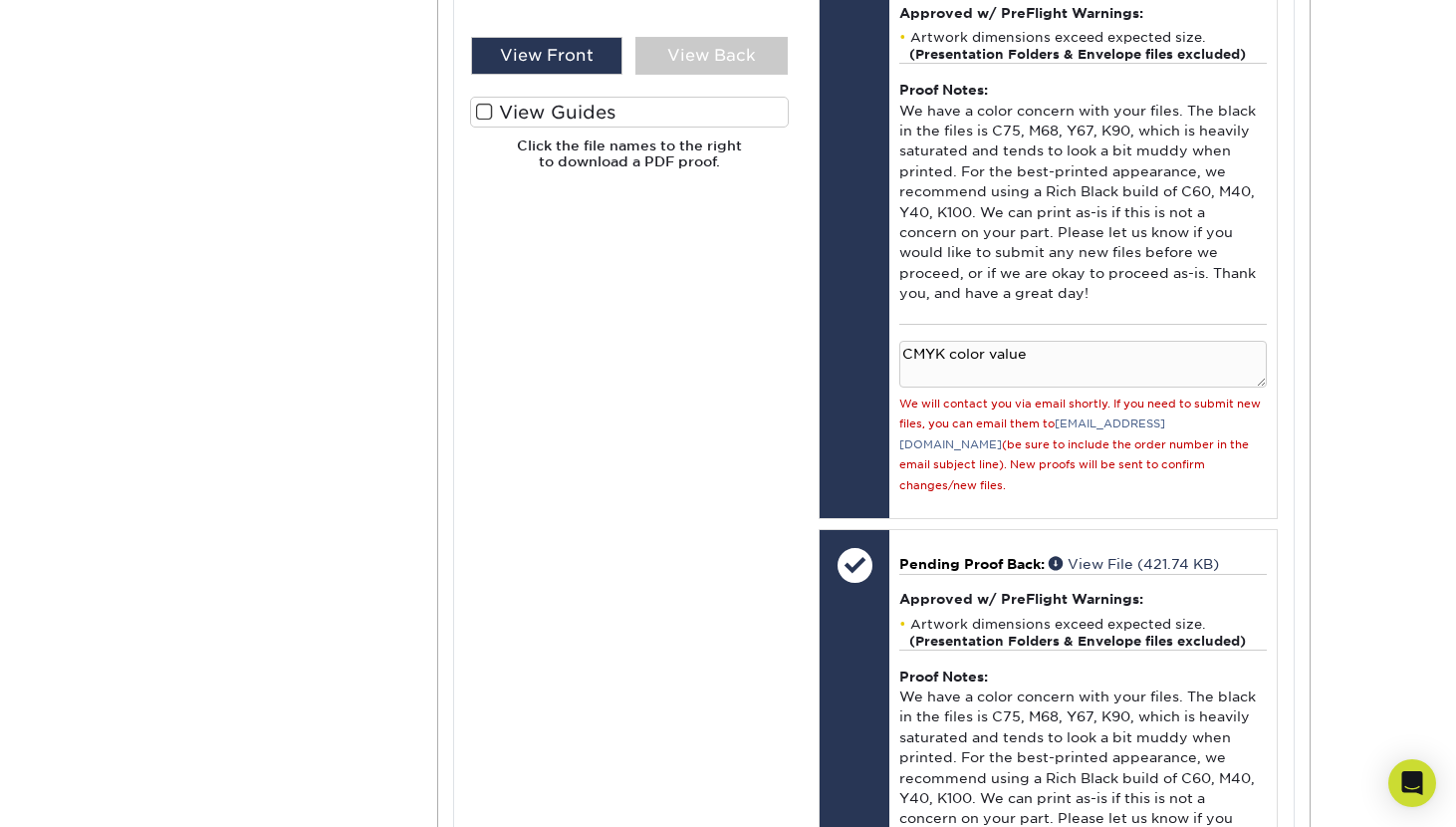 scroll, scrollTop: 2758, scrollLeft: 0, axis: vertical 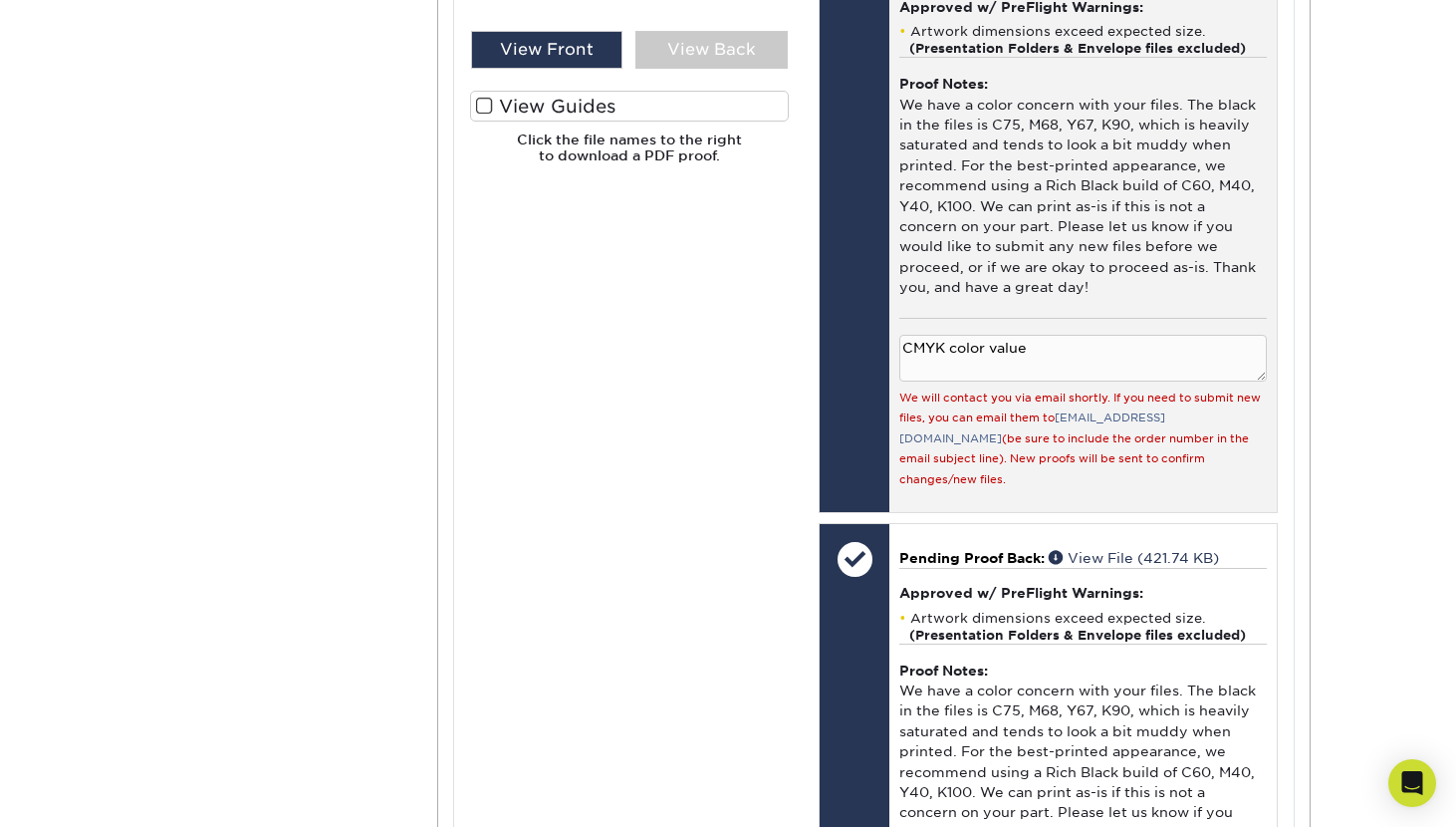click on "We will contact you via email shortly. If you need to submit new files, you can email them to  info@primoprint.com  (be sure to include the order number in the email subject line). New proofs will be sent to confirm changes/new files." at bounding box center (1083, 437) 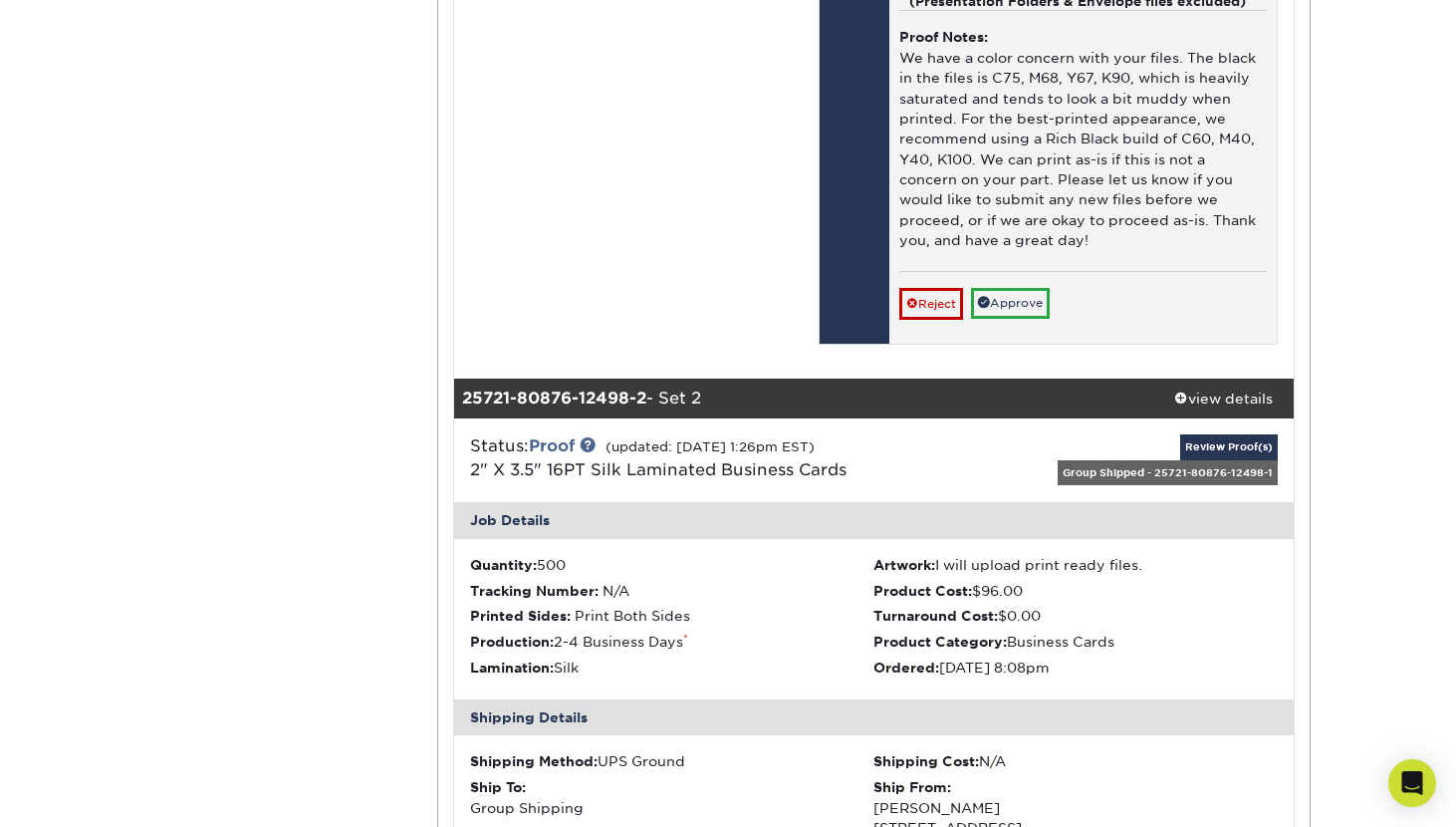scroll, scrollTop: 1242, scrollLeft: 0, axis: vertical 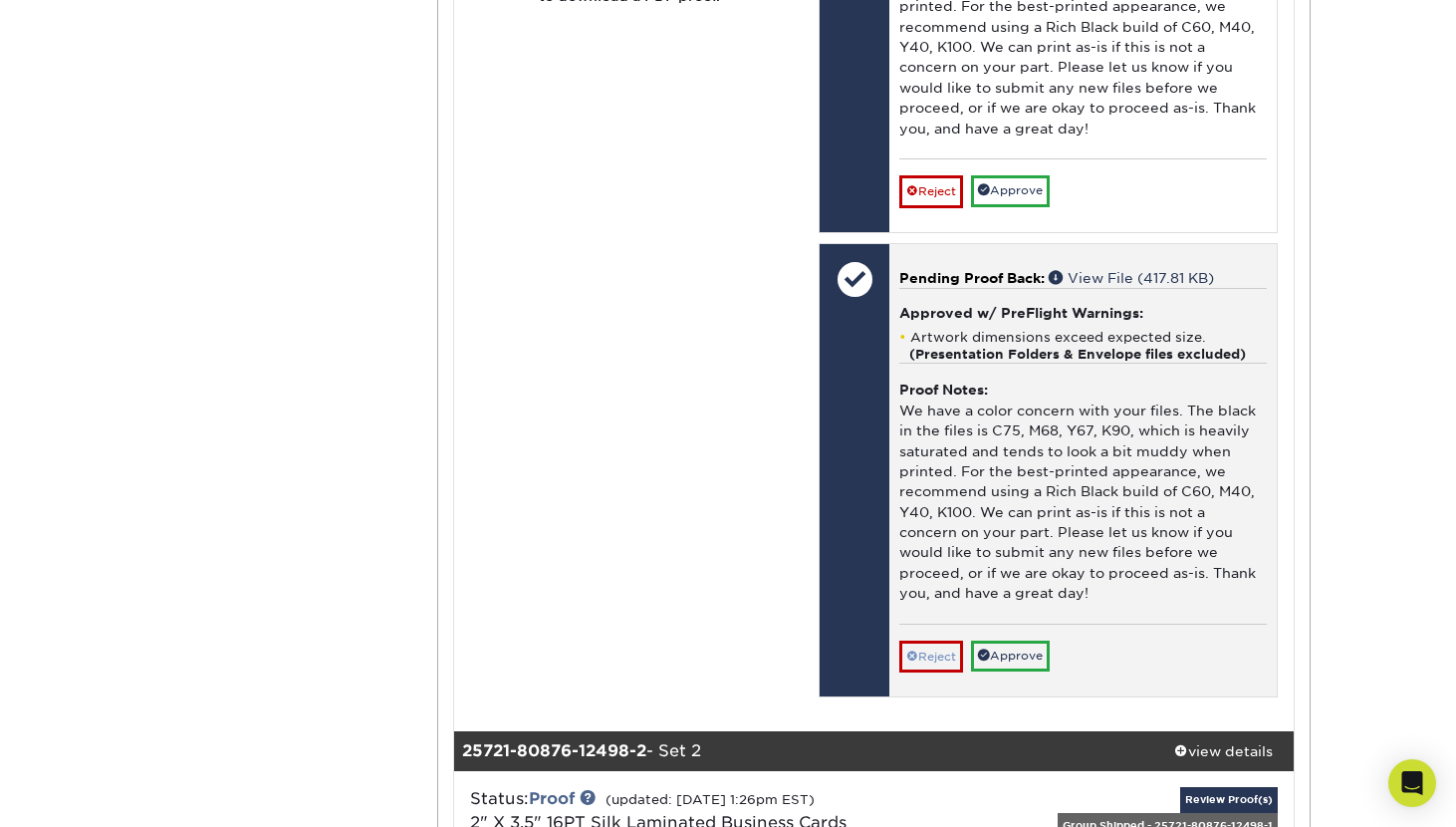 type on "CMYK color value" 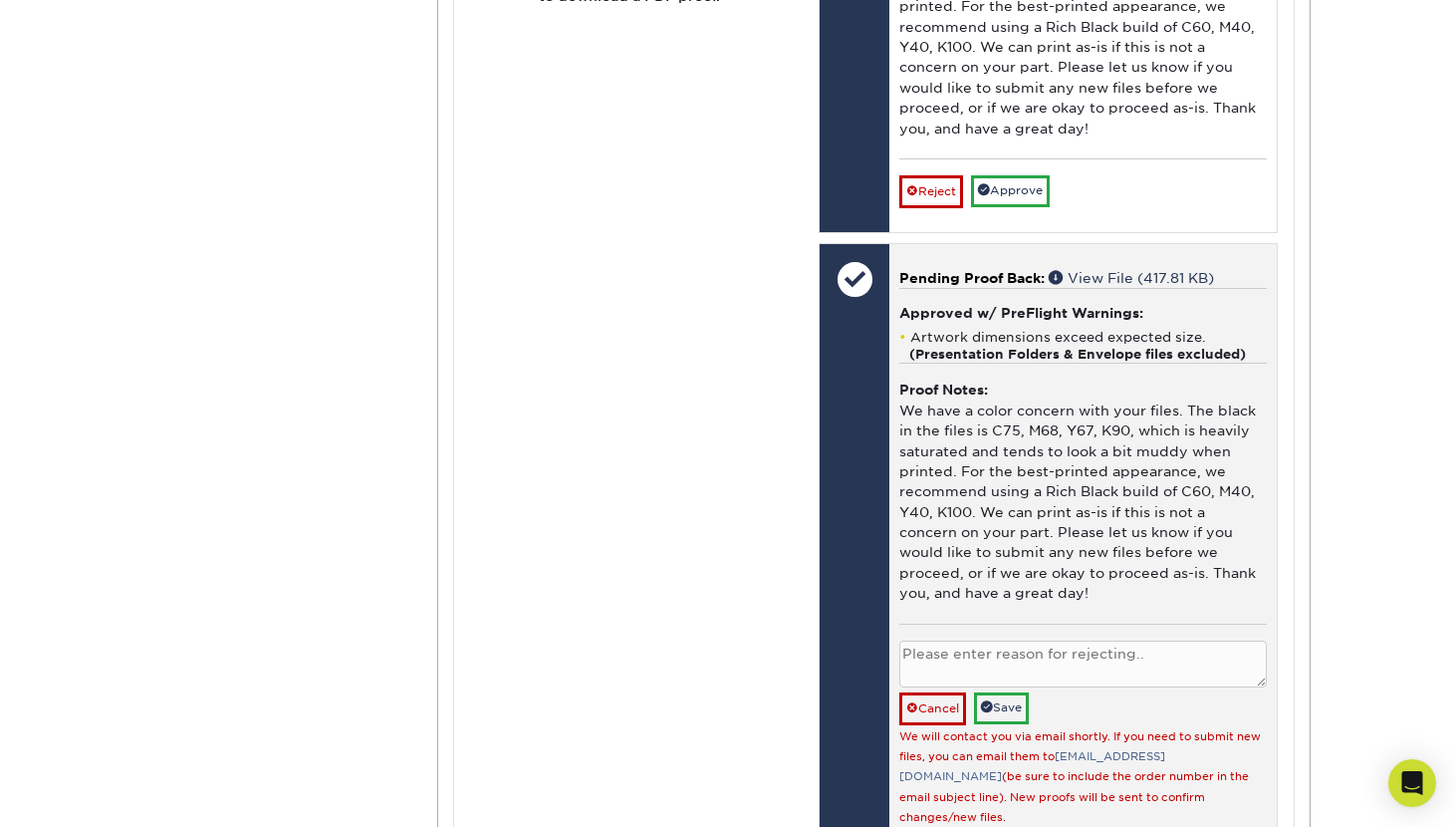 click at bounding box center (1083, 664) 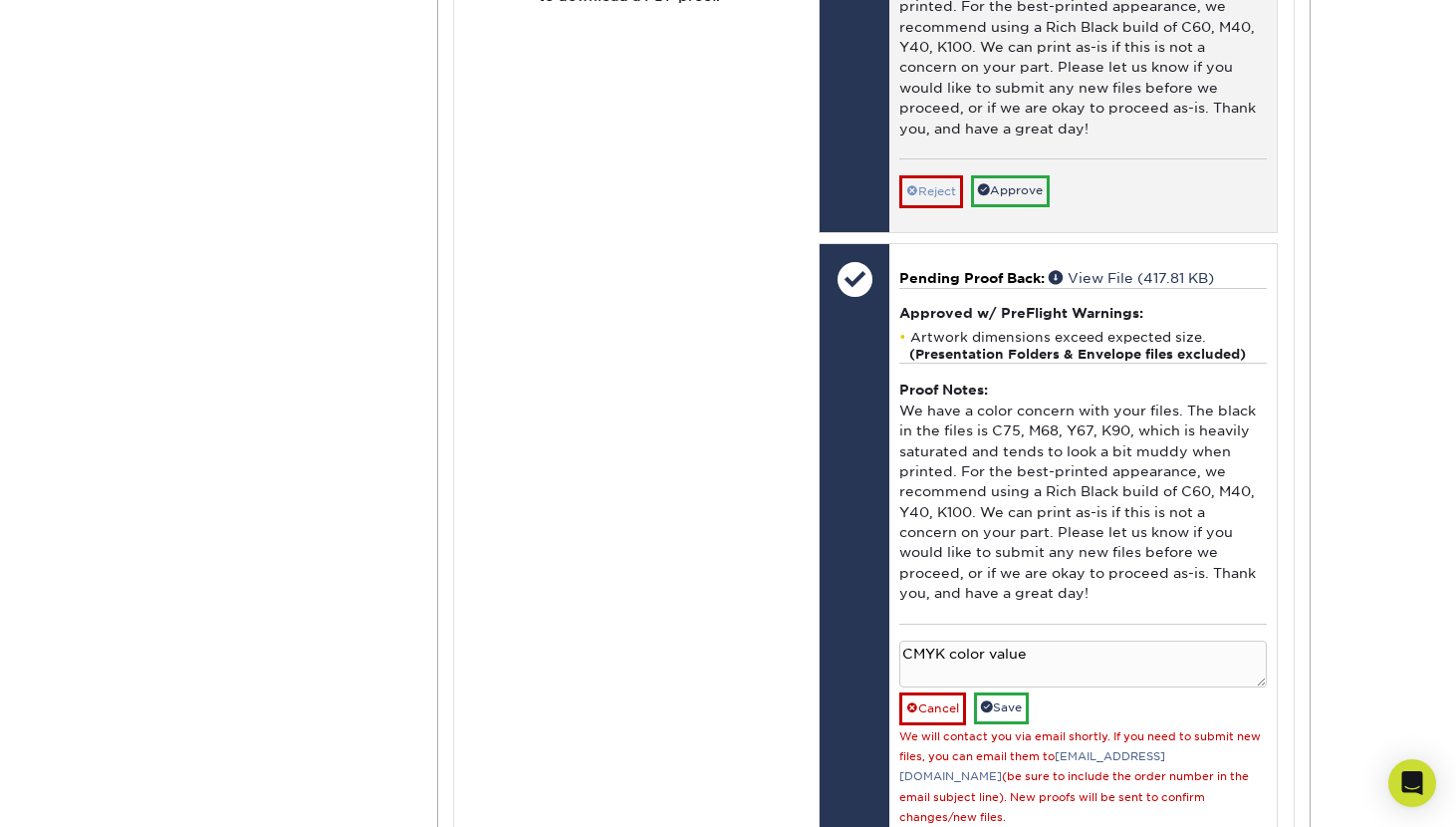 type on "CMYK color value" 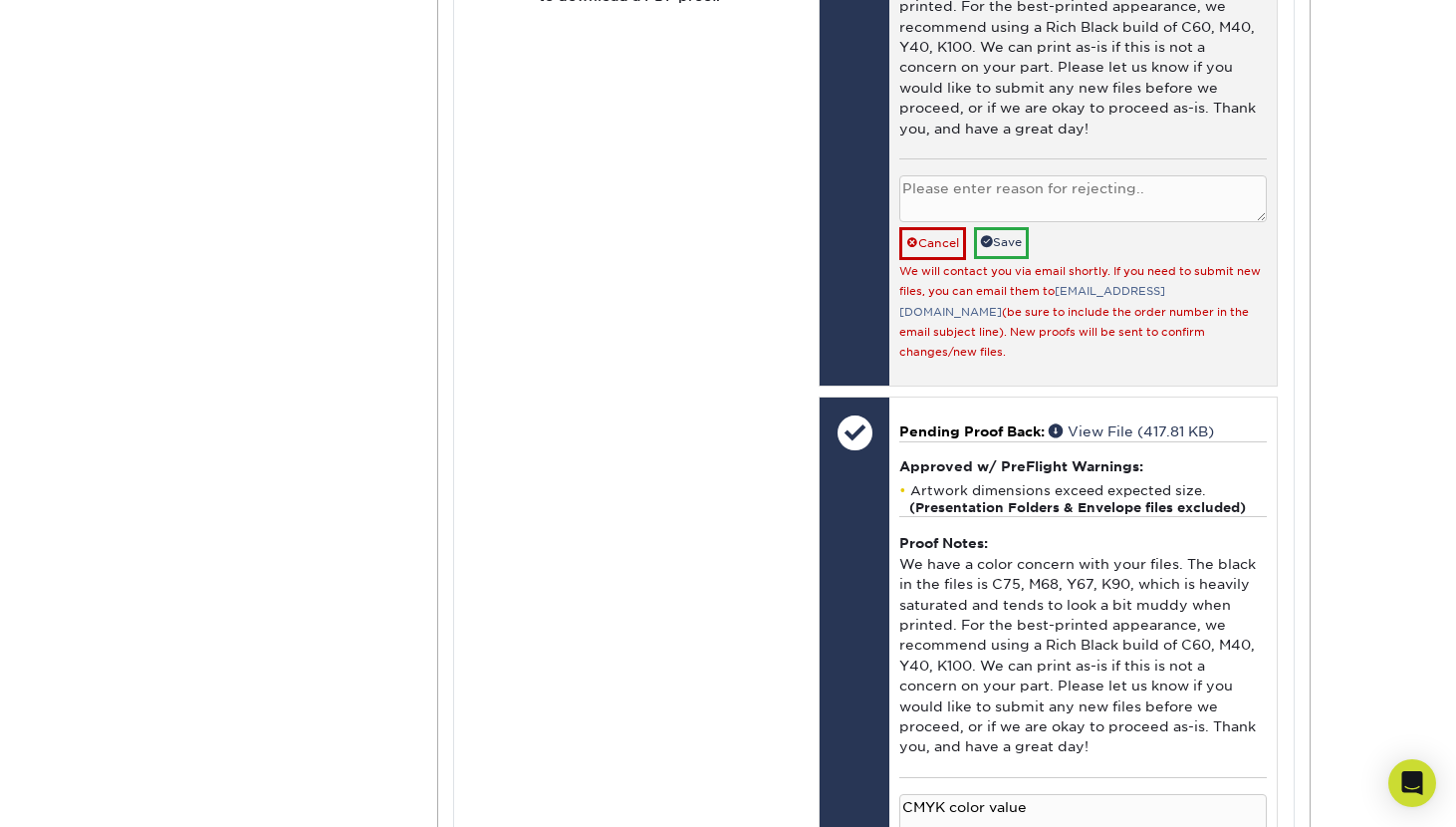 click at bounding box center (1083, 198) 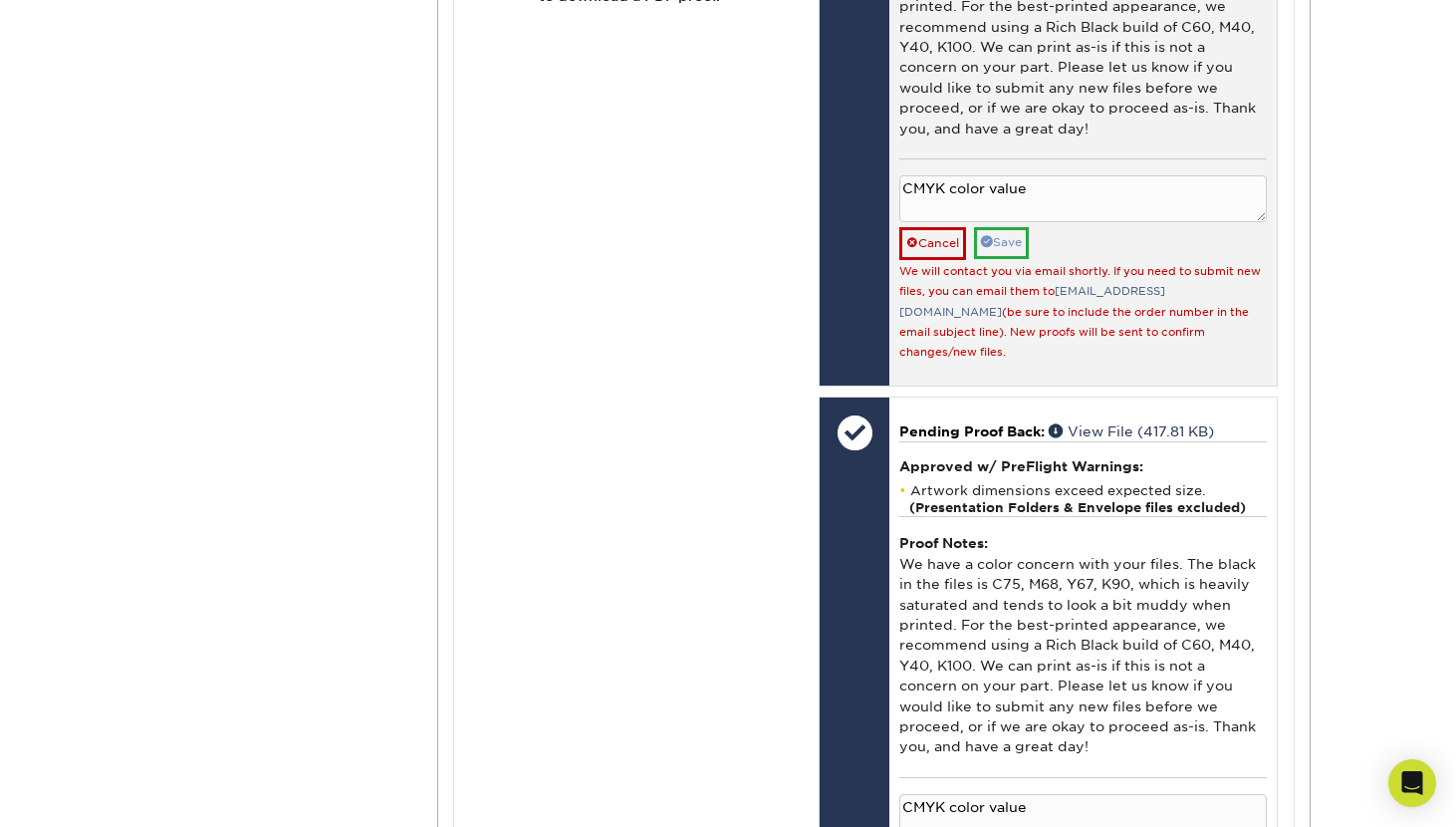 type on "CMYK color value" 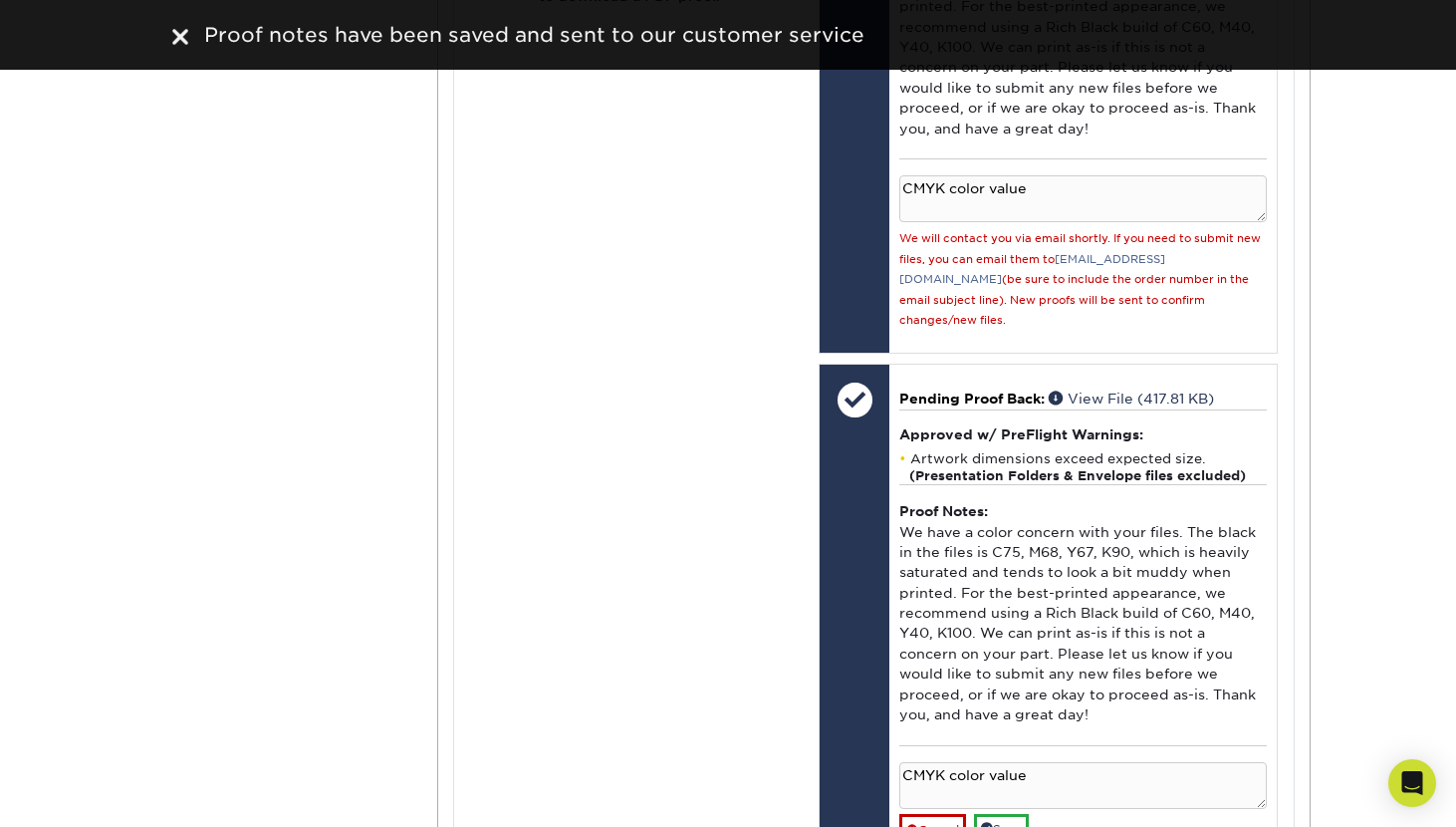 scroll, scrollTop: 1376, scrollLeft: 0, axis: vertical 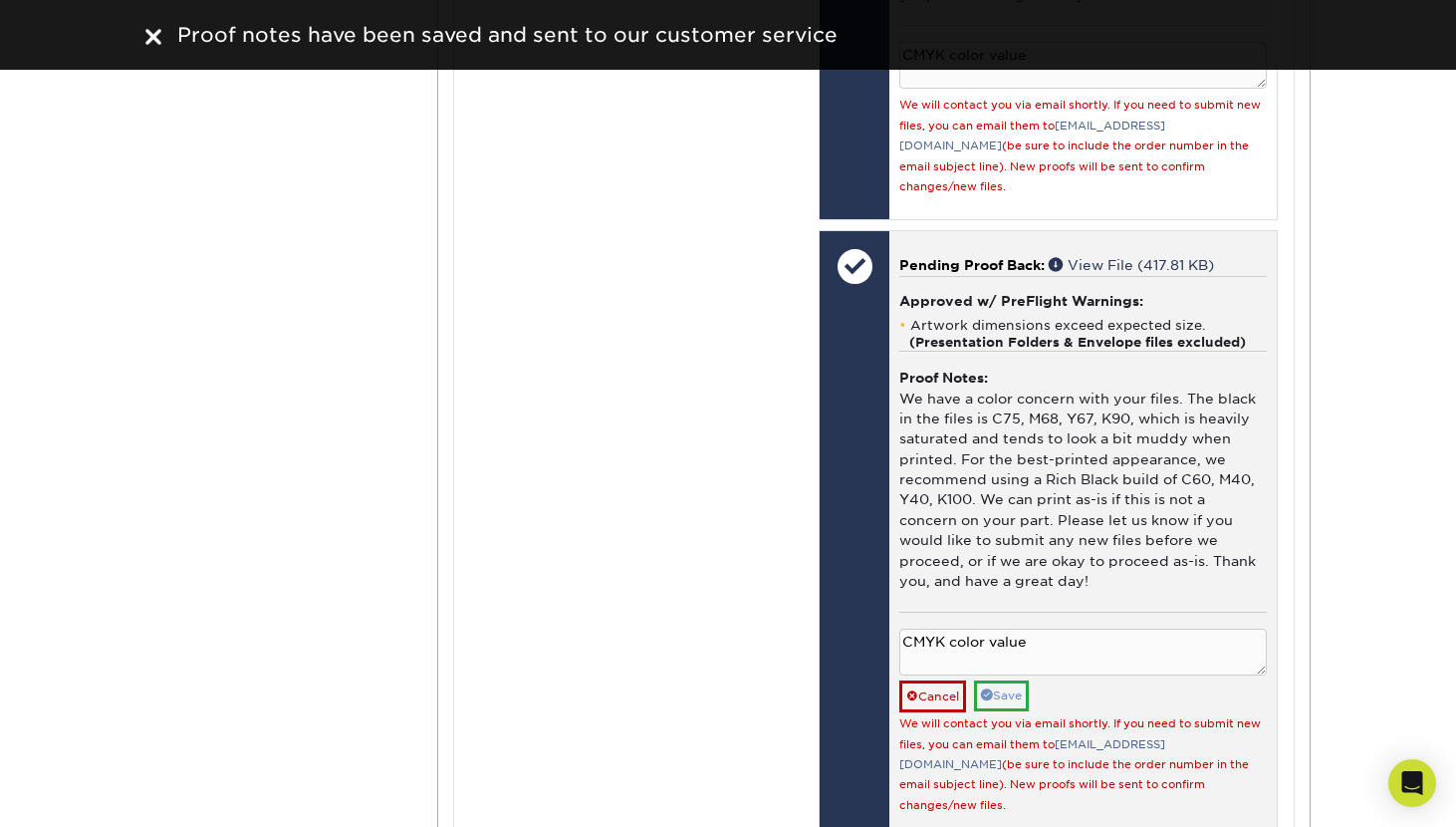click on "Save" at bounding box center (1001, 695) 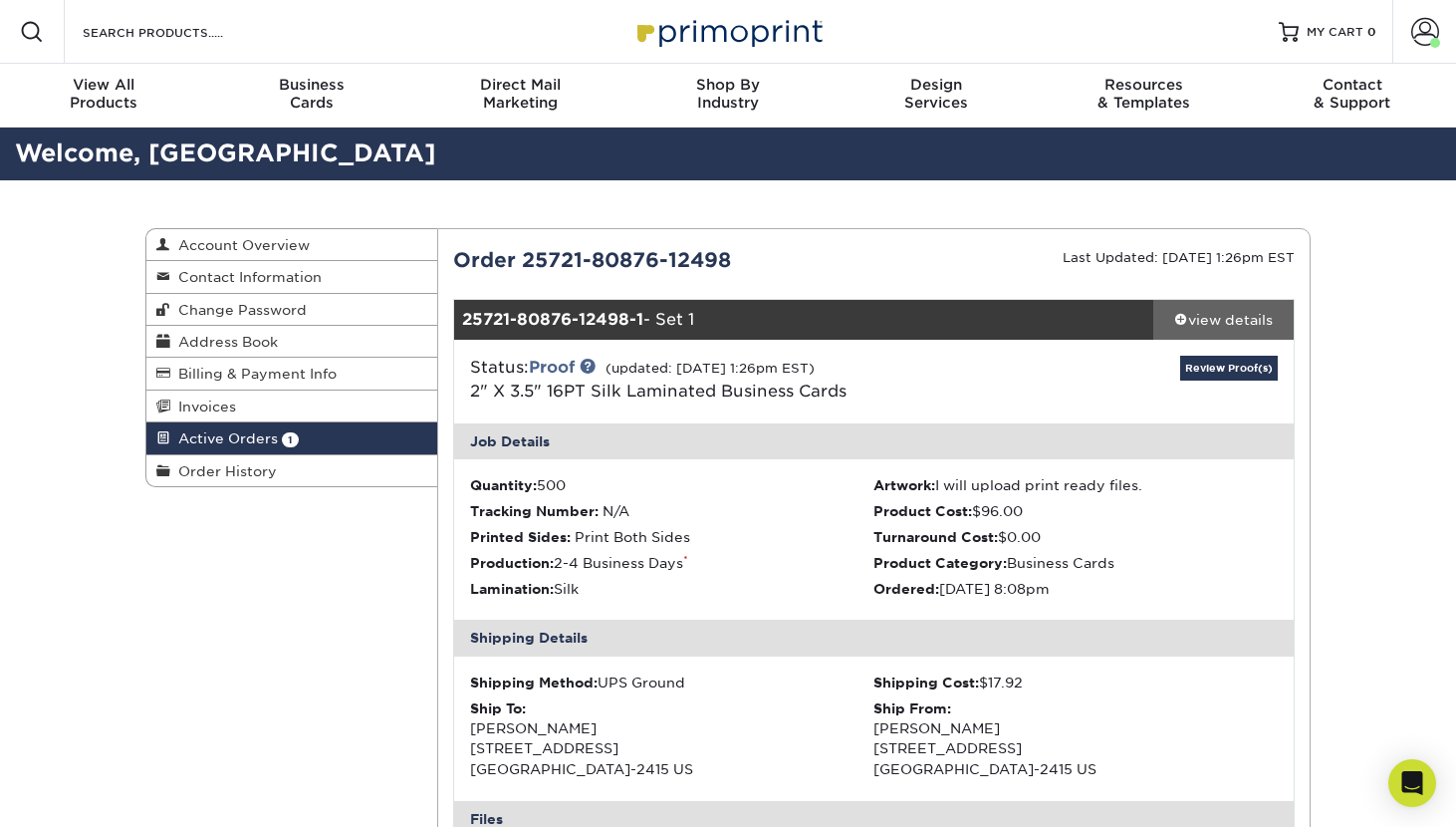scroll, scrollTop: 0, scrollLeft: 0, axis: both 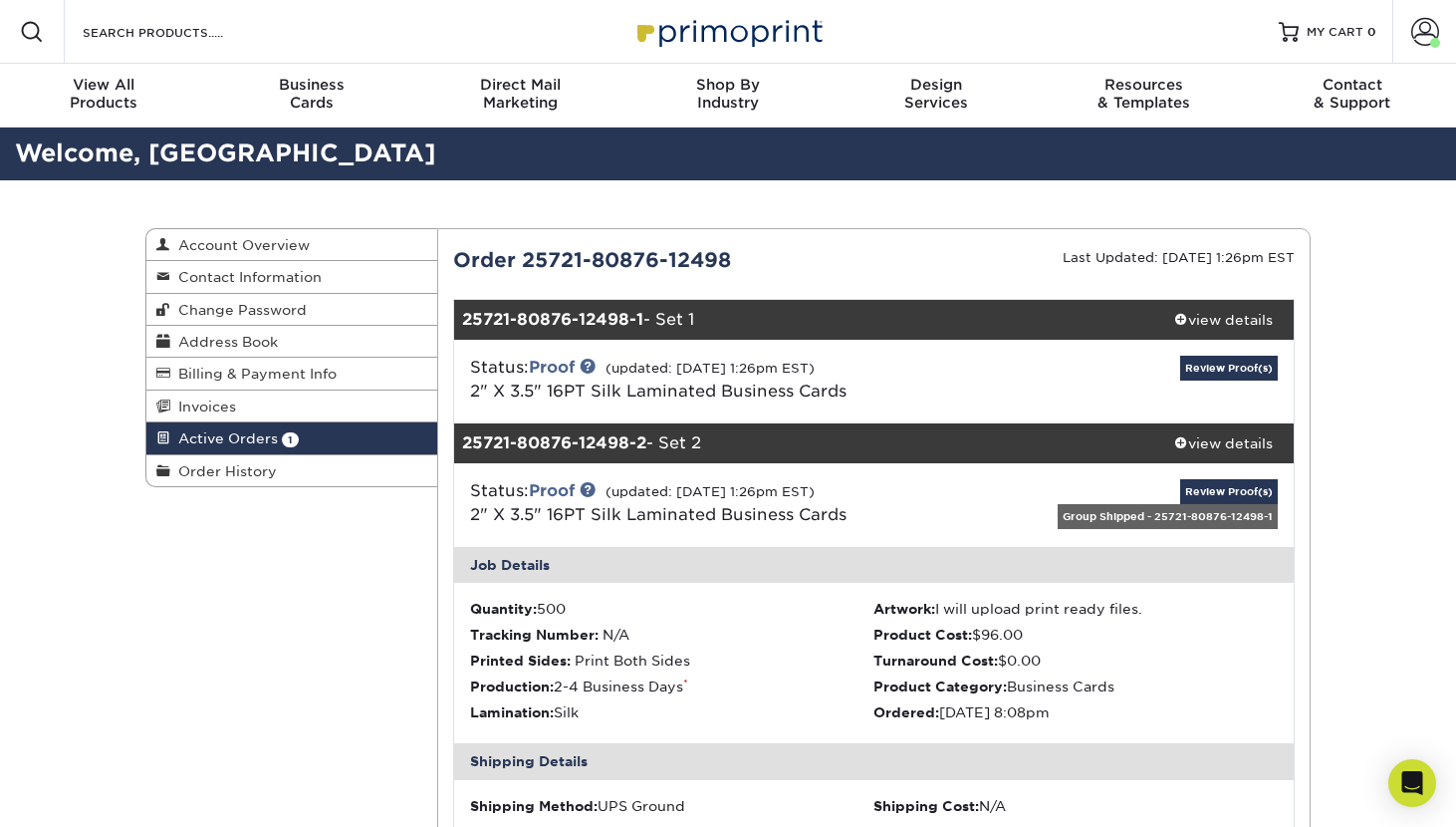 click on "Active Orders" at bounding box center (224, 438) 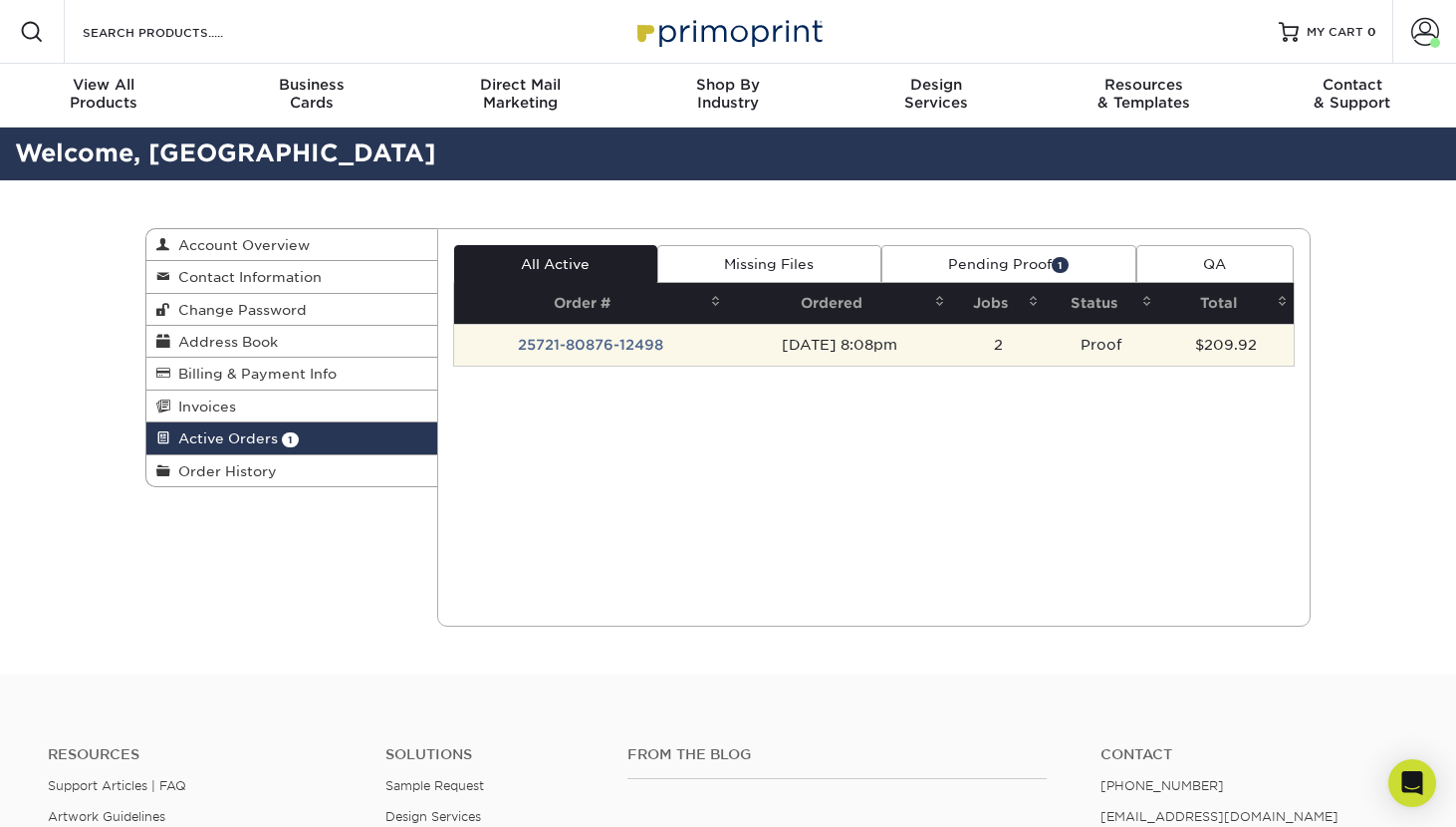 click on "2" at bounding box center [998, 345] 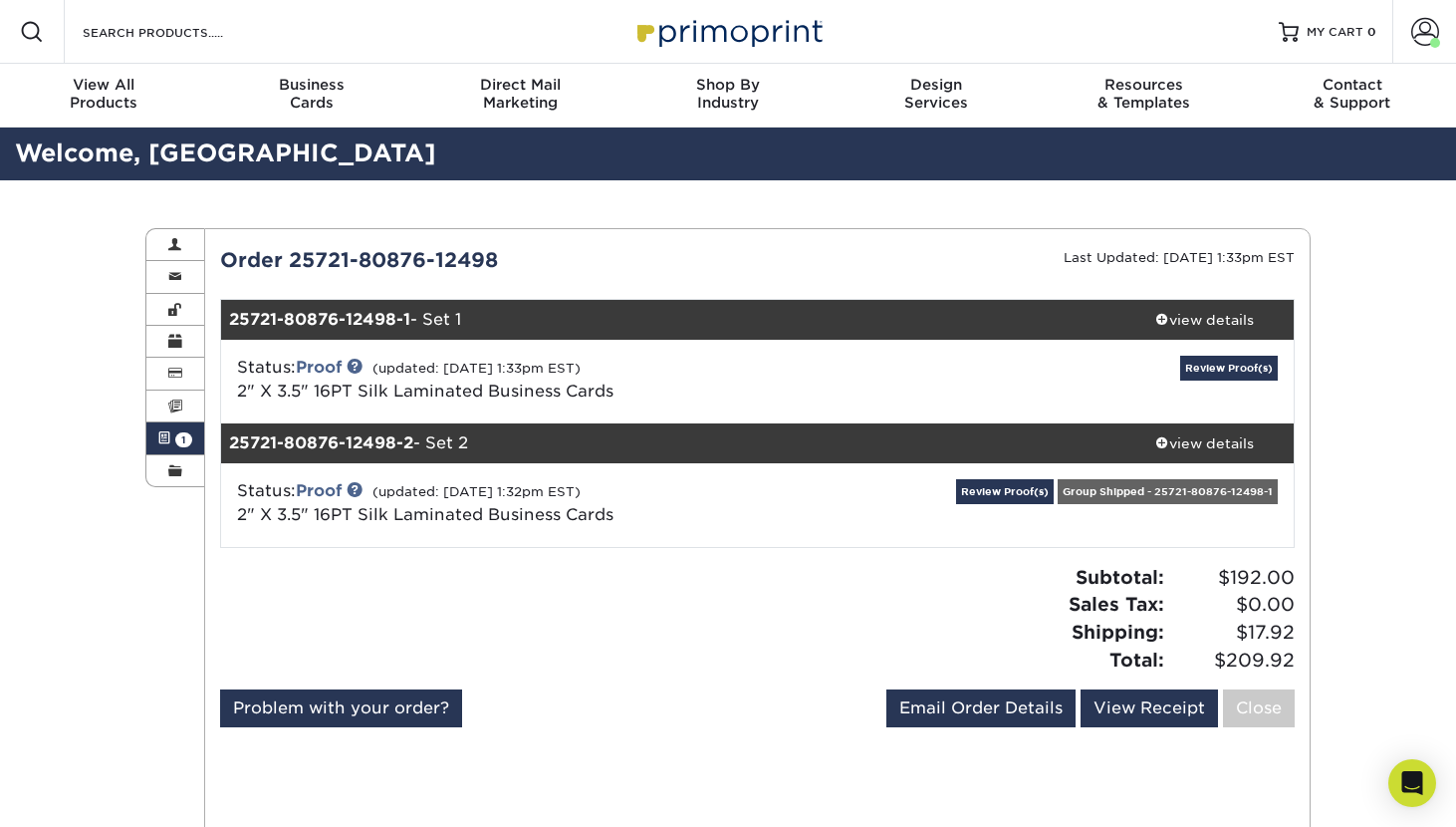 click on "Review Proof(s)" at bounding box center [1114, 382] 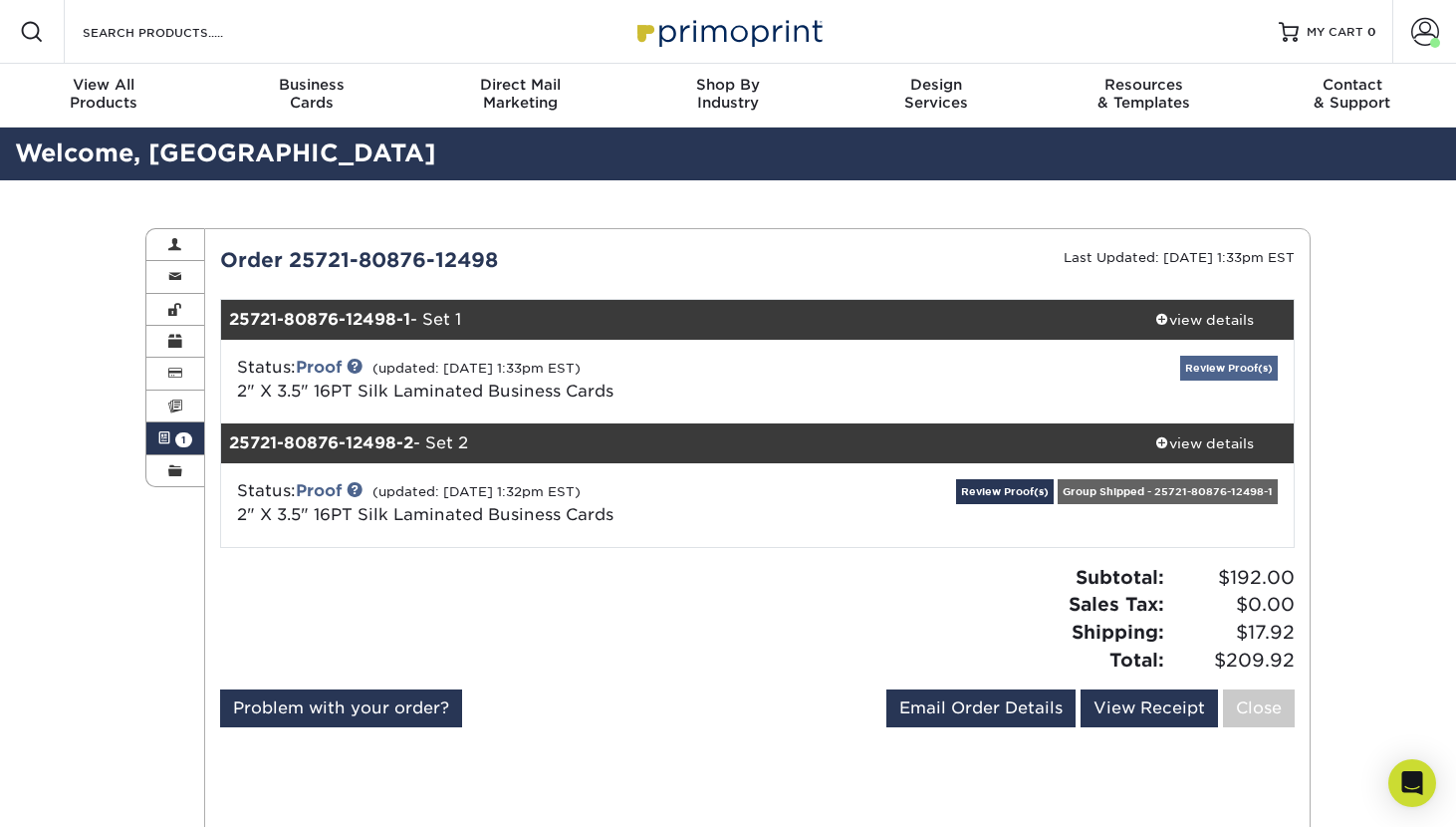 click on "Review Proof(s)" at bounding box center [1229, 368] 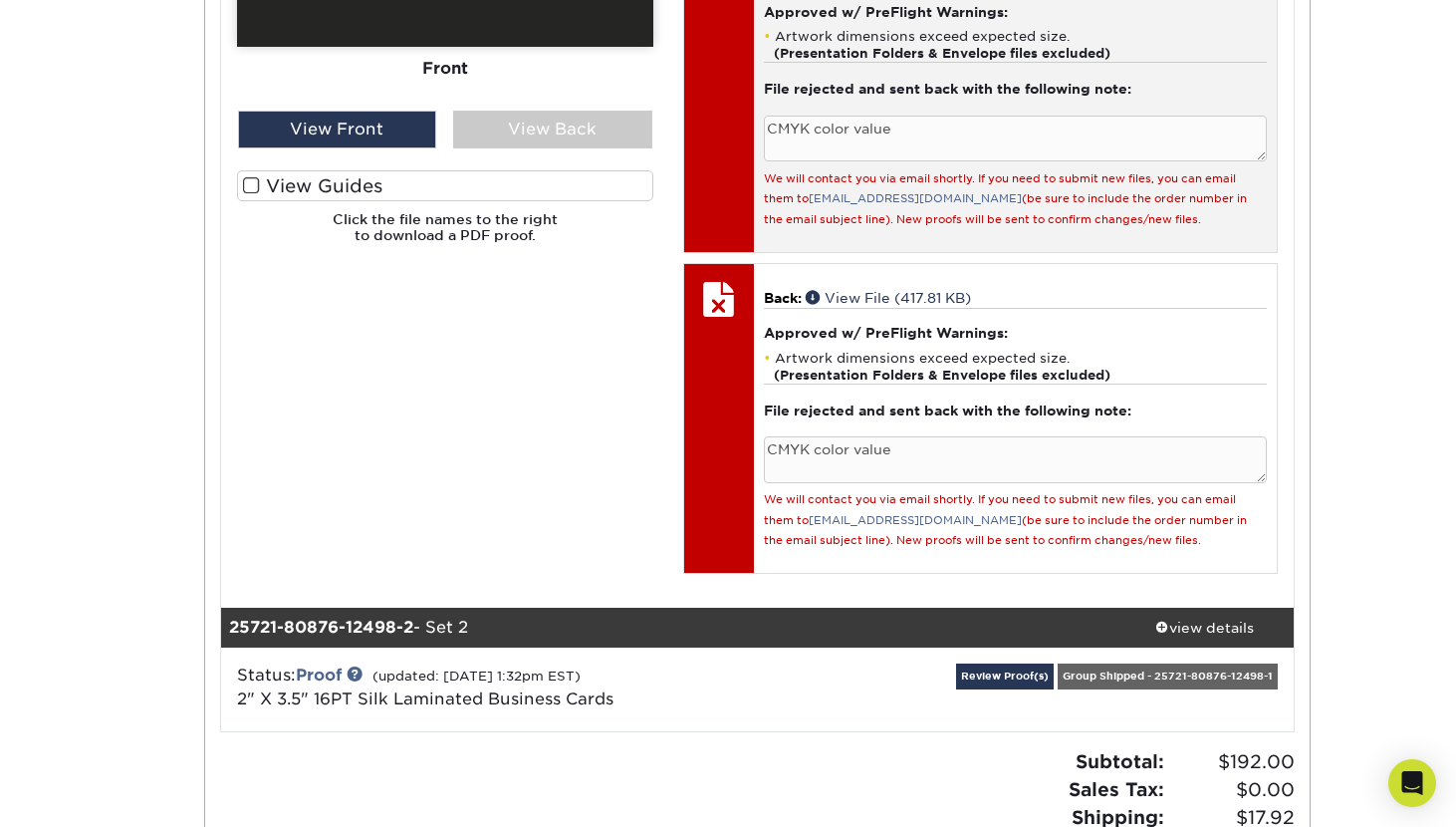 scroll, scrollTop: 1362, scrollLeft: 0, axis: vertical 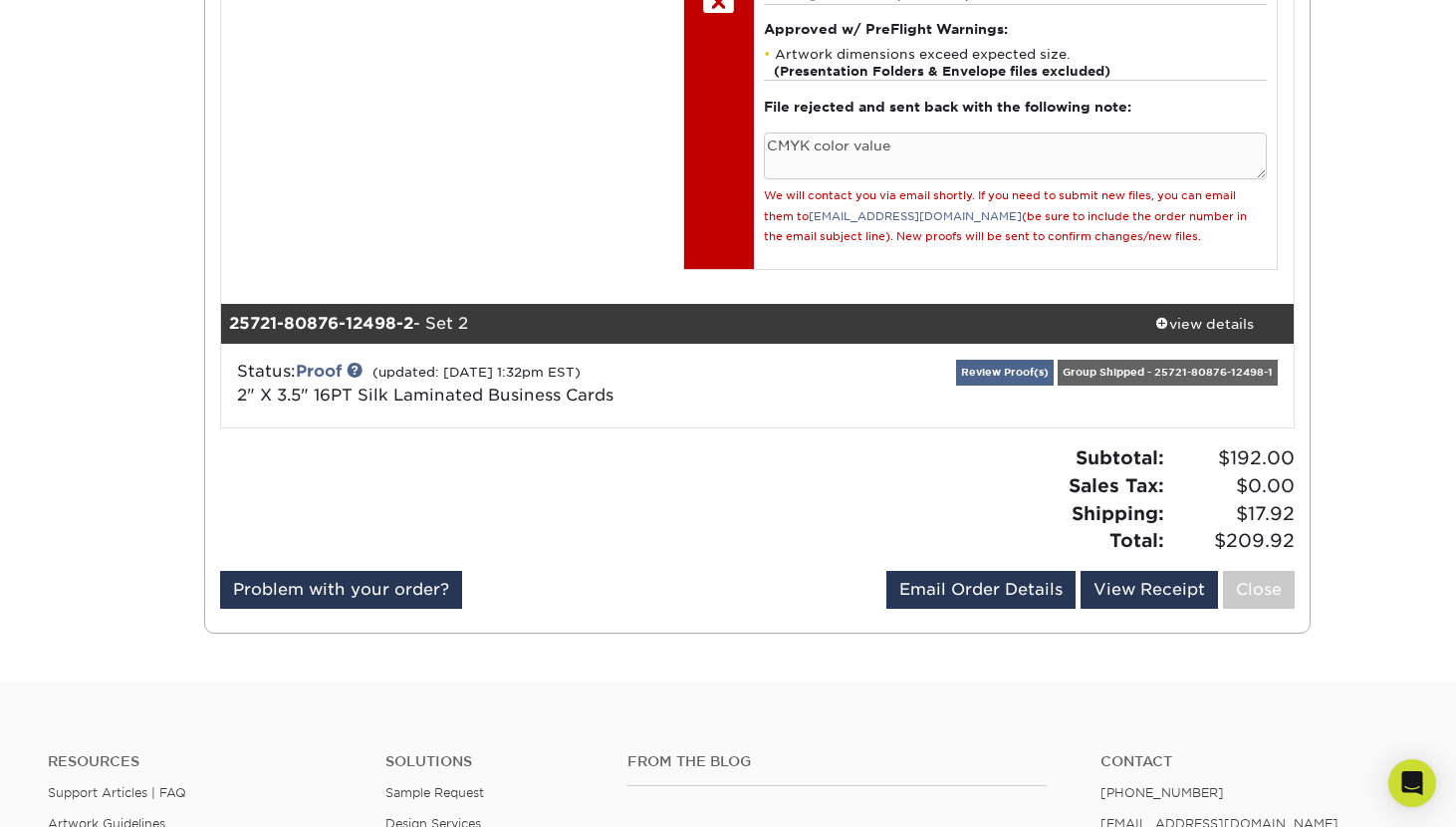 click on "Review Proof(s)" at bounding box center [1005, 372] 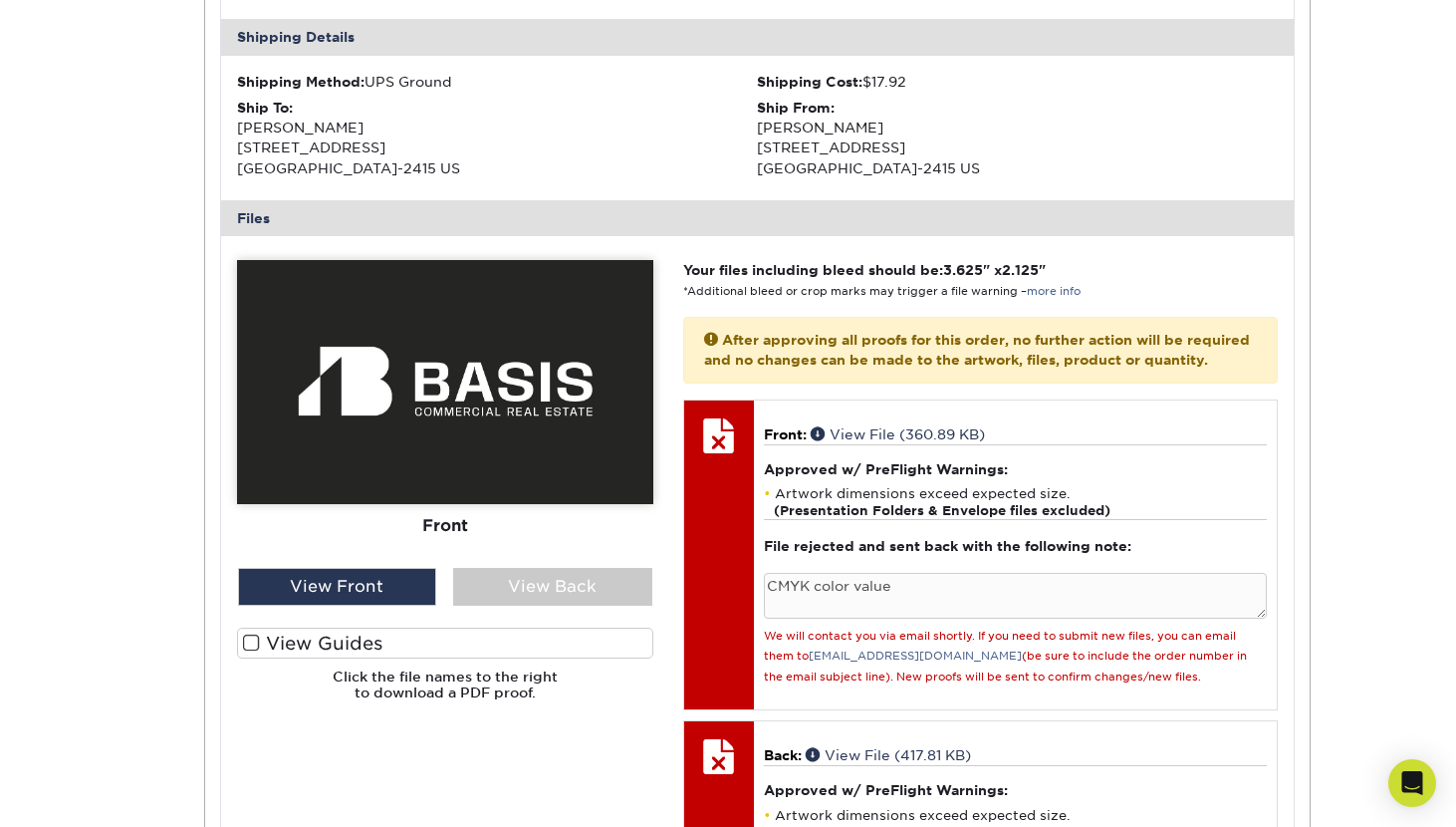 scroll, scrollTop: 584, scrollLeft: 0, axis: vertical 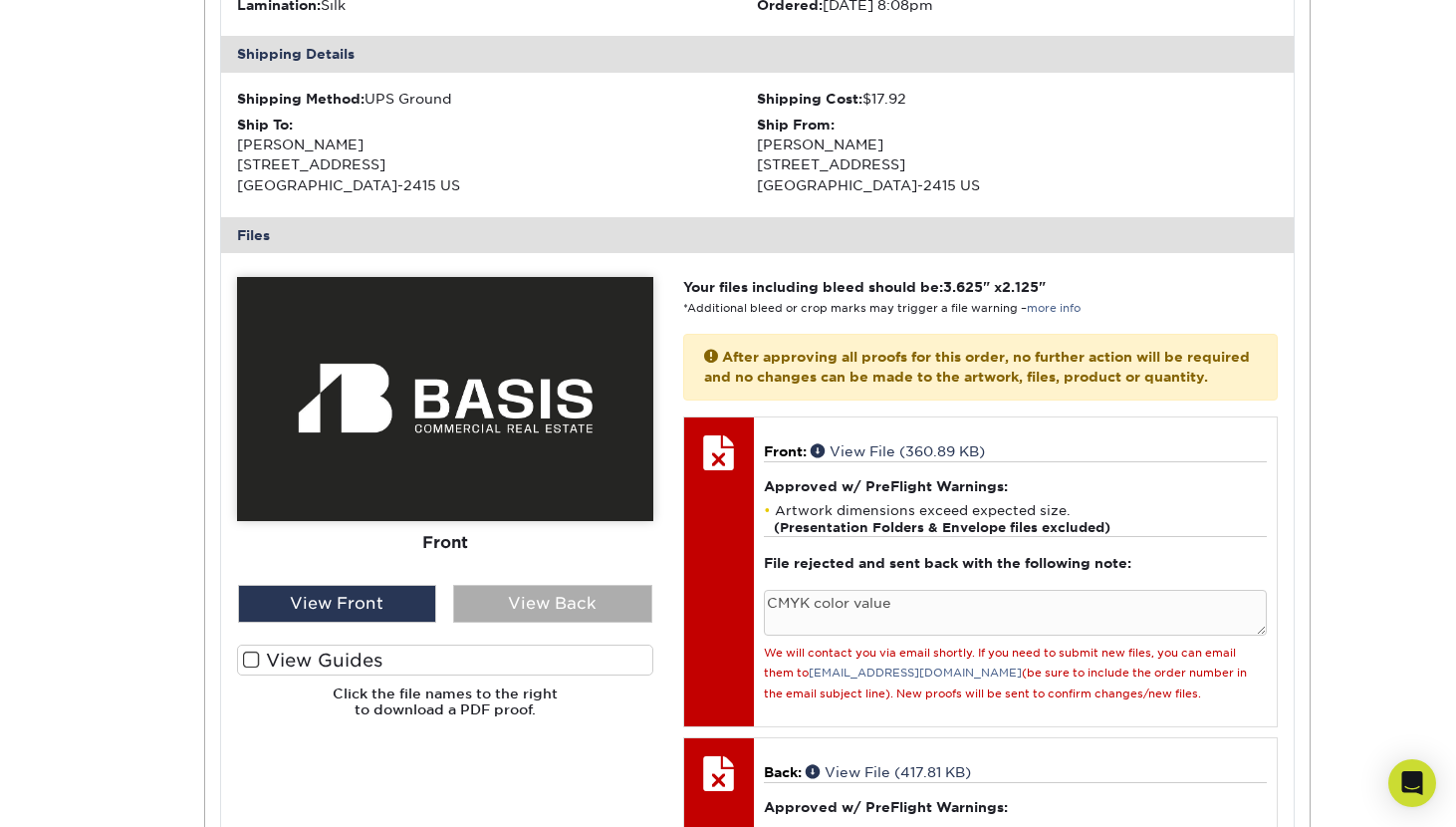 click on "View Back" at bounding box center [553, 604] 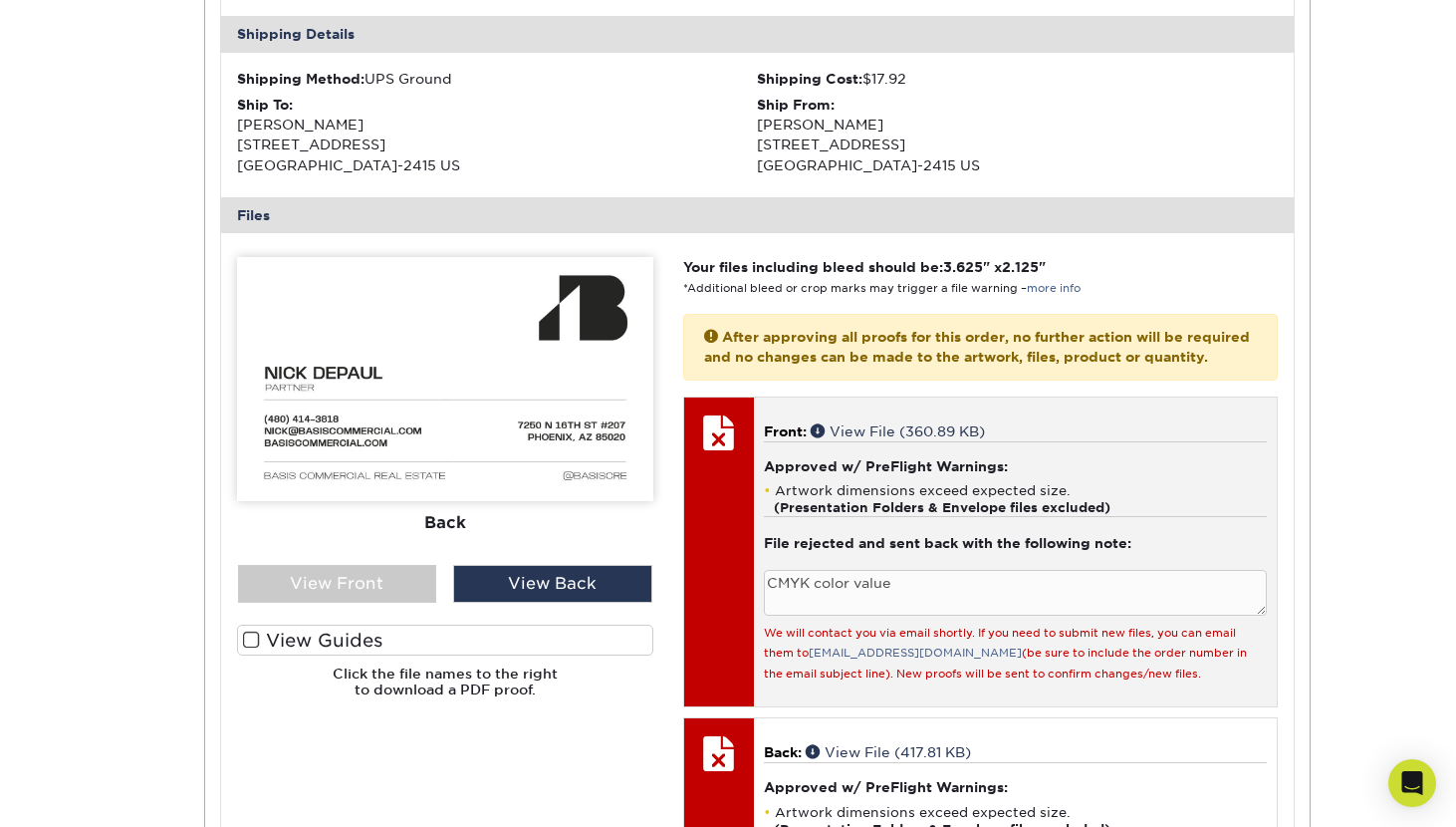 scroll, scrollTop: 1135, scrollLeft: 0, axis: vertical 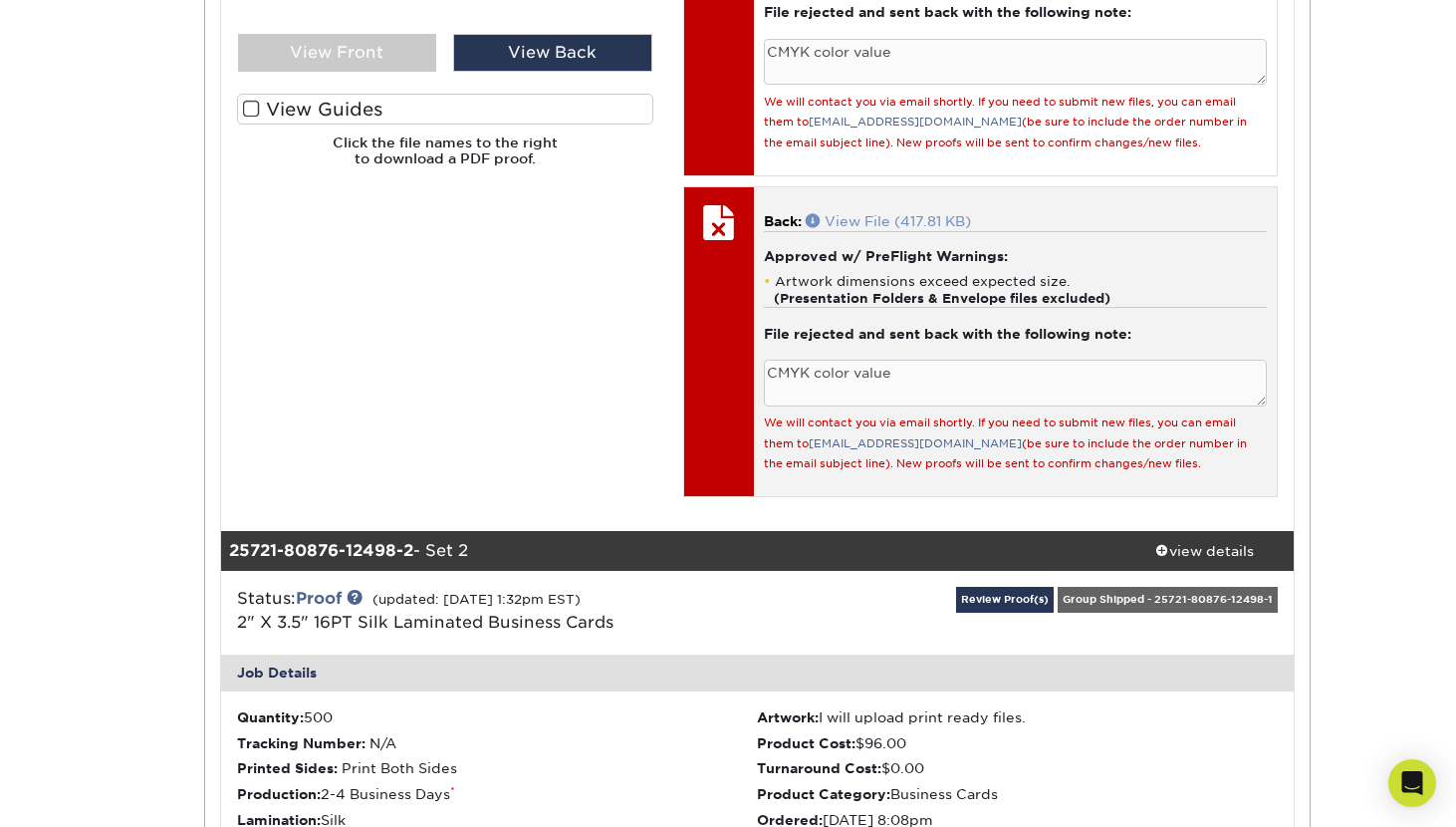 click at bounding box center [815, 220] 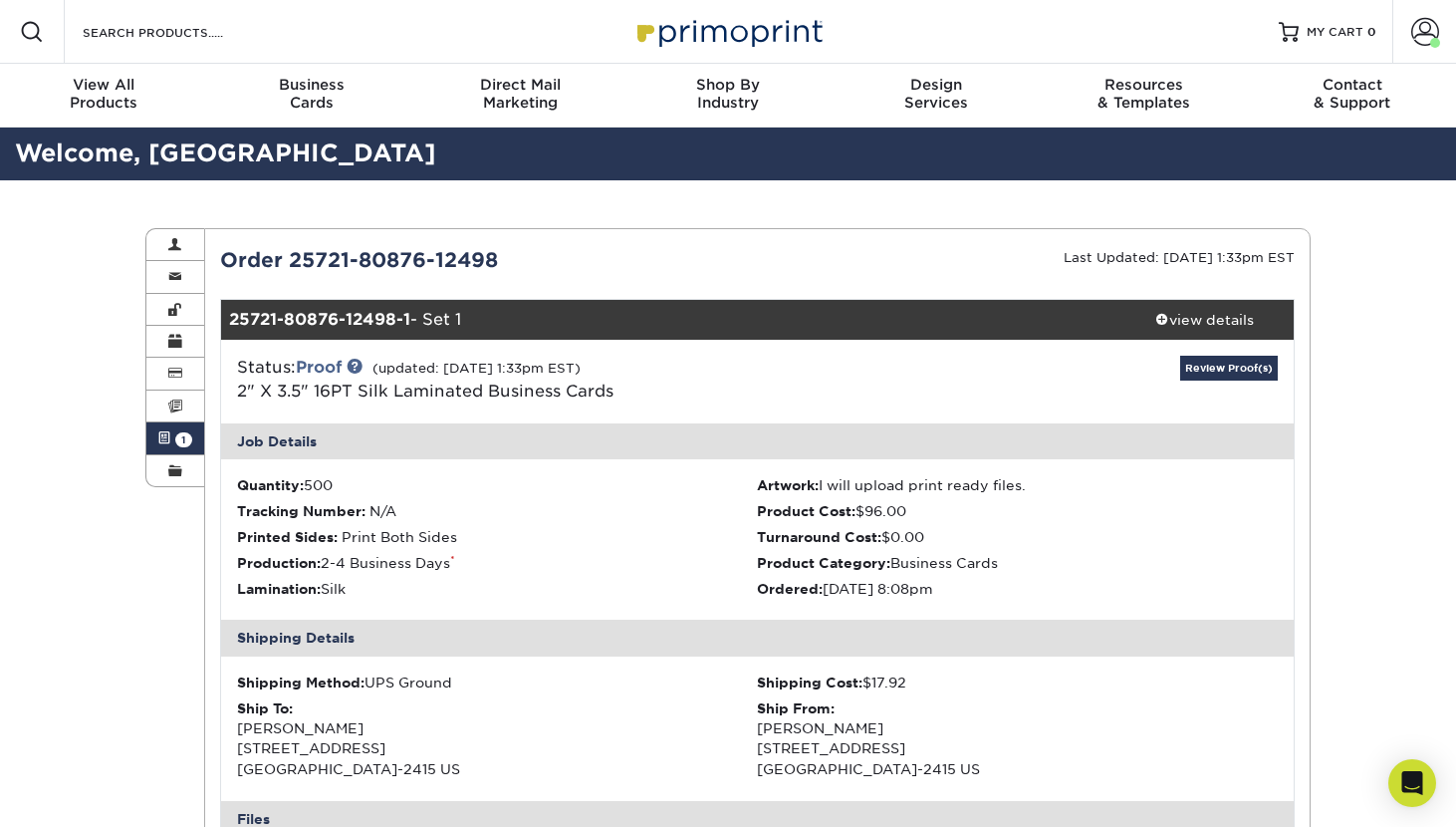 scroll, scrollTop: 0, scrollLeft: 0, axis: both 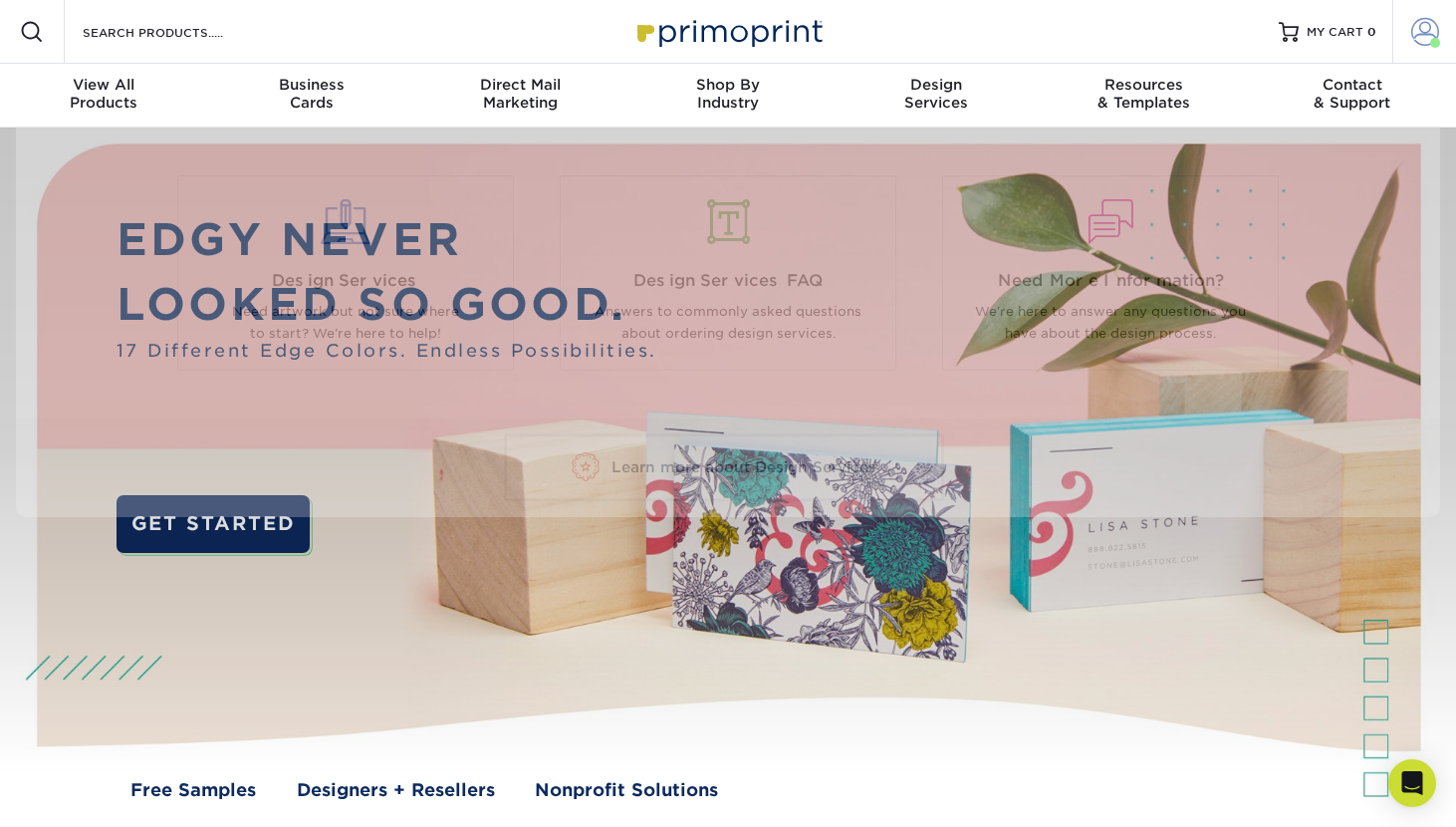 click on "Account" at bounding box center (1424, 32) 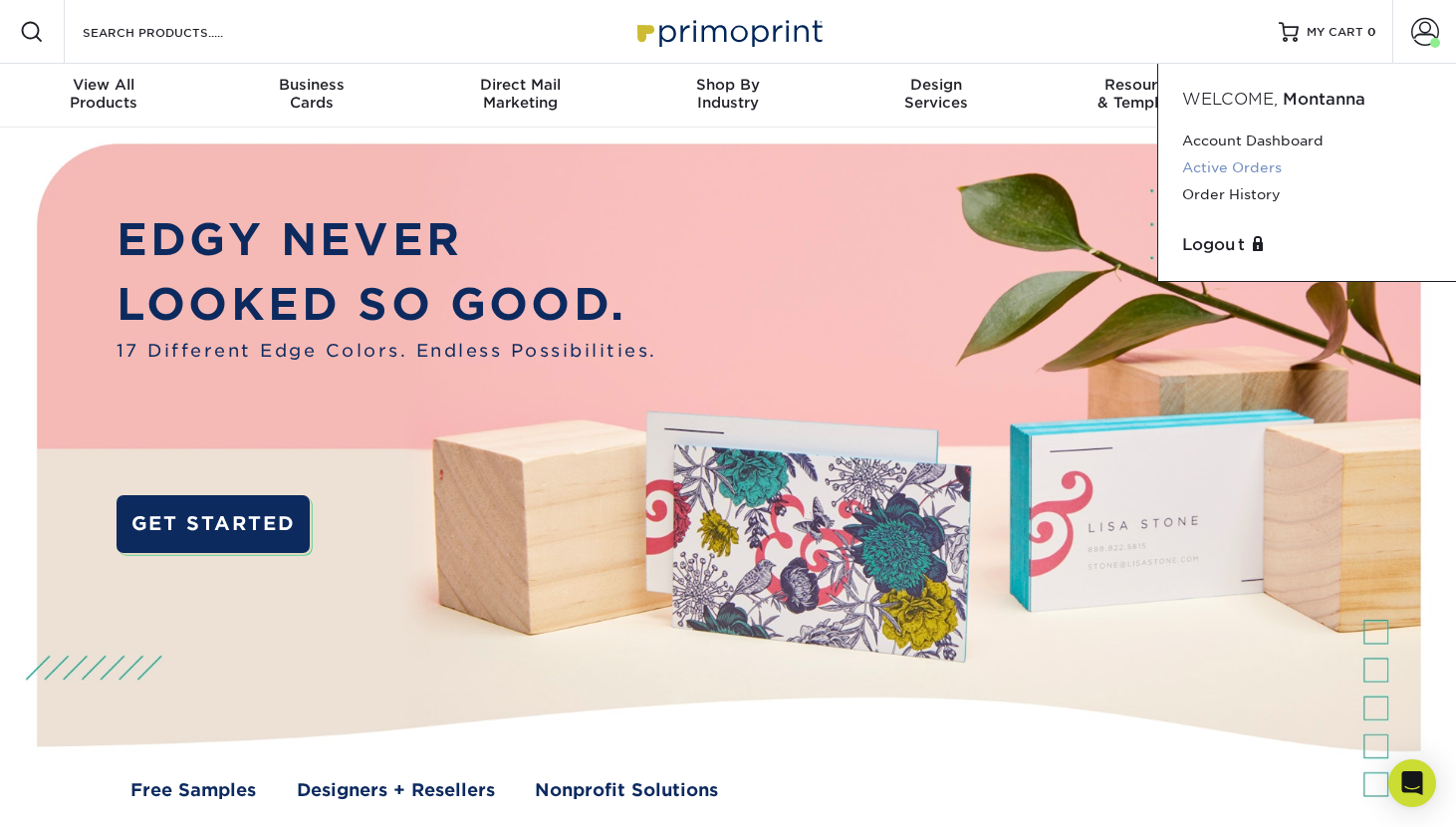 click on "Active Orders" at bounding box center (1307, 167) 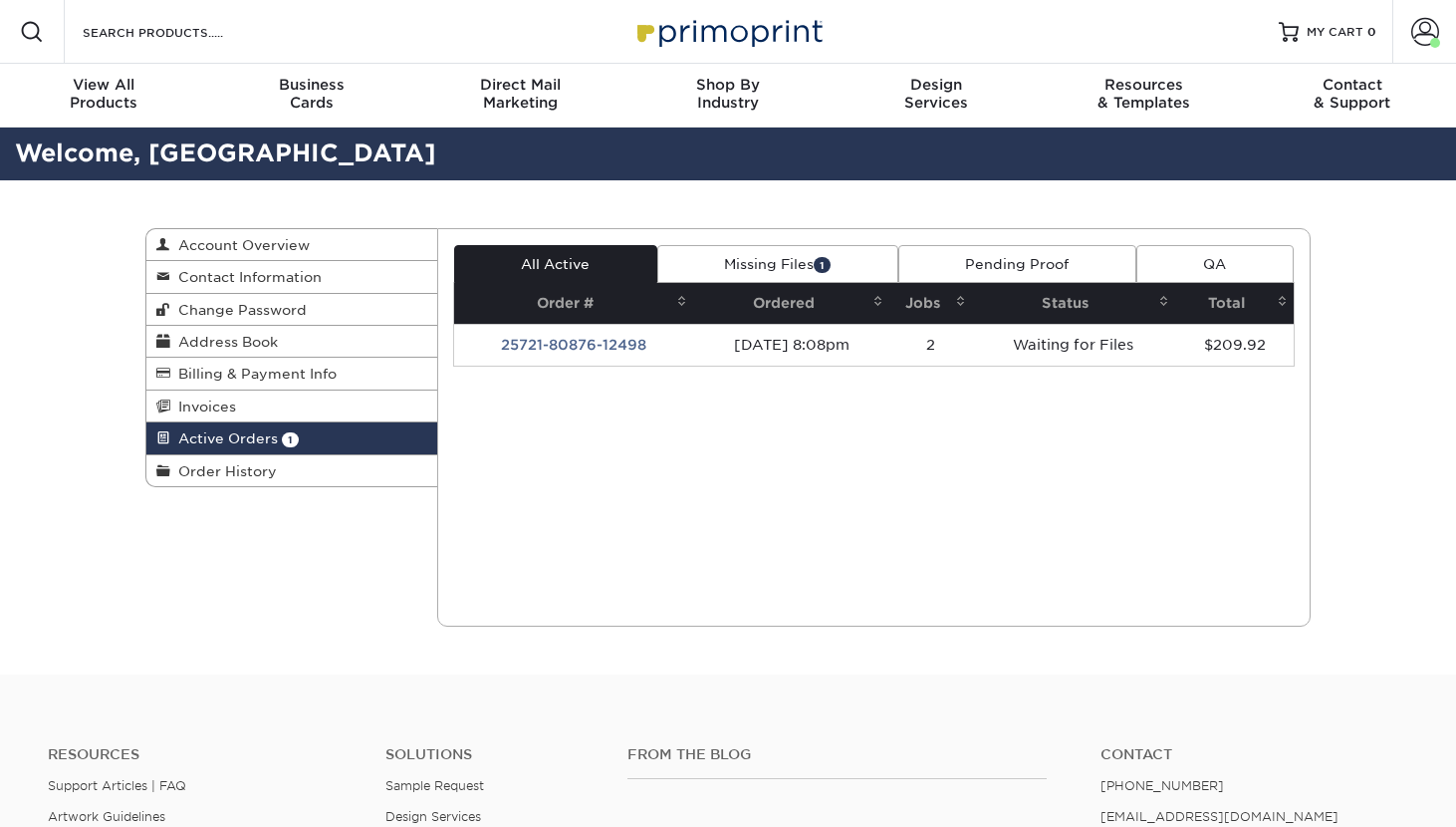 scroll, scrollTop: 0, scrollLeft: 0, axis: both 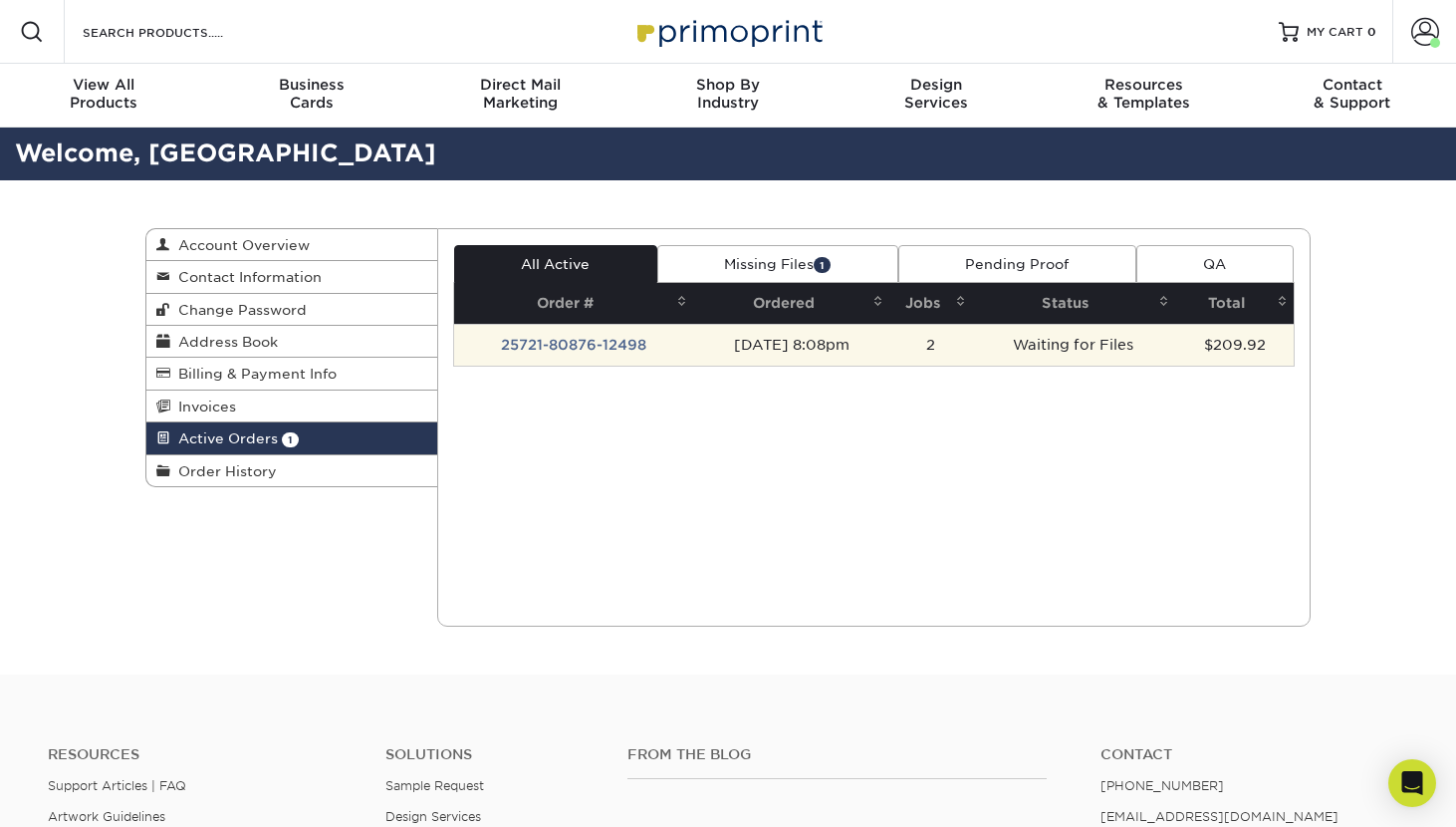 click on "Waiting for Files" at bounding box center [1074, 345] 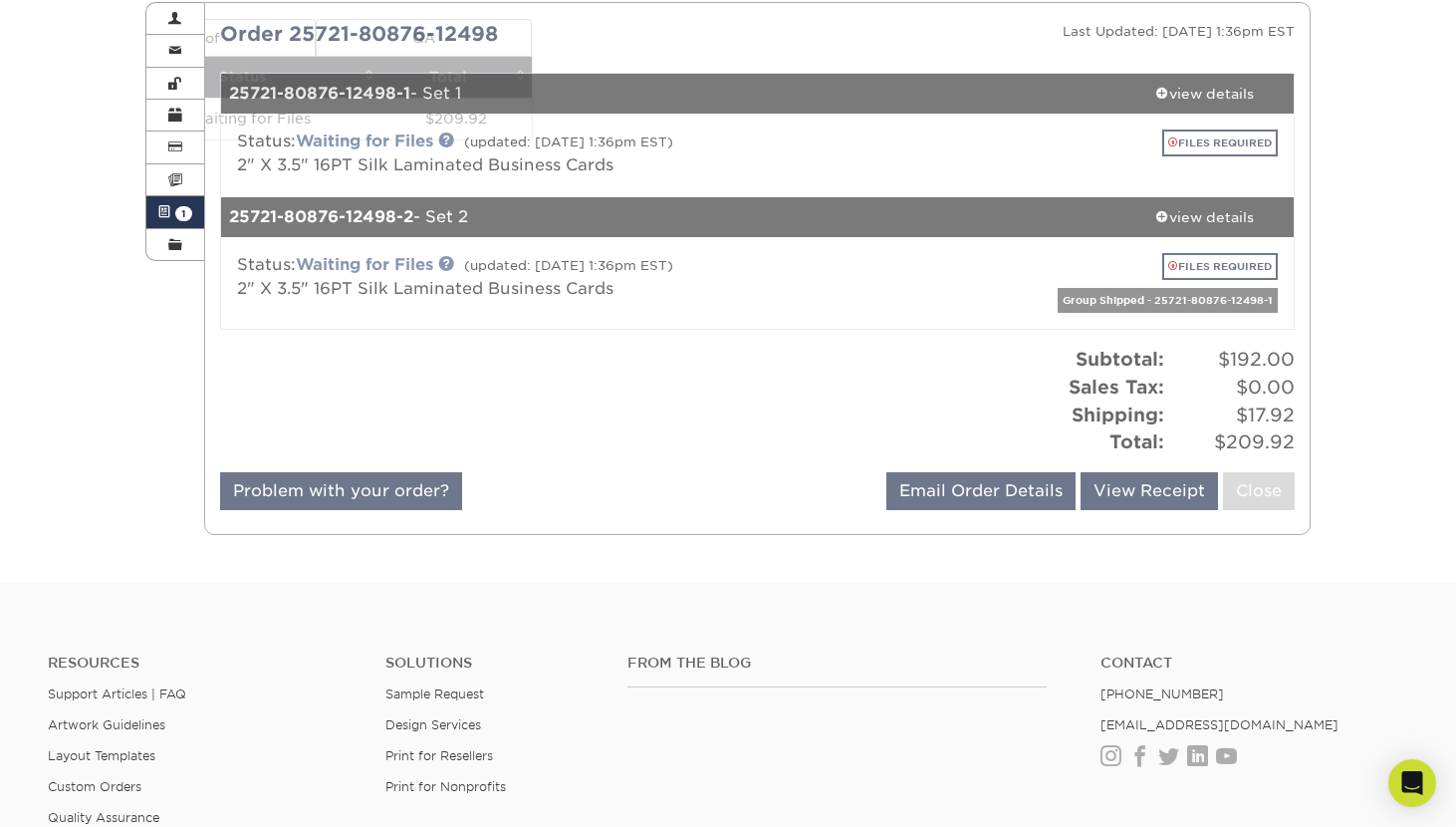 scroll, scrollTop: 260, scrollLeft: 0, axis: vertical 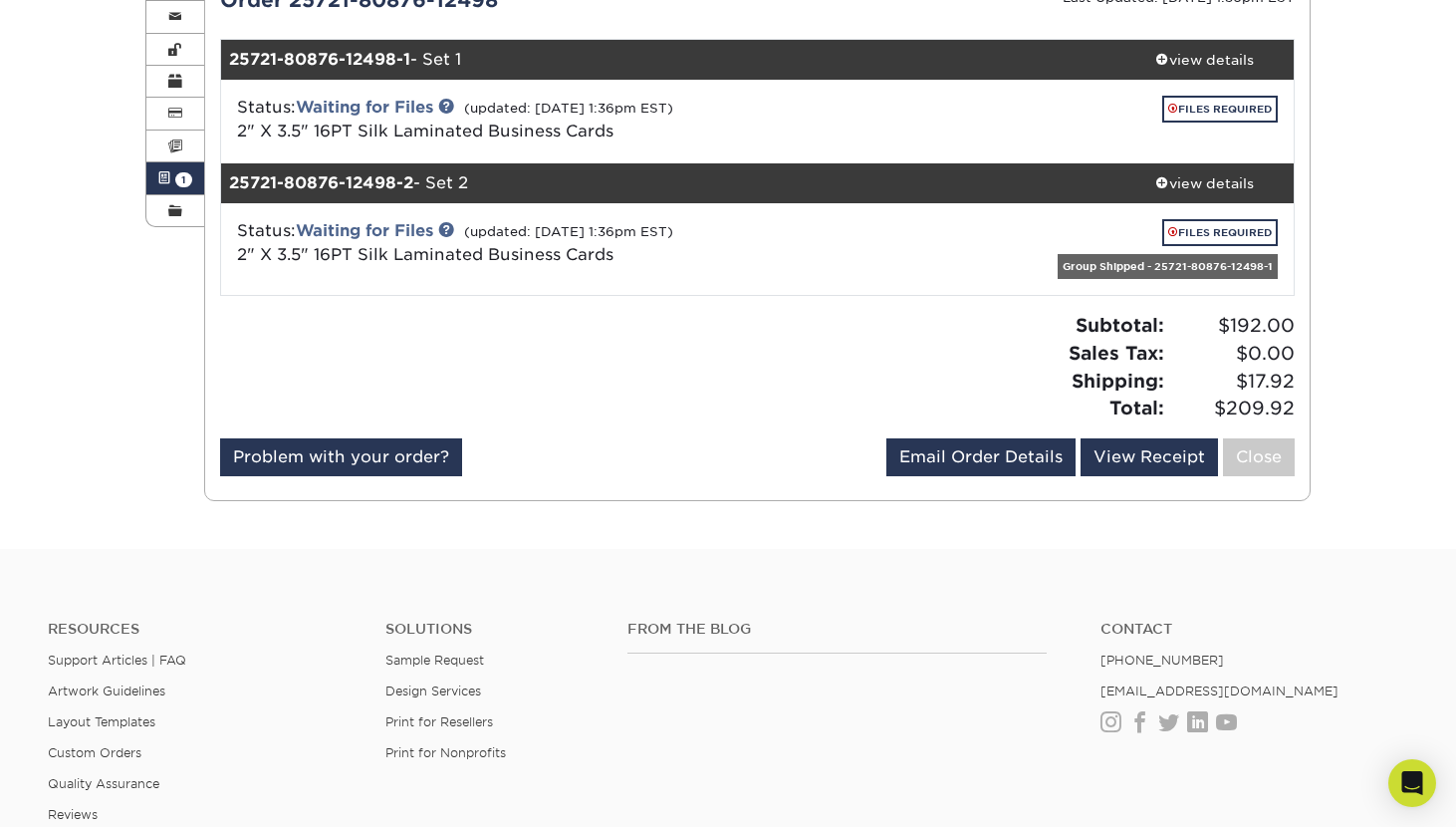 click on "Status:  Waiting for Files
(updated: [DATE] 1:36pm EST)
2" X 3.5" 16PT Silk Laminated Business Cards
FILES REQUIRED" at bounding box center (758, 122) 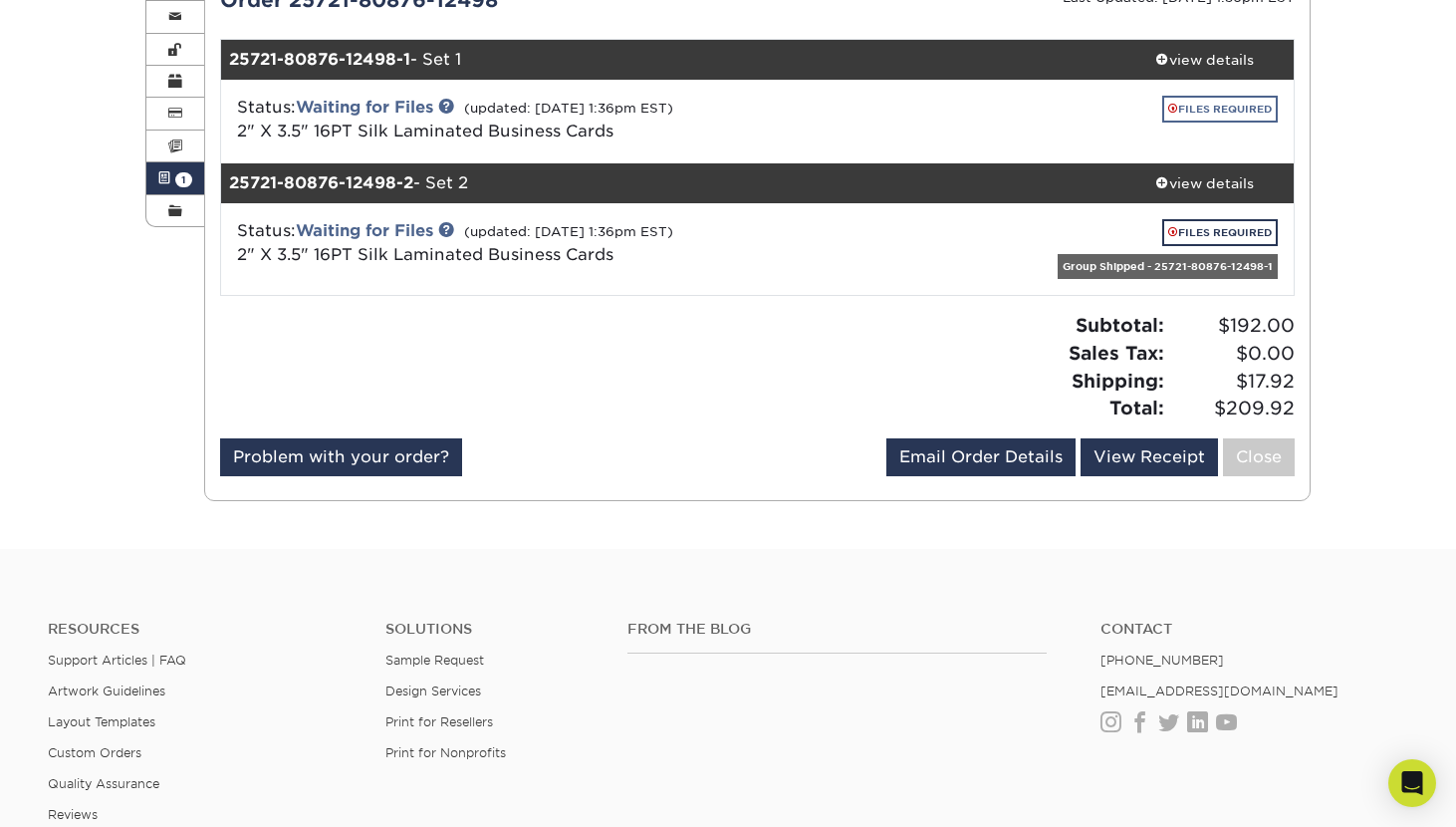 click on "FILES REQUIRED" at bounding box center (1220, 109) 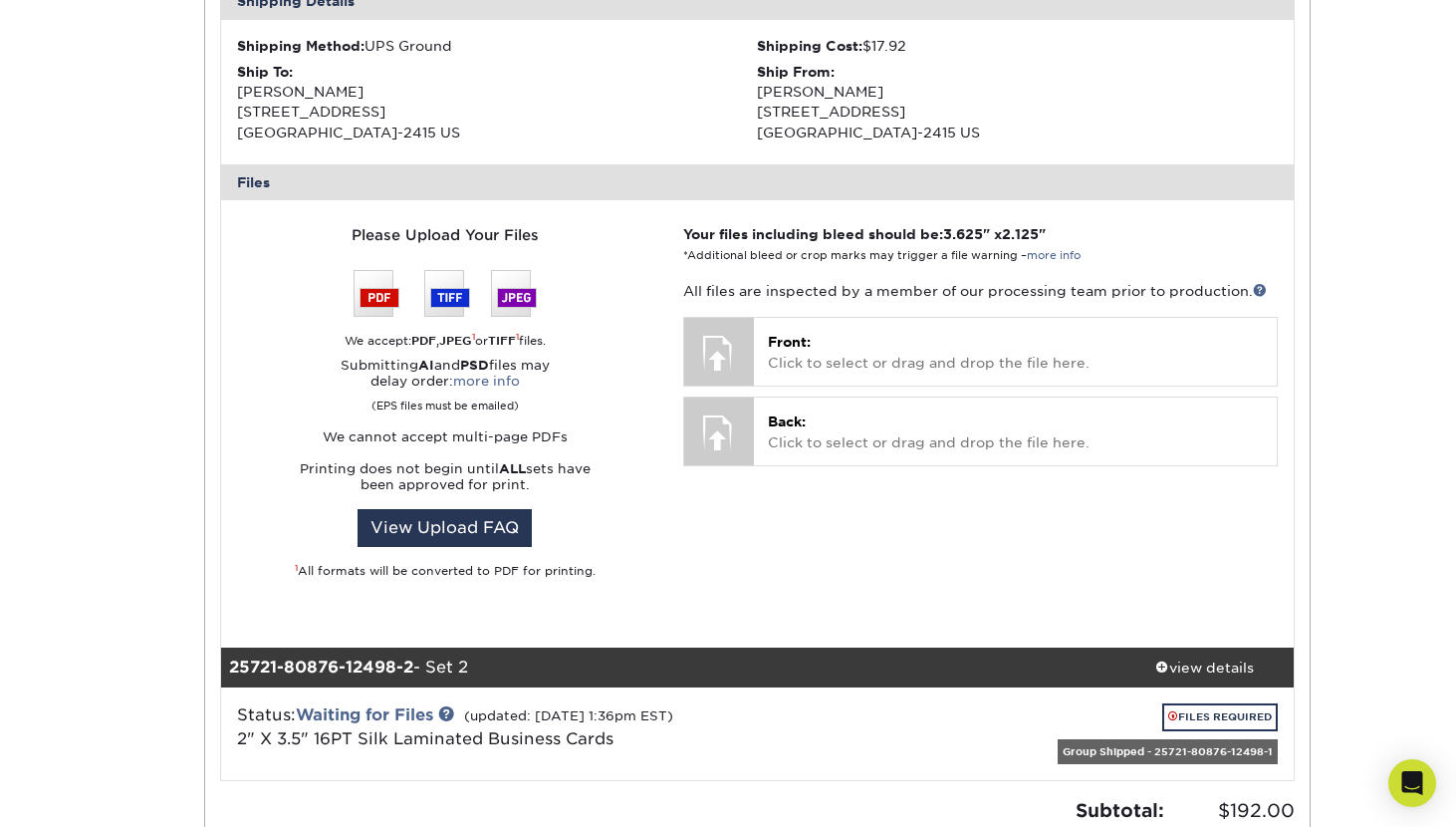 scroll, scrollTop: 649, scrollLeft: 0, axis: vertical 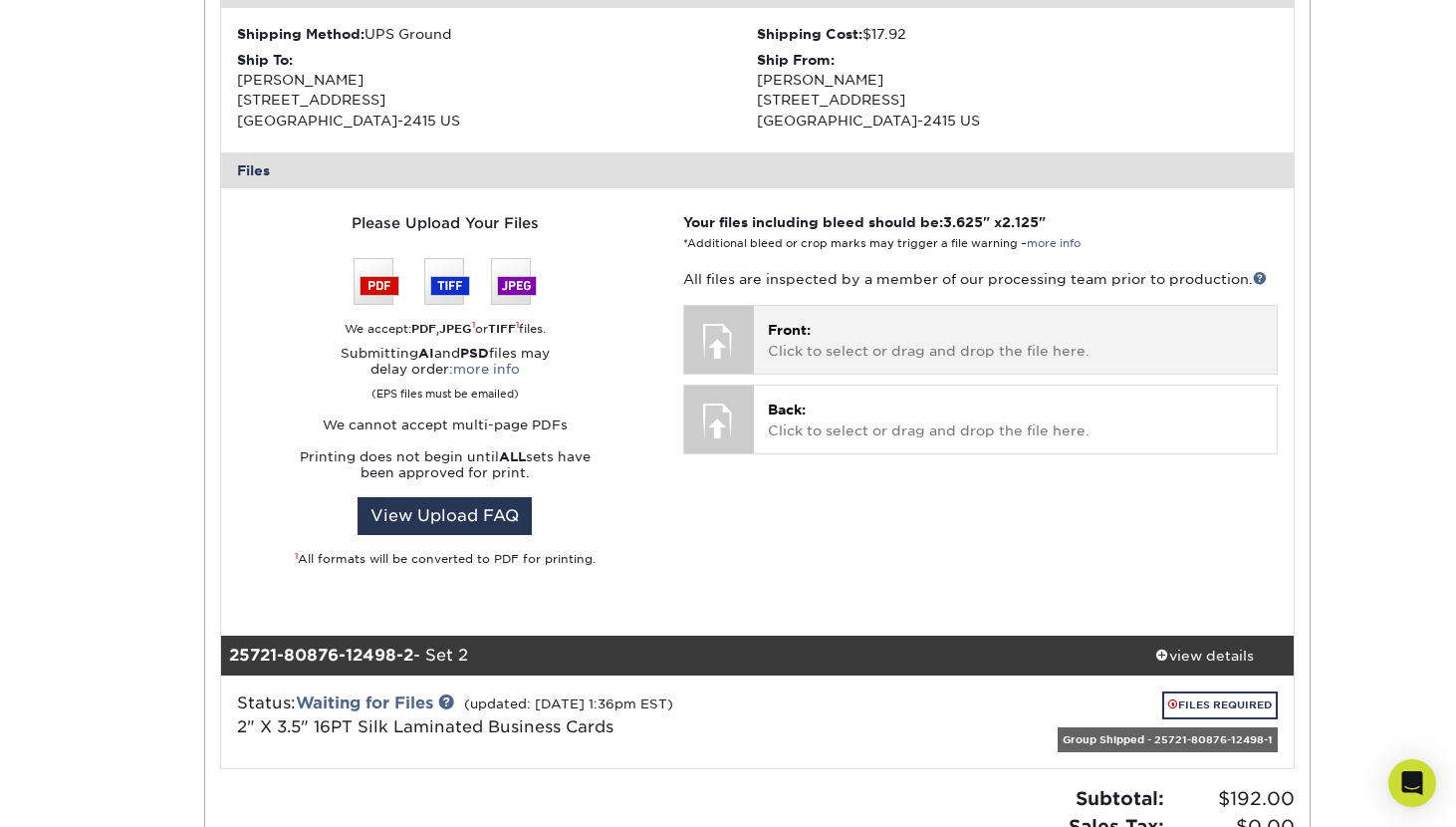 click on "Front: Click to select or drag and drop the file here." at bounding box center [1015, 340] 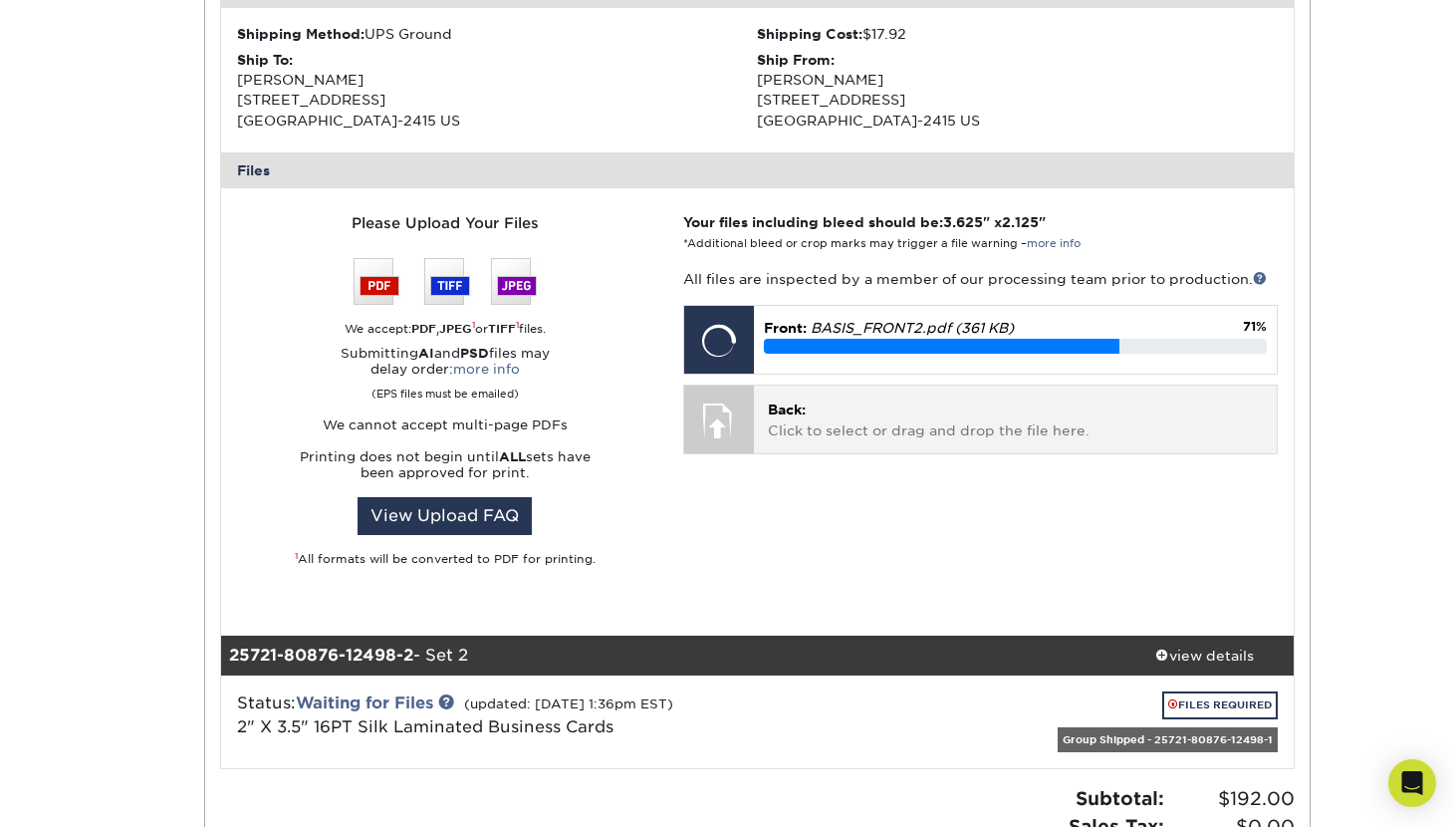 click on "Back: Click to select or drag and drop the file here." at bounding box center (1015, 419) 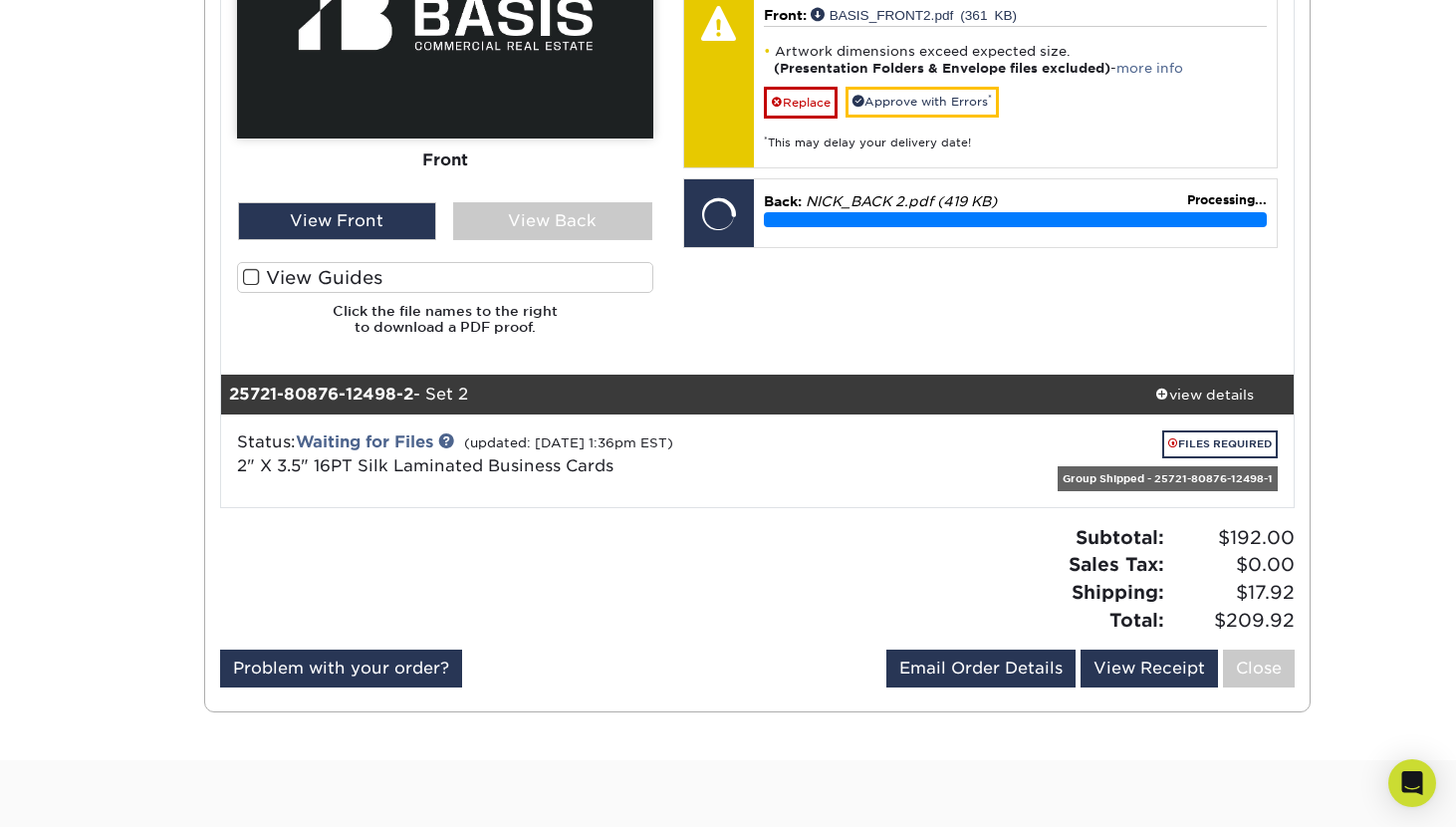 scroll, scrollTop: 966, scrollLeft: 0, axis: vertical 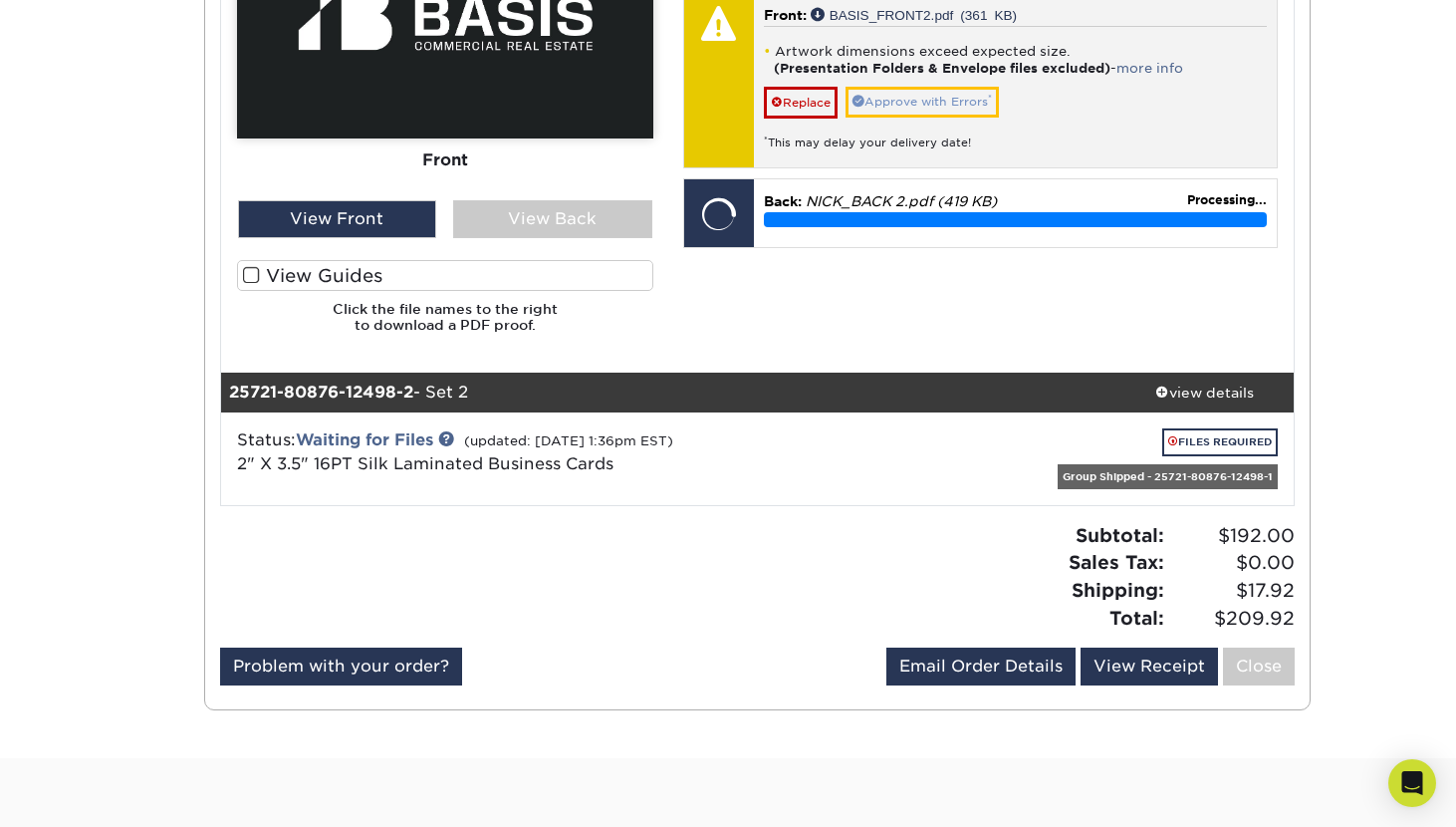 click on "Approve with Errors *" at bounding box center (922, 102) 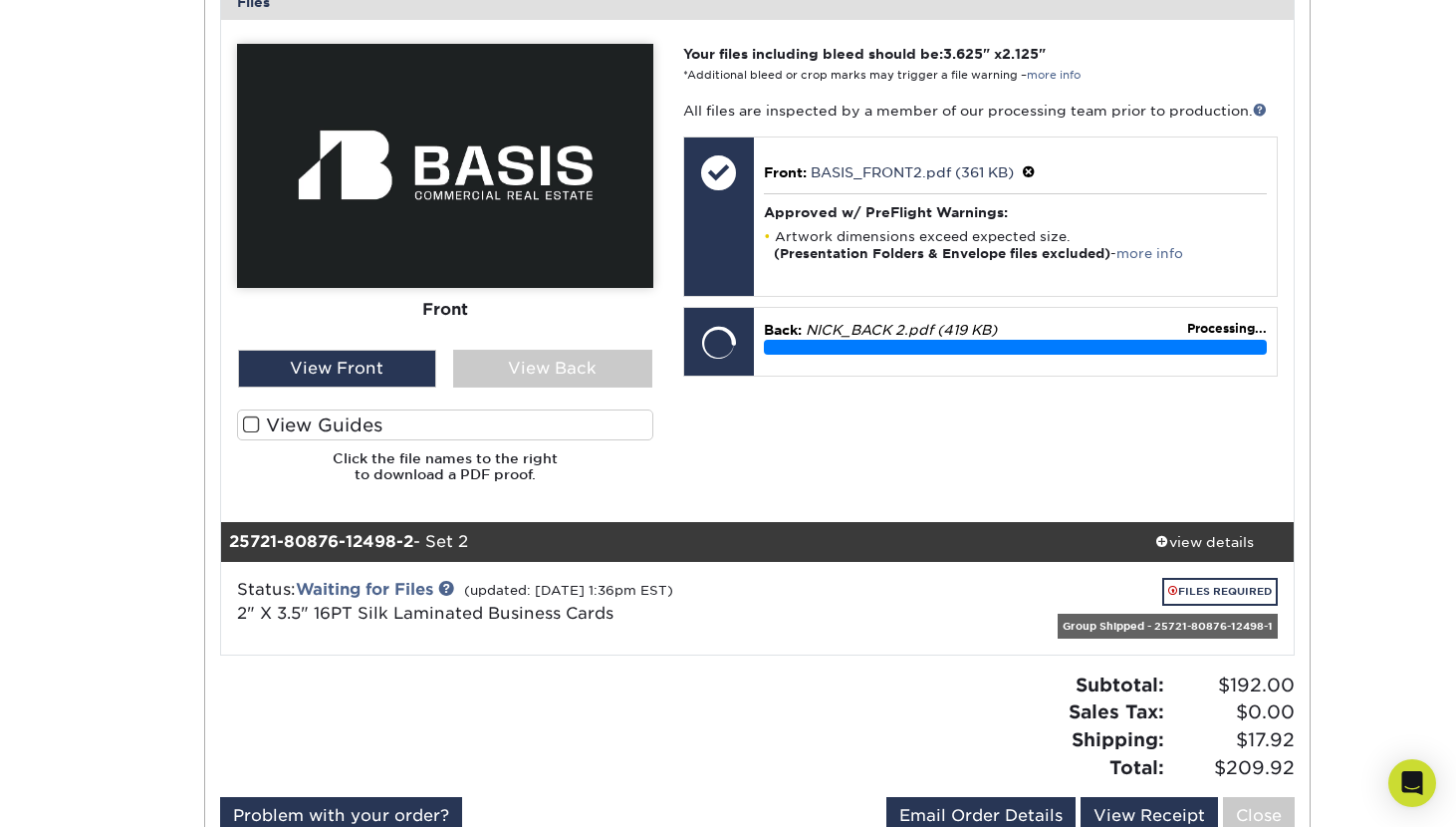 scroll, scrollTop: 774, scrollLeft: 0, axis: vertical 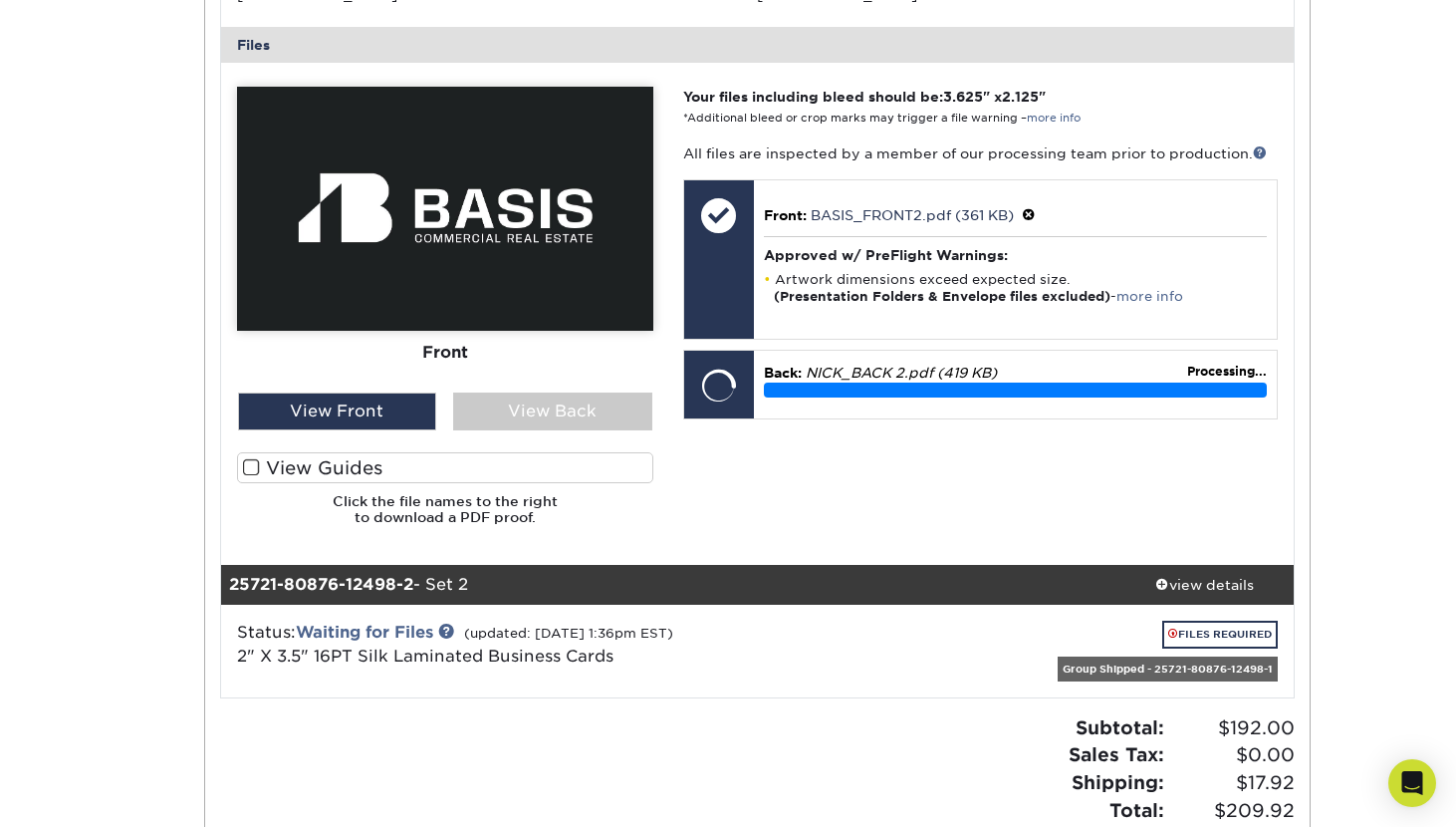 click on "Your files including bleed should be:  3.625 " x  2.125 "
*Additional bleed or crop marks may trigger a file warning –  more info
All files are inspected by a member of our processing team prior to production.
Front:
Choose file" at bounding box center [980, 314] 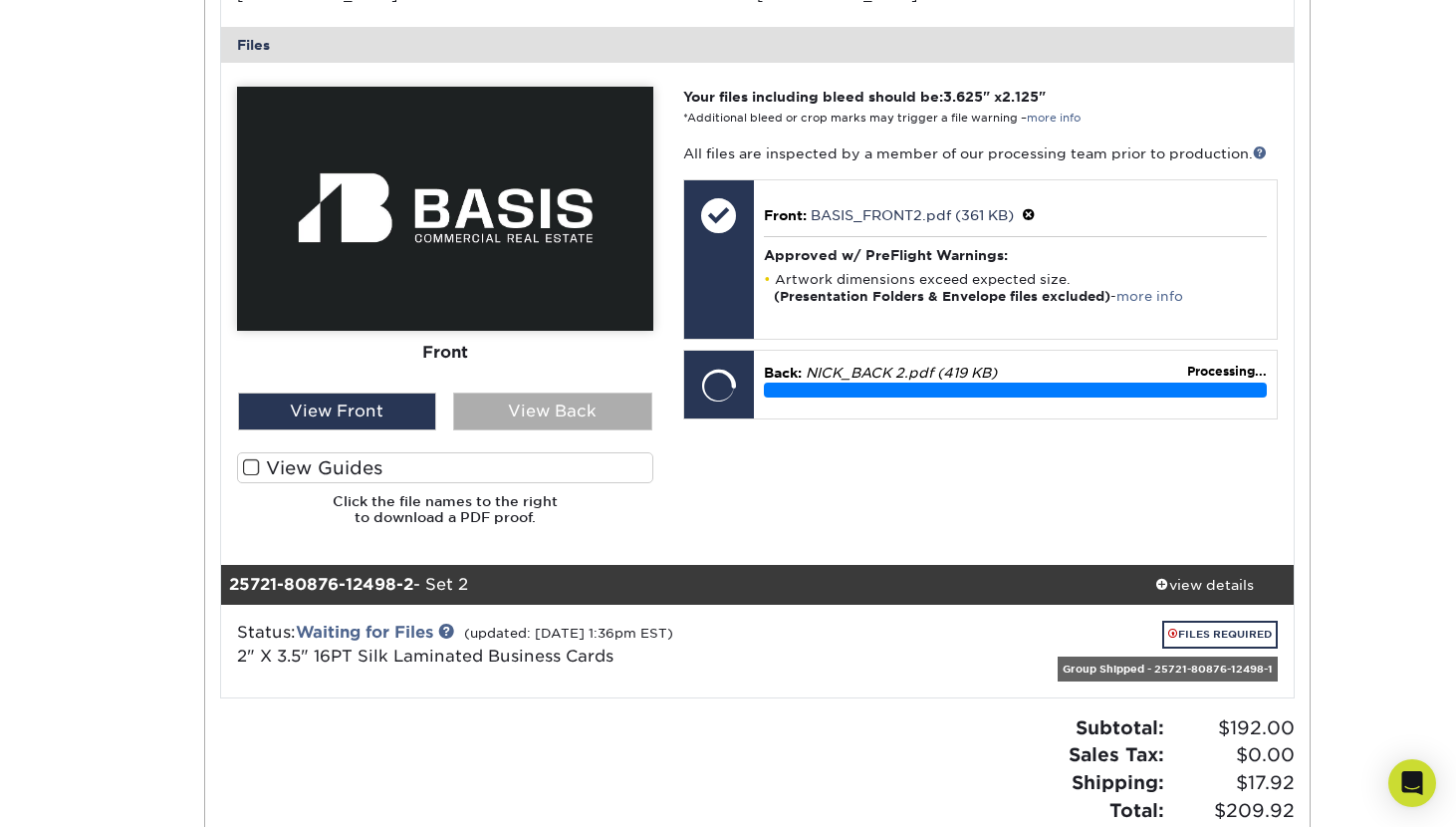 click on "View Back" at bounding box center (553, 412) 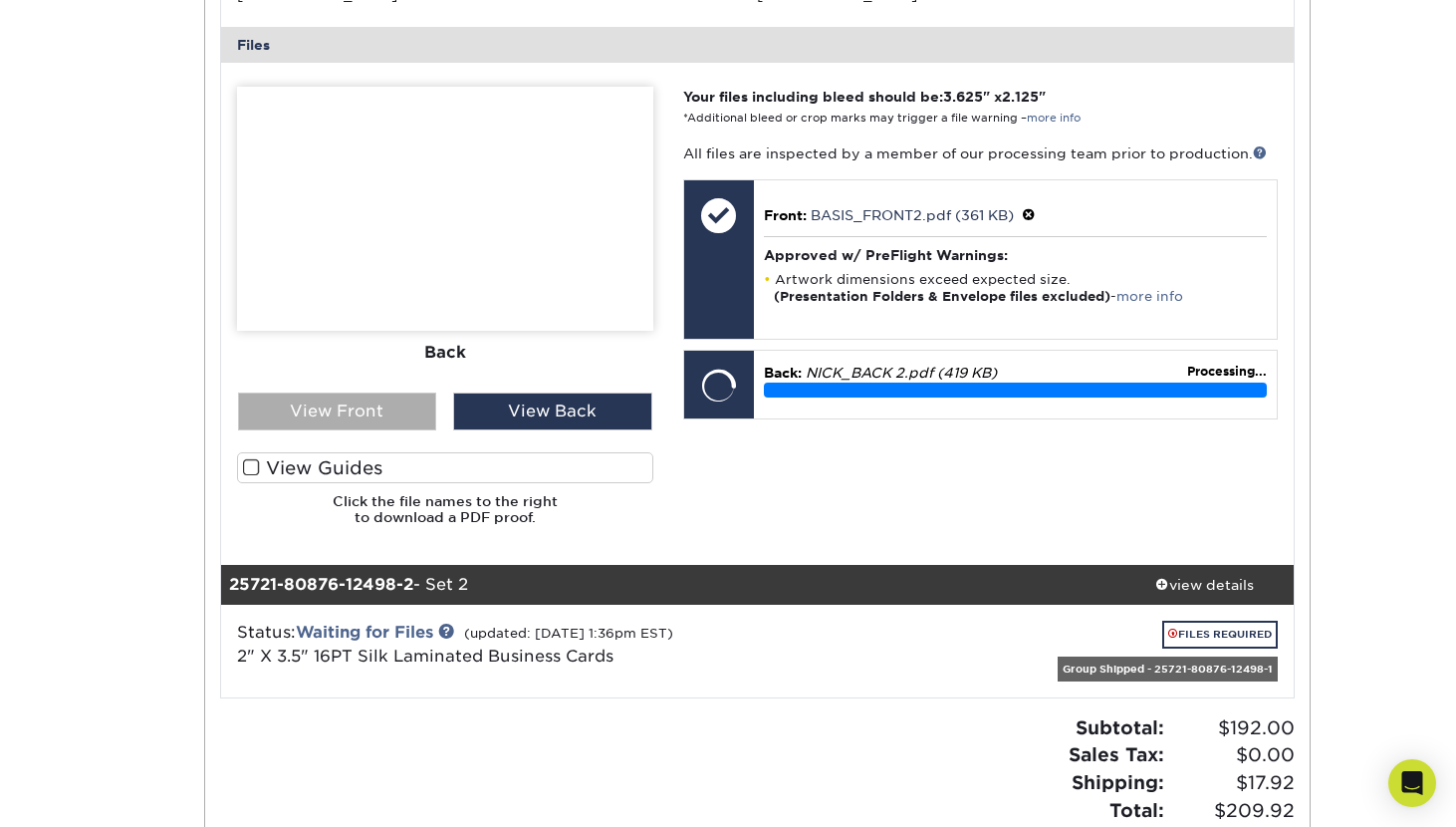 click on "View Front" at bounding box center (338, 412) 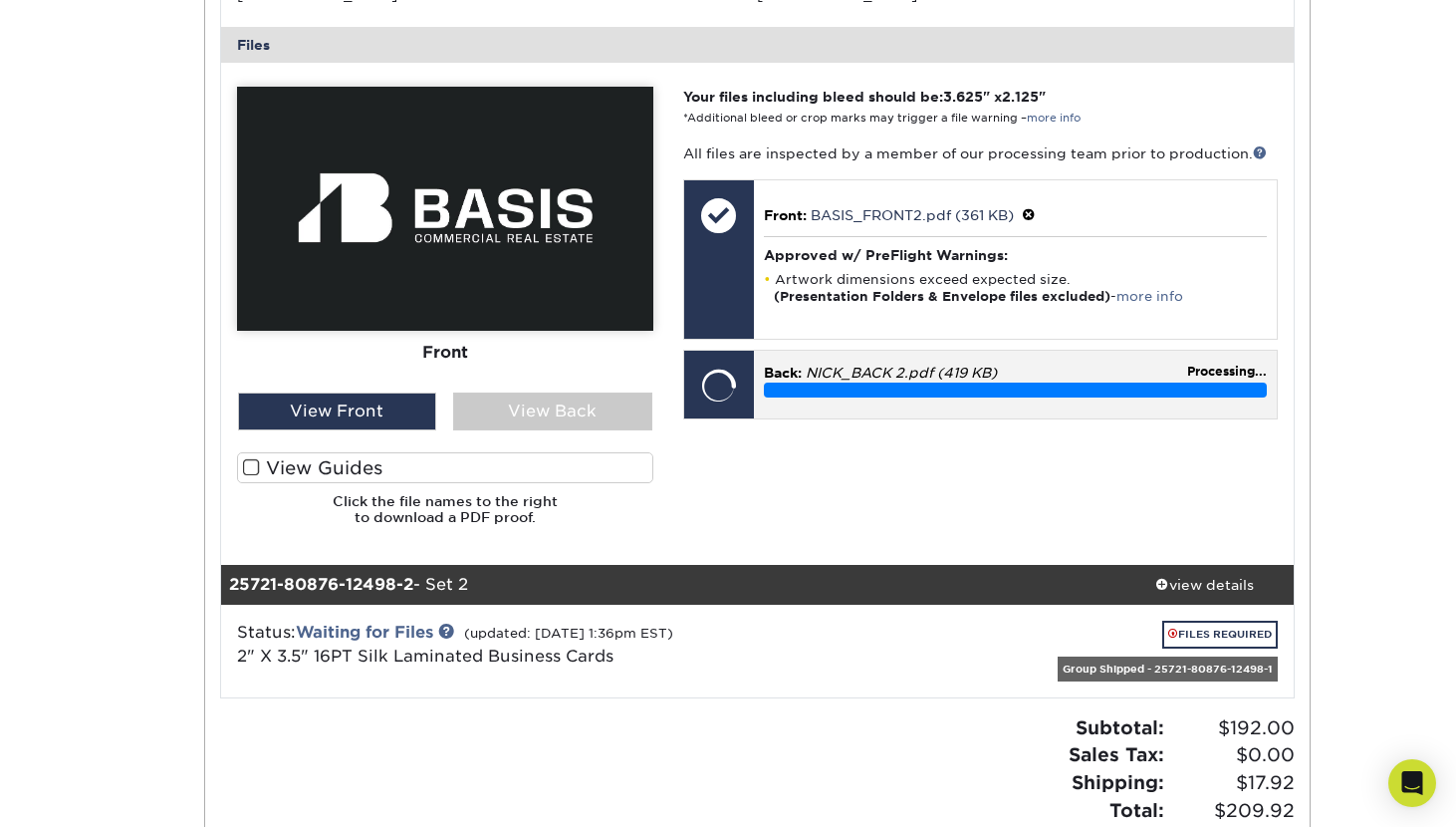 click on "Back:   [PERSON_NAME] 2.pdf (419 KB)" at bounding box center (1015, 373) 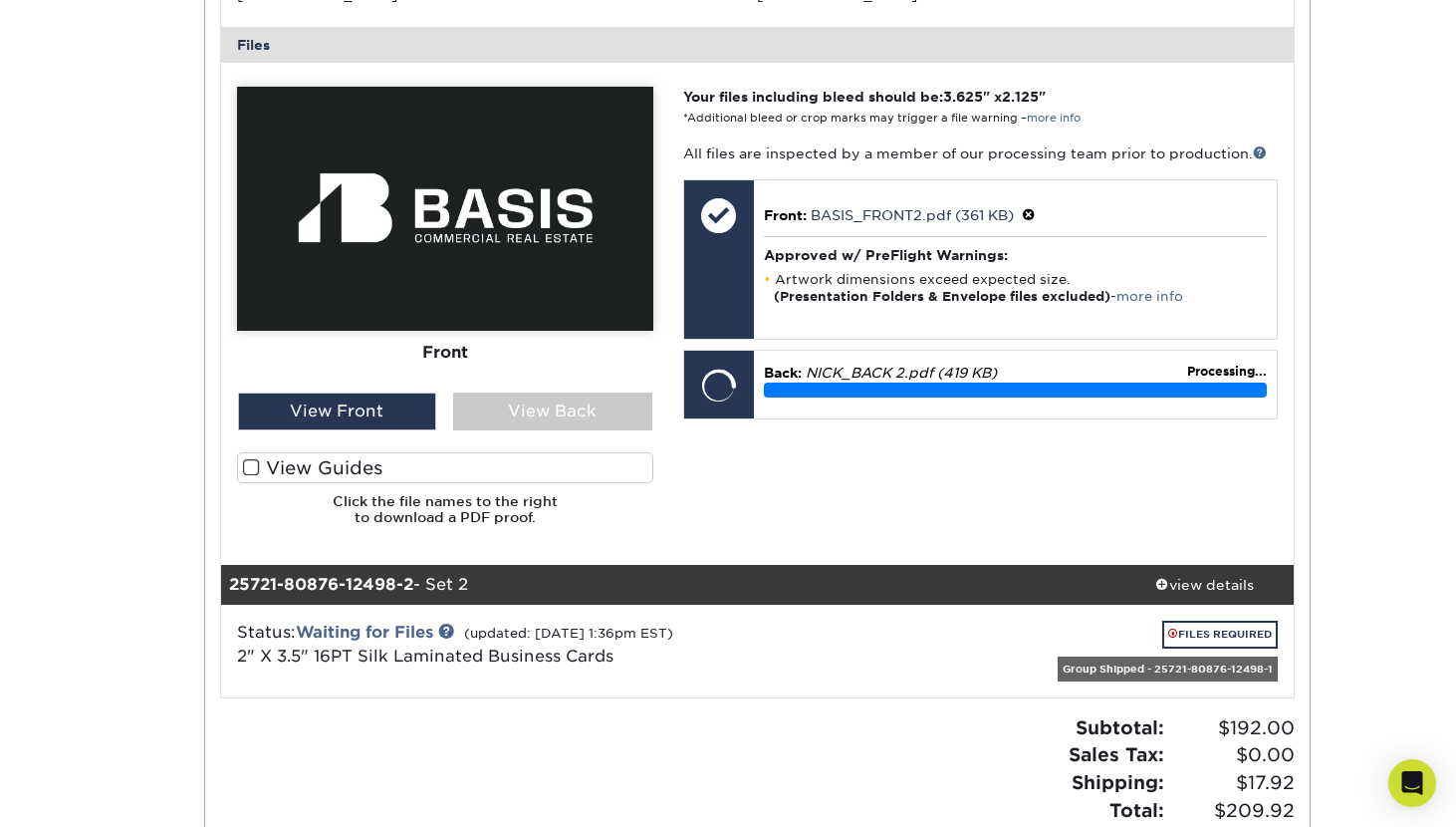 scroll, scrollTop: 872, scrollLeft: 0, axis: vertical 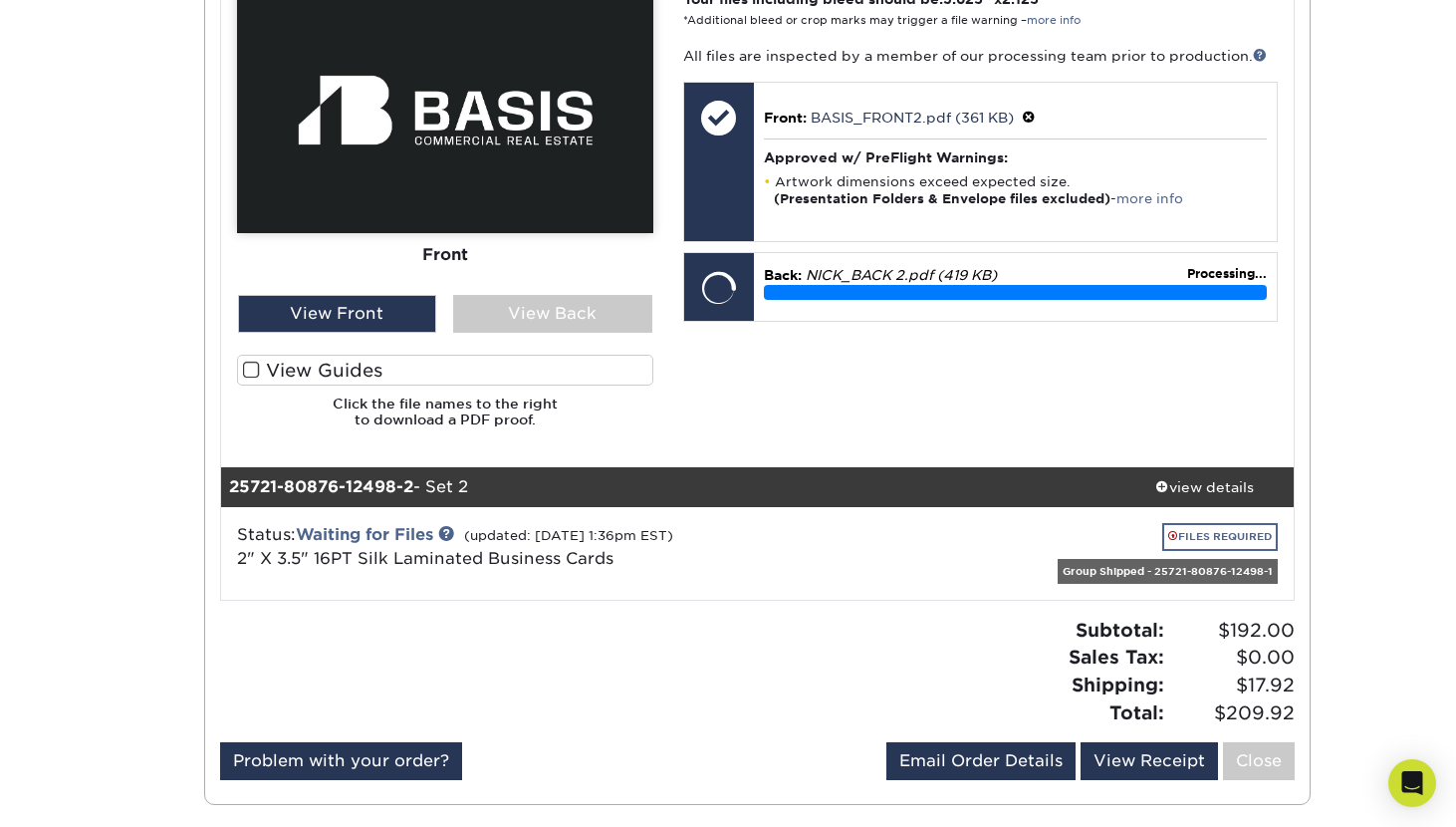 click on "FILES REQUIRED" at bounding box center (1220, 536) 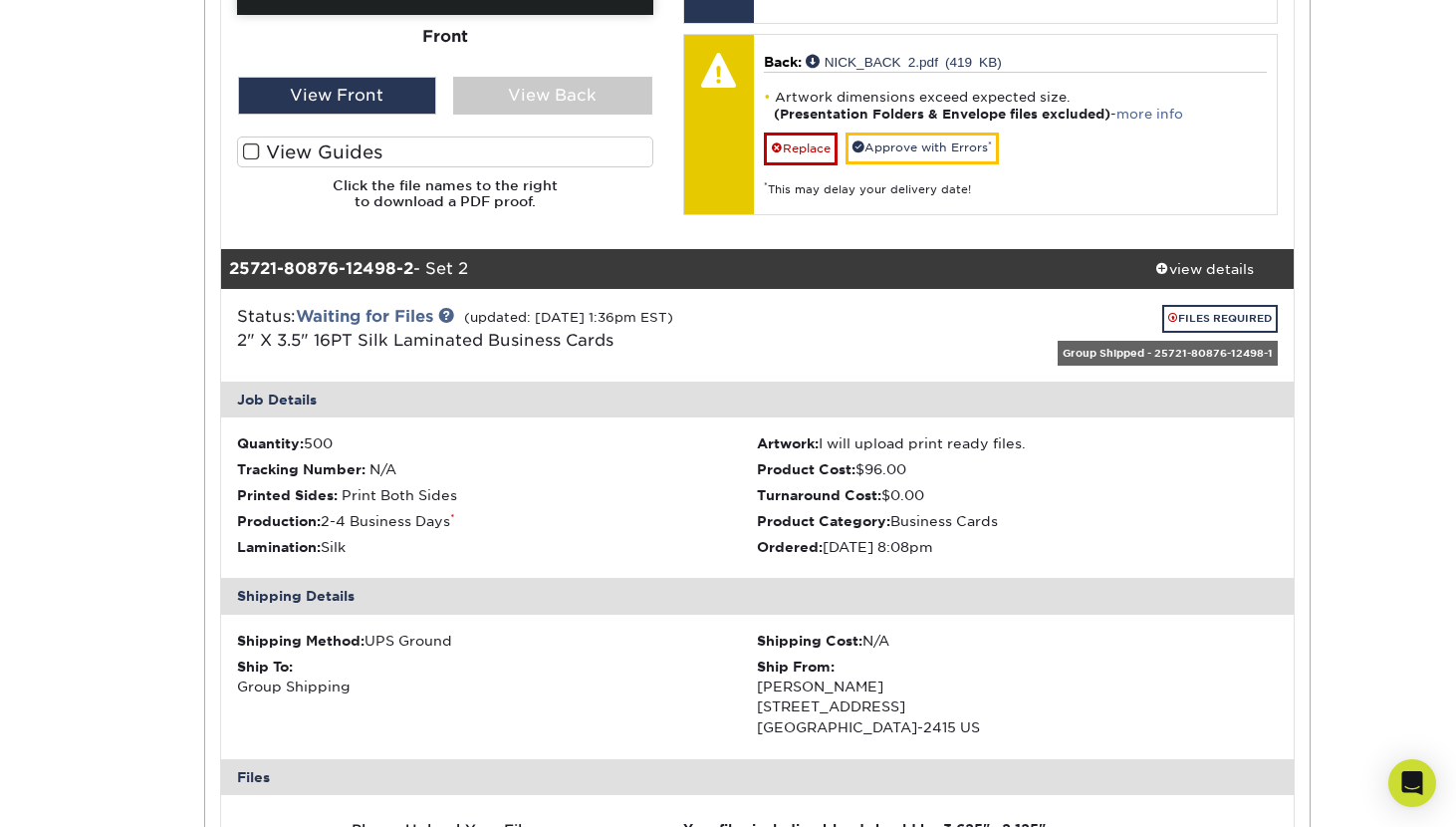 scroll, scrollTop: 1156, scrollLeft: 0, axis: vertical 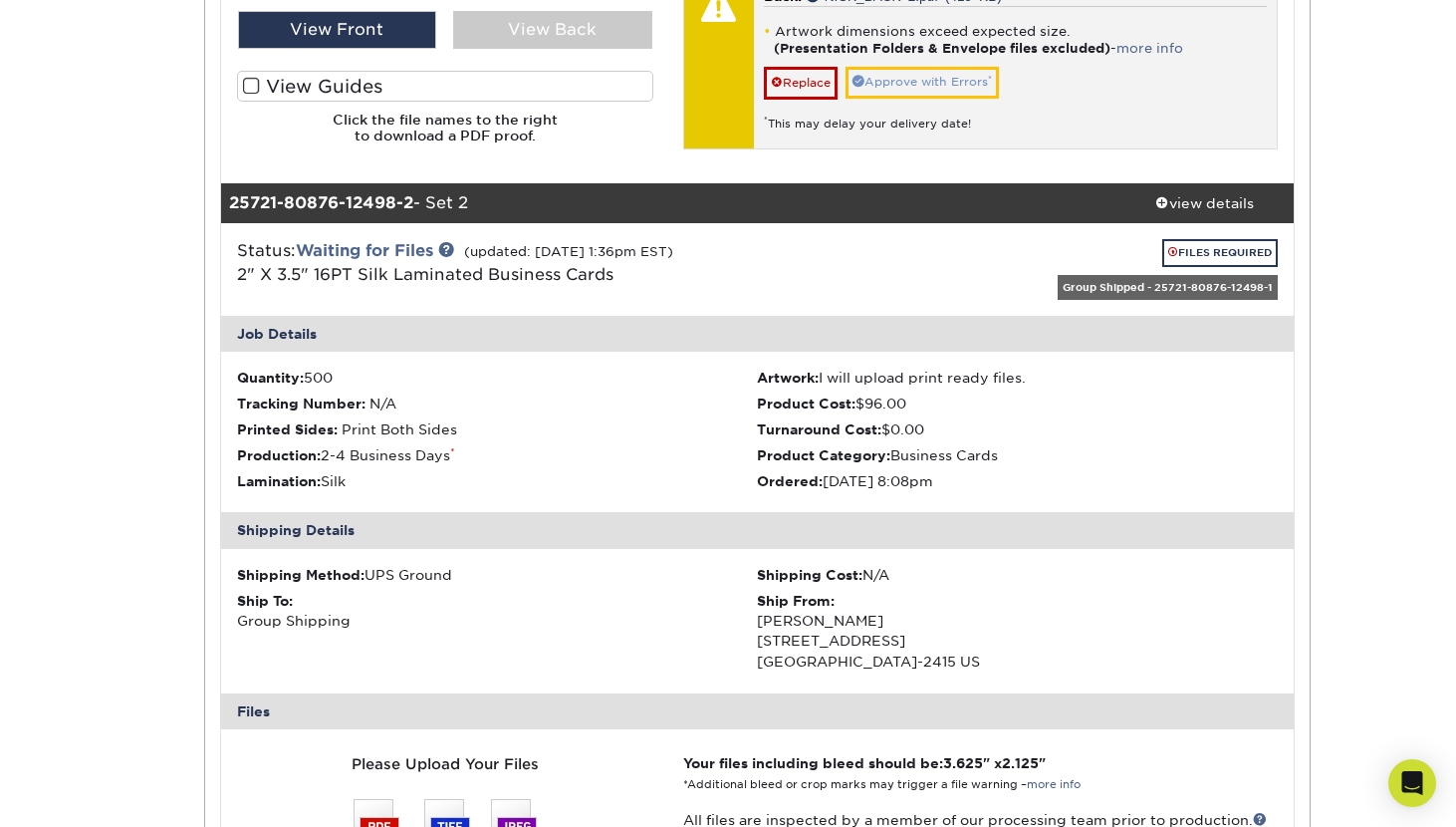 click on "Approve with Errors *" at bounding box center [922, 82] 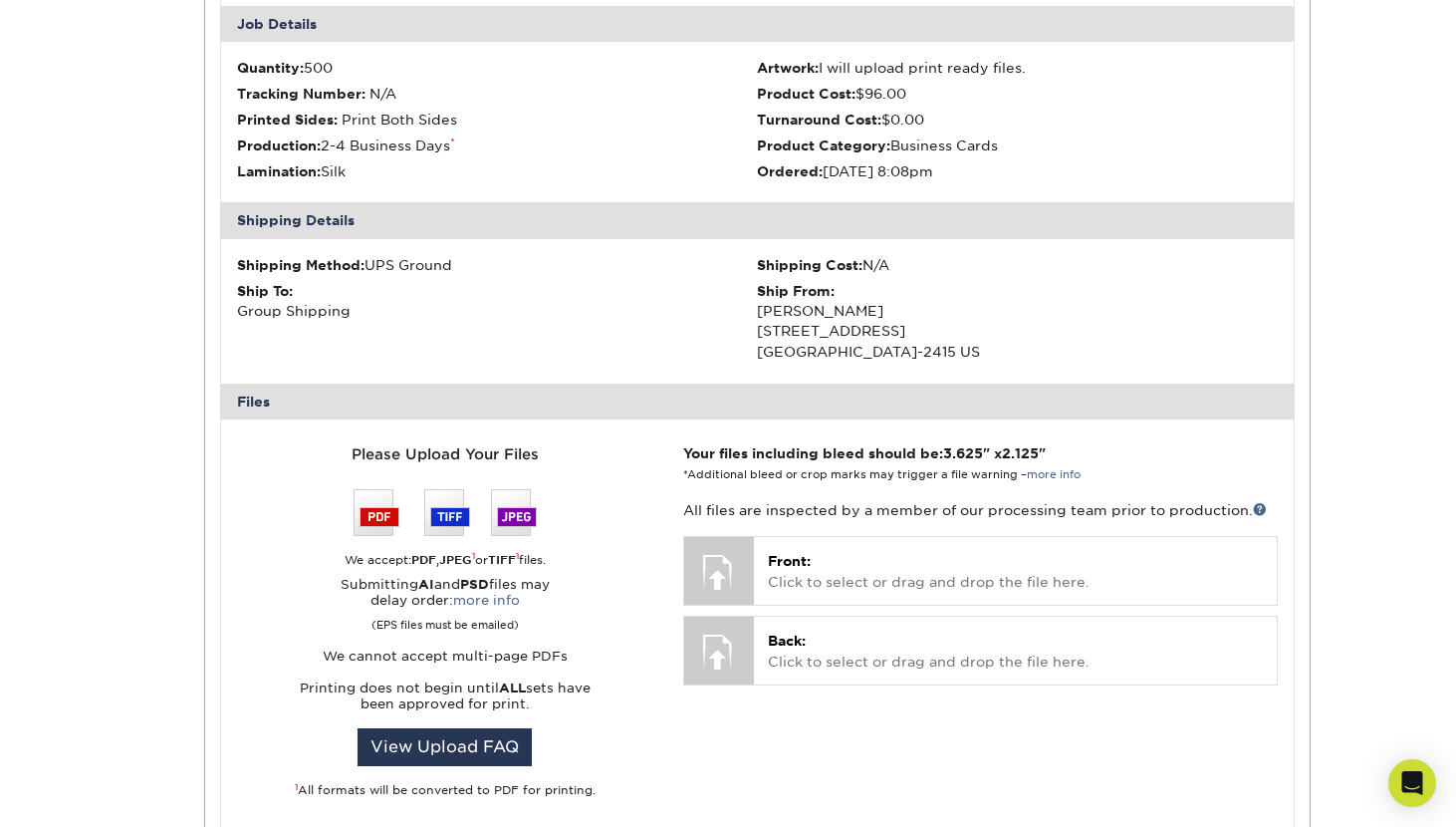 scroll, scrollTop: 1468, scrollLeft: 0, axis: vertical 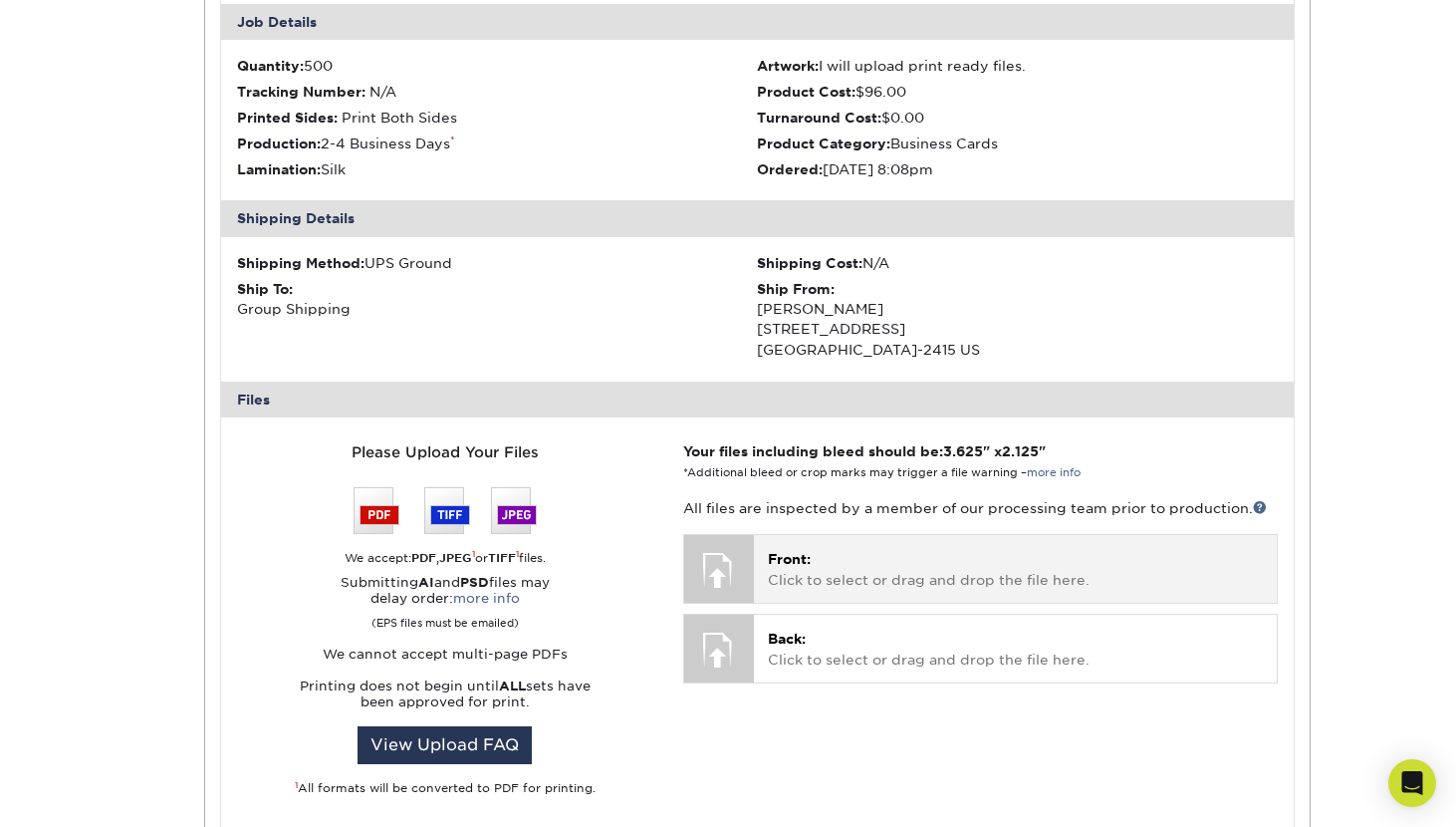 click on "Front: Click to select or drag and drop the file here." at bounding box center [1015, 569] 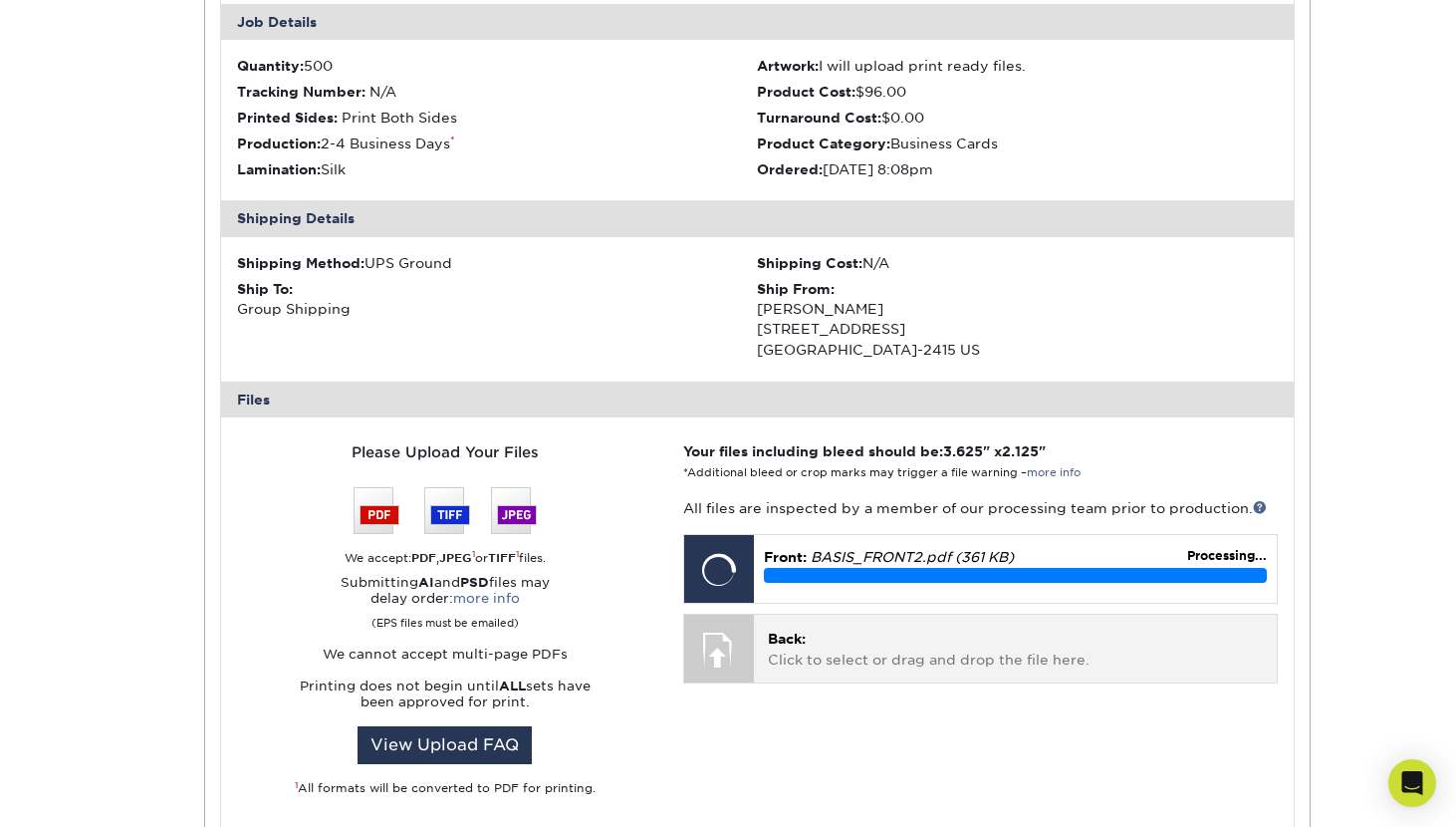 click on "Back: Click to select or drag and drop the file here." at bounding box center (1015, 649) 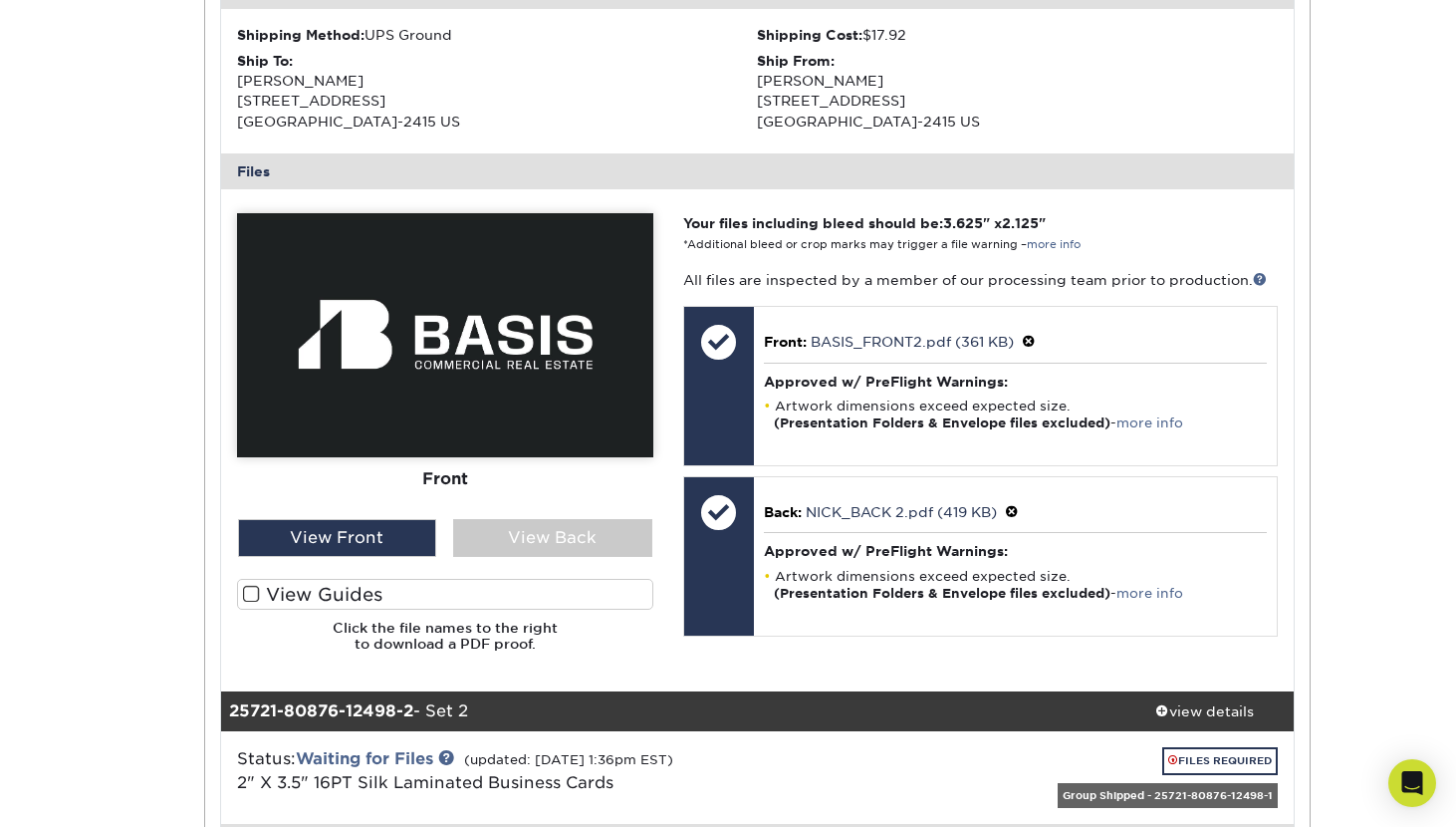 scroll, scrollTop: 635, scrollLeft: 0, axis: vertical 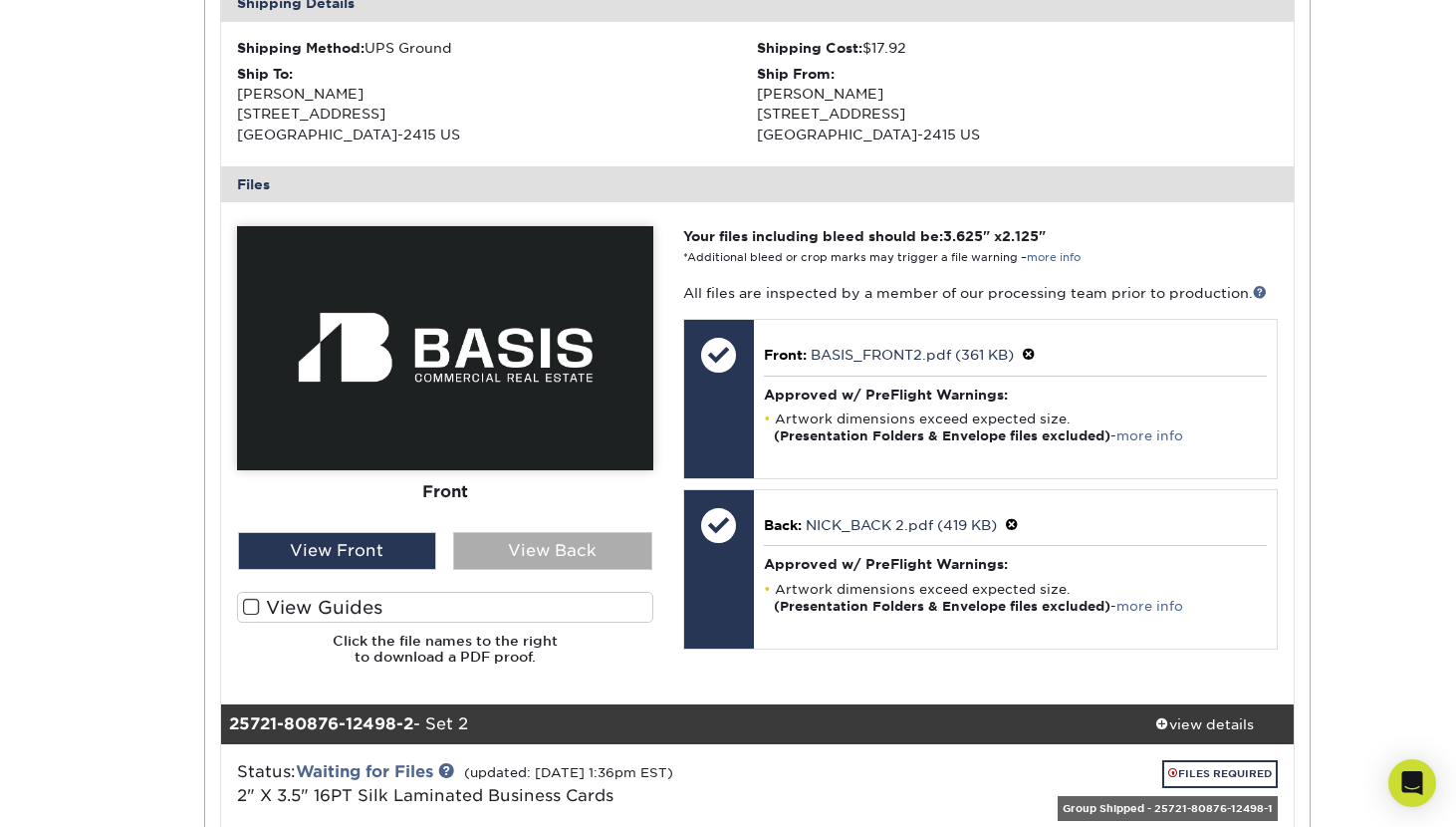 click on "View Back" at bounding box center [553, 551] 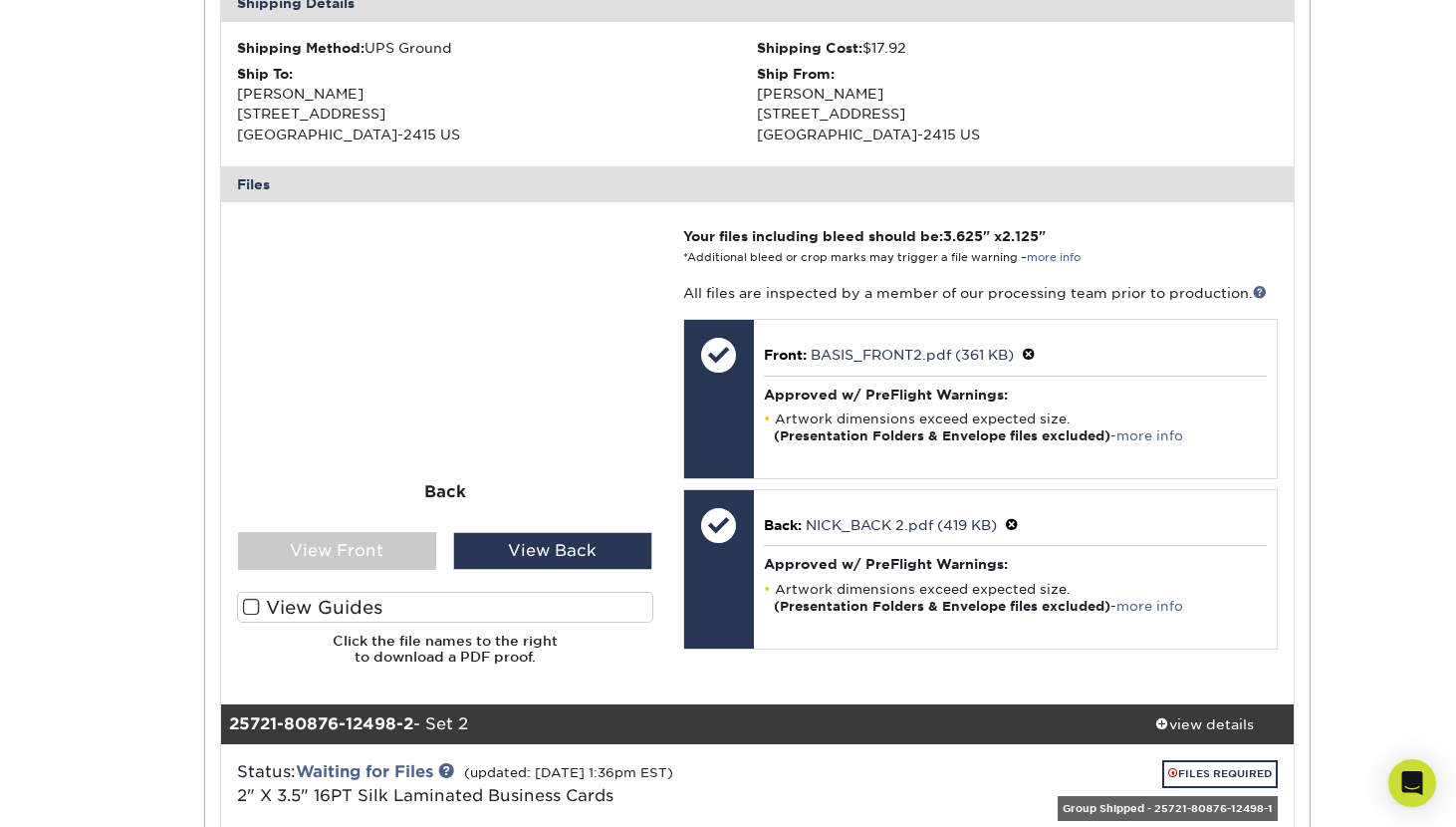 click on "View Guides" at bounding box center (445, 607) 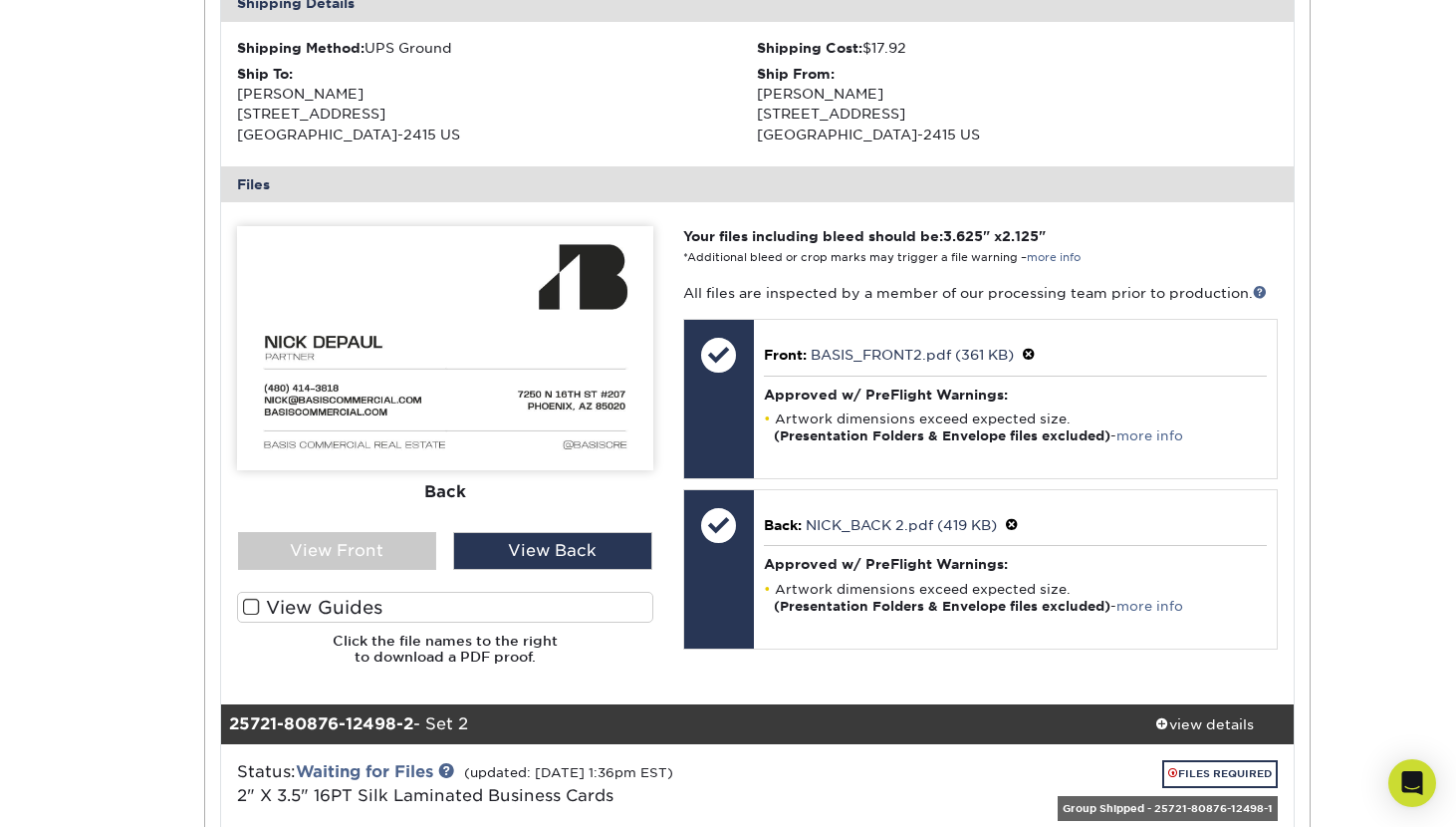 click on "View Guides" at bounding box center (0, 0) 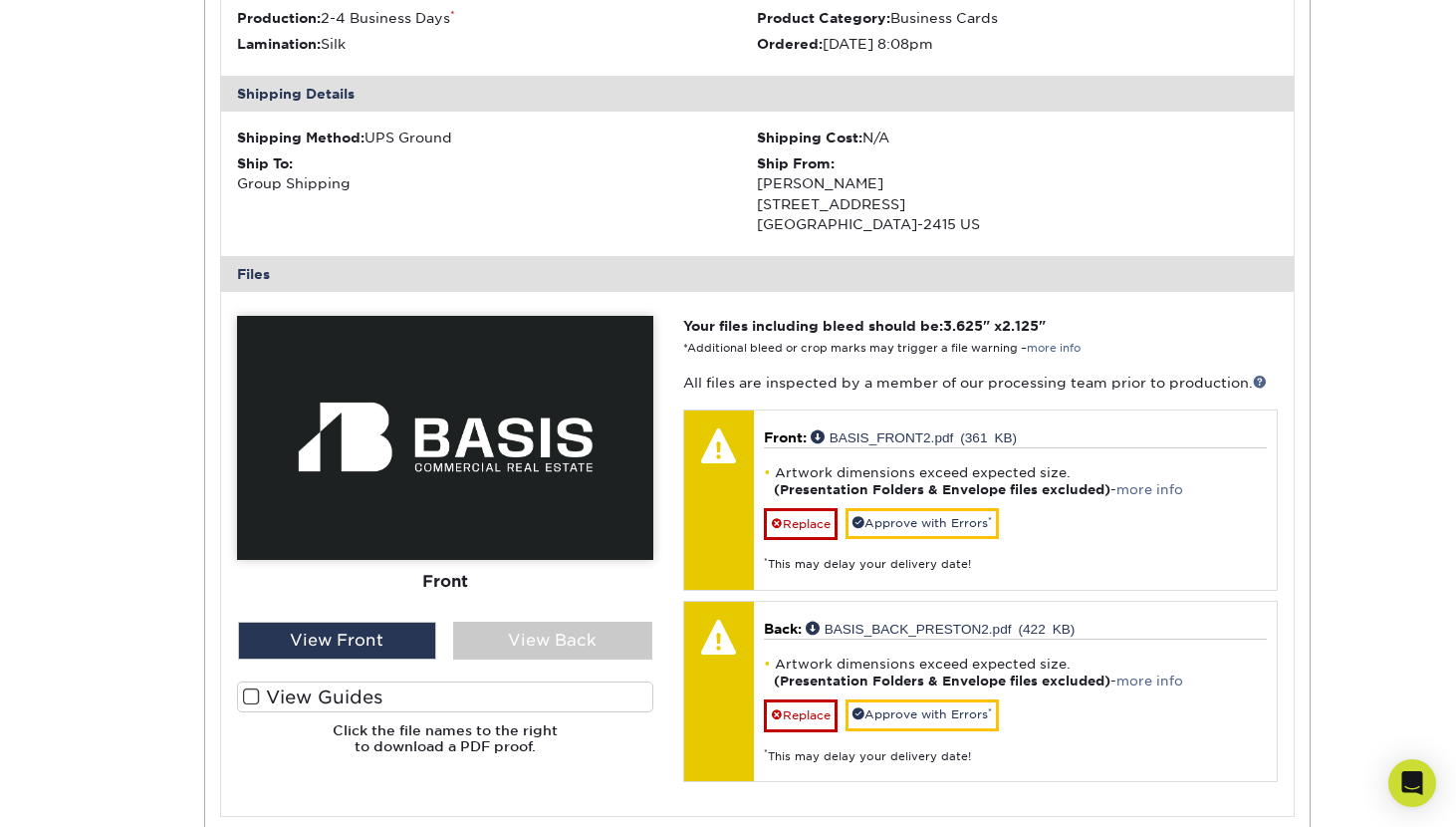 scroll, scrollTop: 1909, scrollLeft: 0, axis: vertical 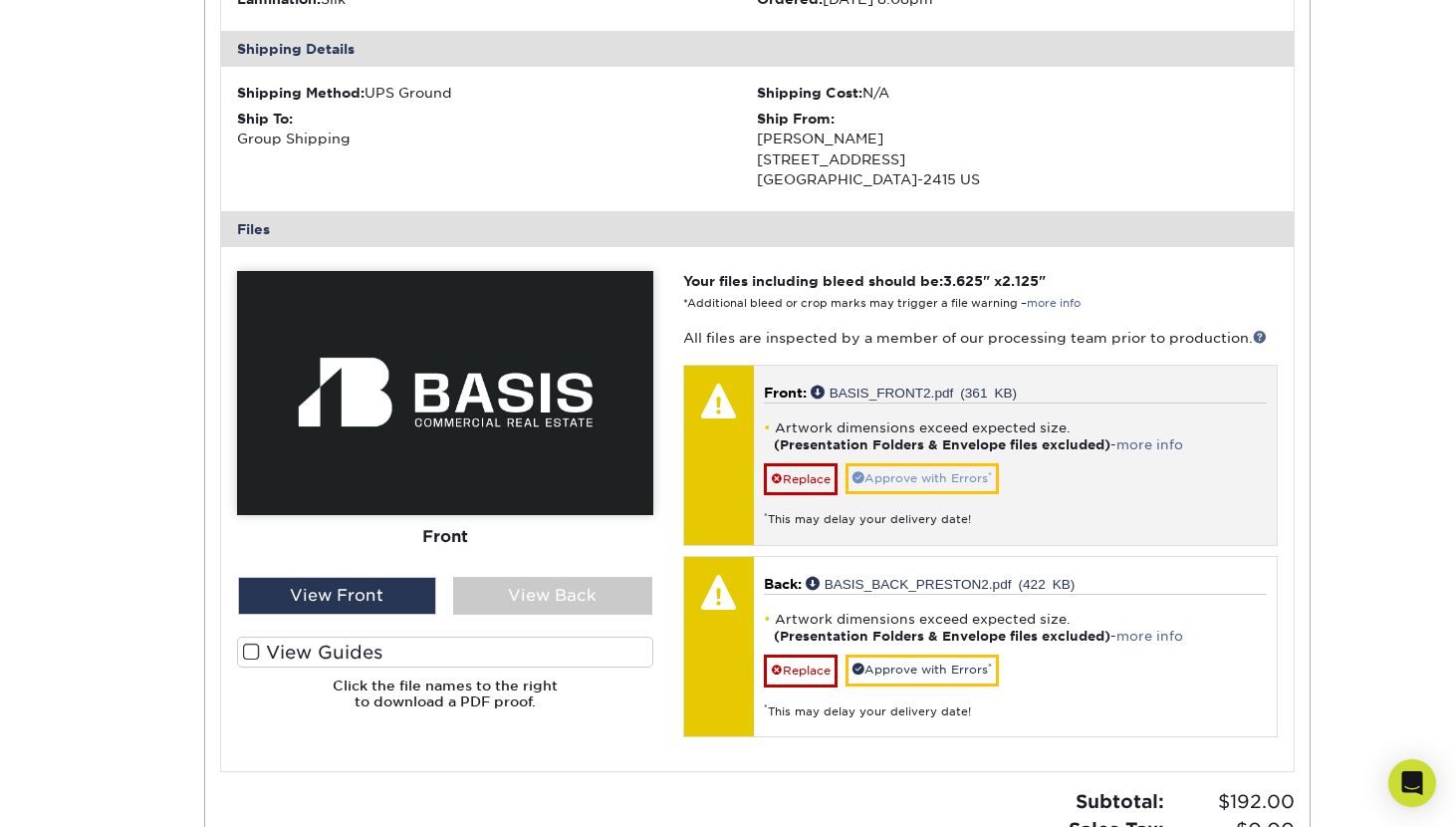 click on "Approve with Errors *" at bounding box center [922, 478] 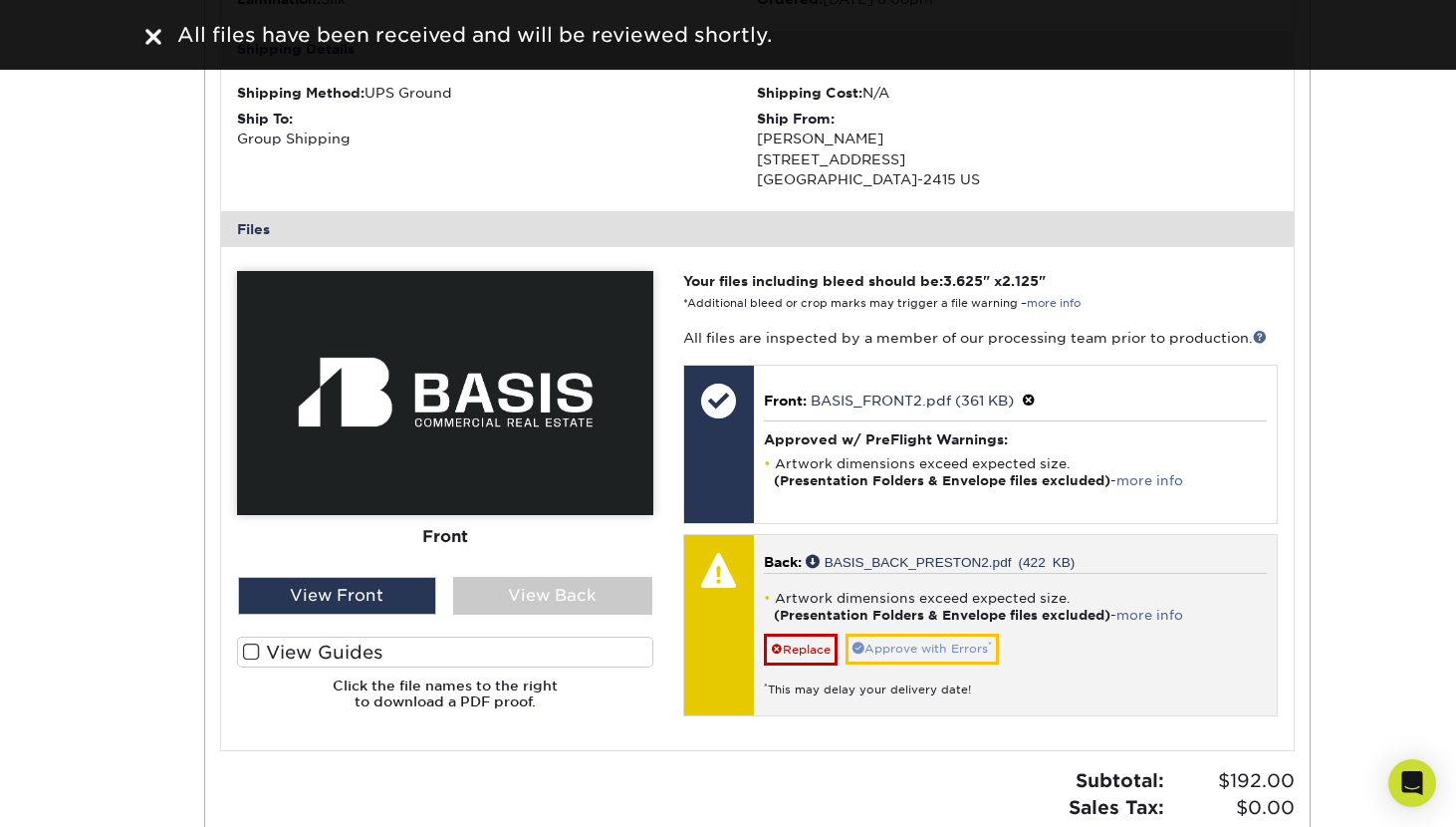 click on "Approve with Errors *" at bounding box center (922, 649) 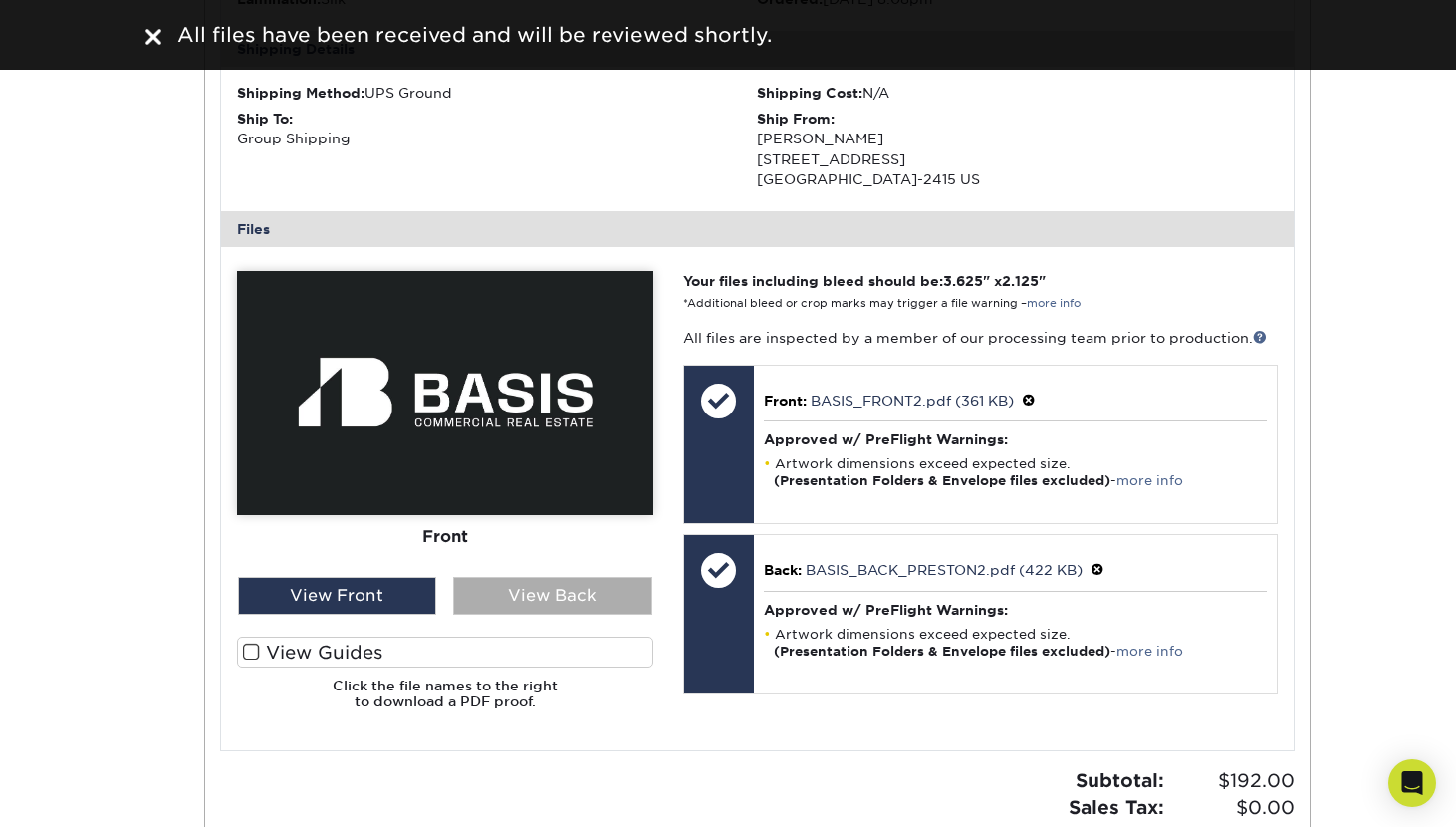 click on "View Back" at bounding box center [553, 596] 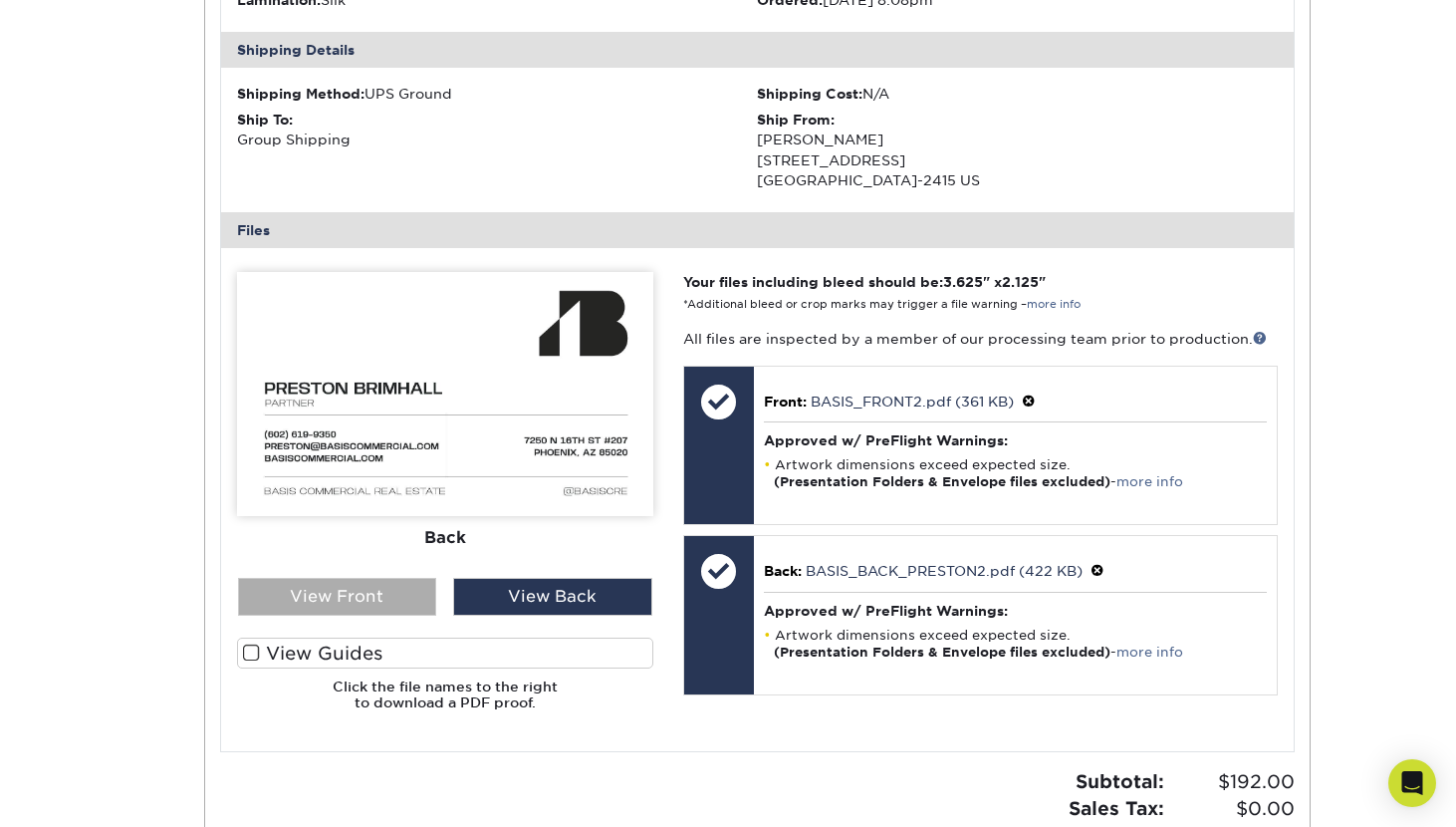 scroll, scrollTop: 1909, scrollLeft: 0, axis: vertical 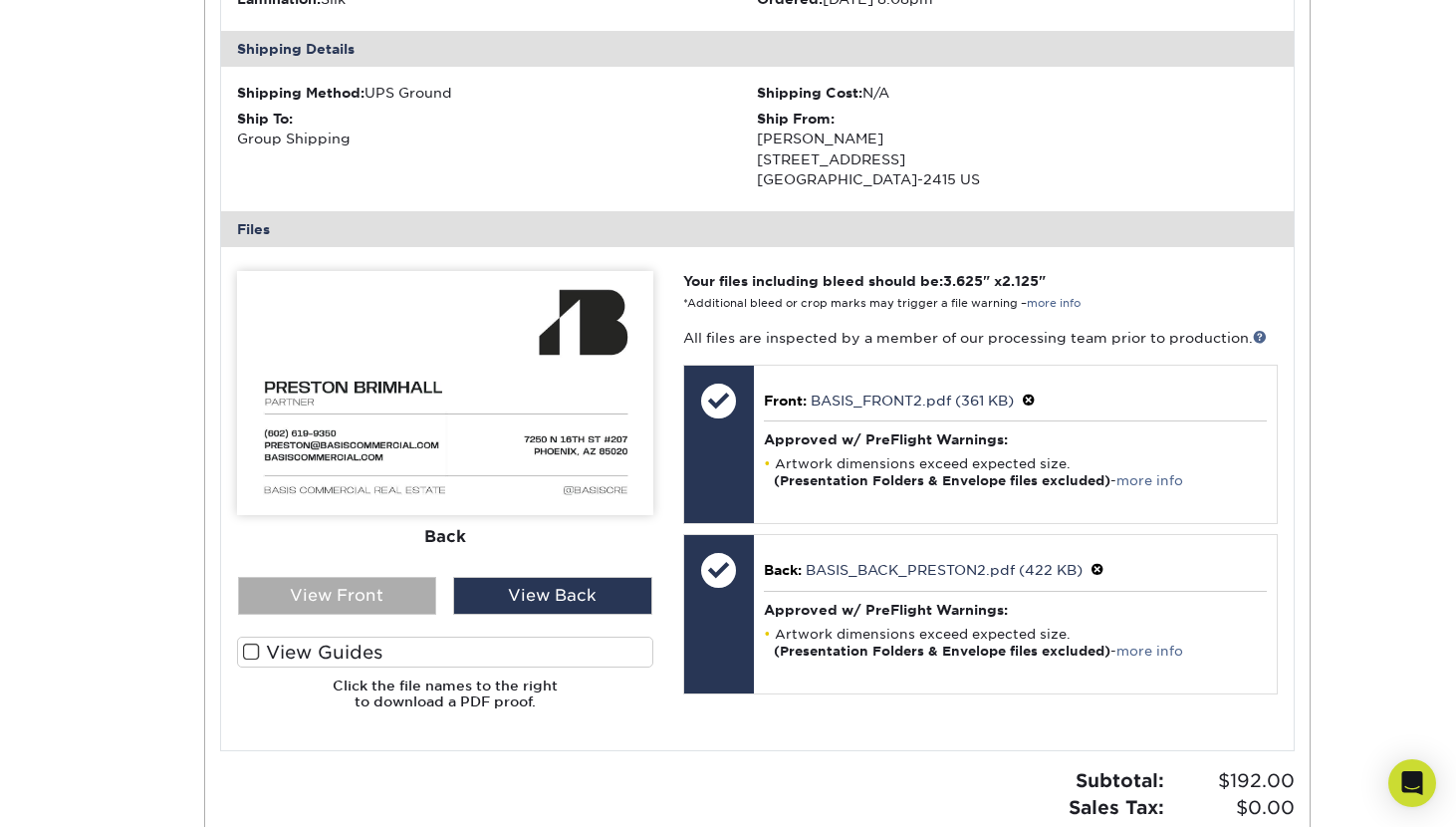 click on "View Front" at bounding box center (338, 596) 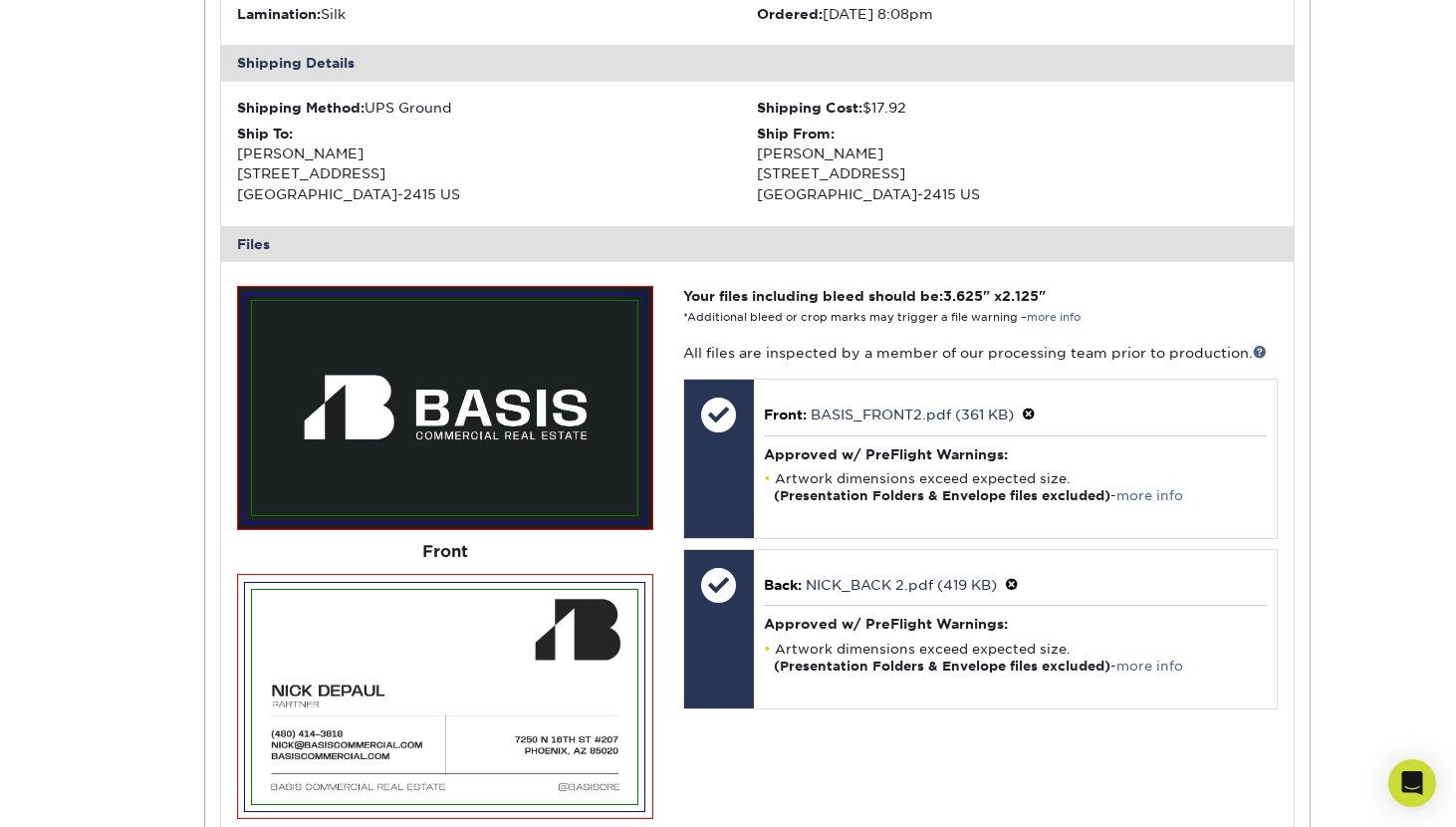 scroll, scrollTop: -37, scrollLeft: 0, axis: vertical 